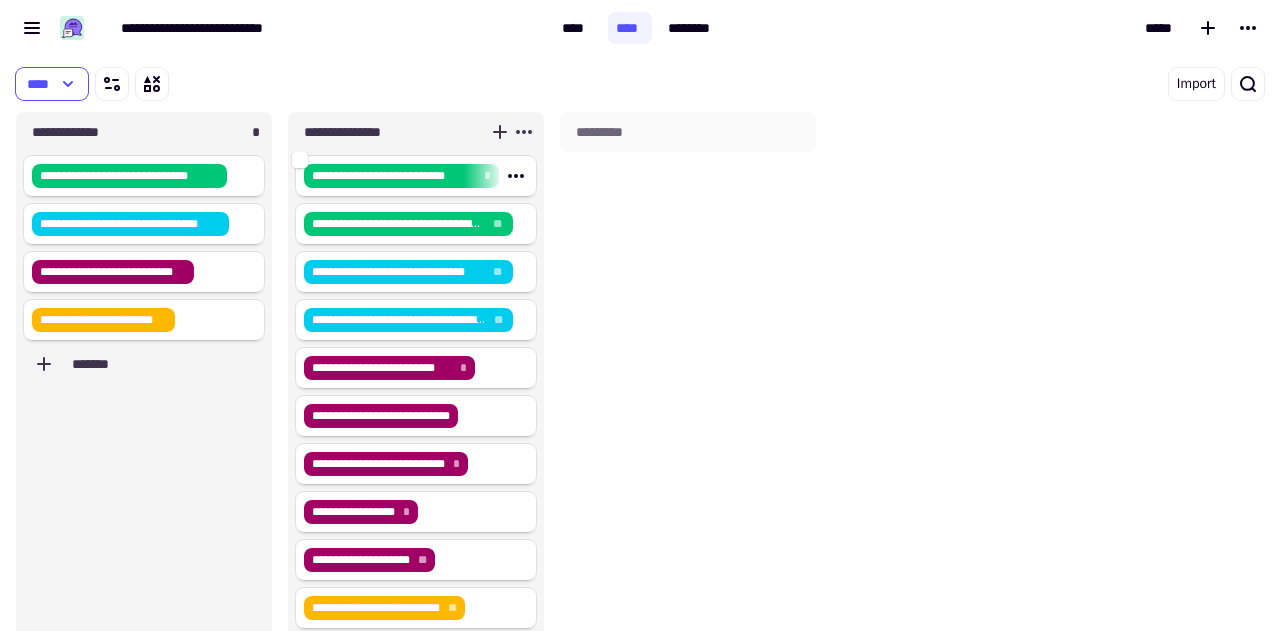scroll, scrollTop: 0, scrollLeft: 0, axis: both 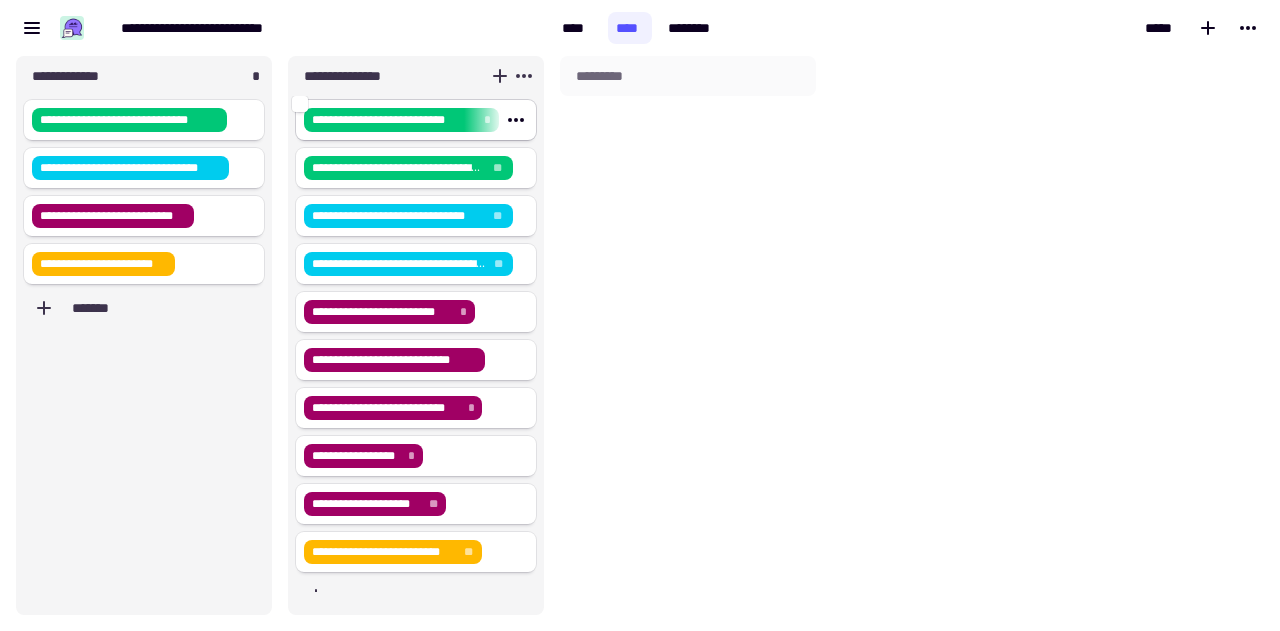 click on "**********" 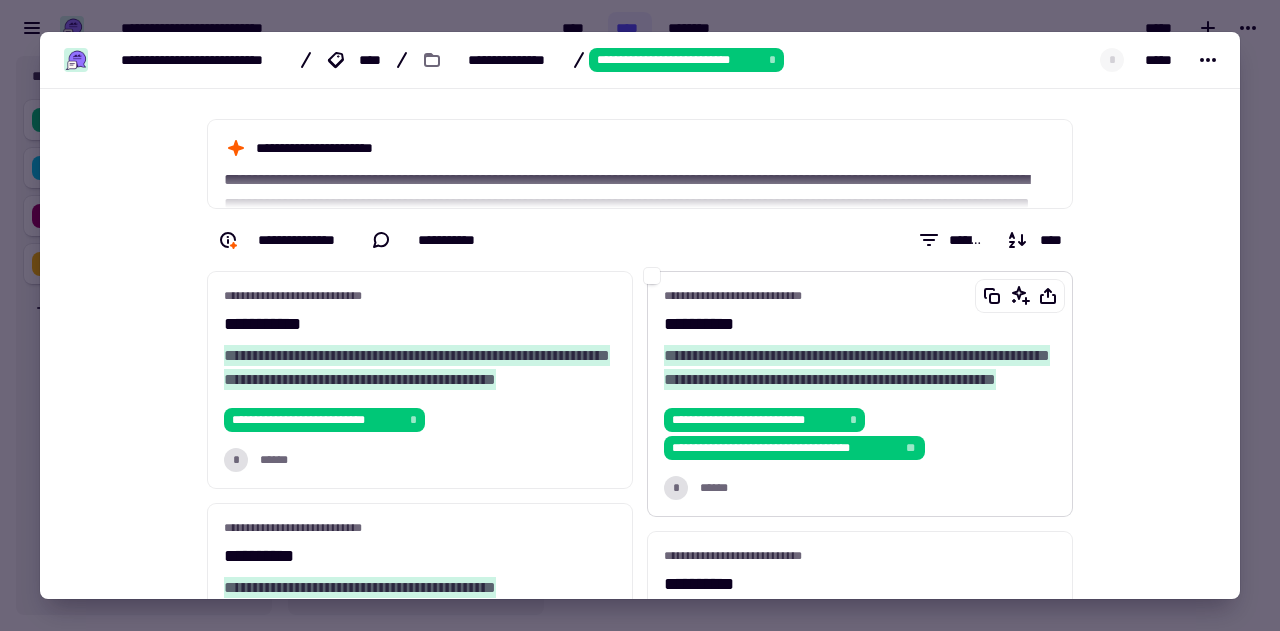 scroll, scrollTop: 103, scrollLeft: 0, axis: vertical 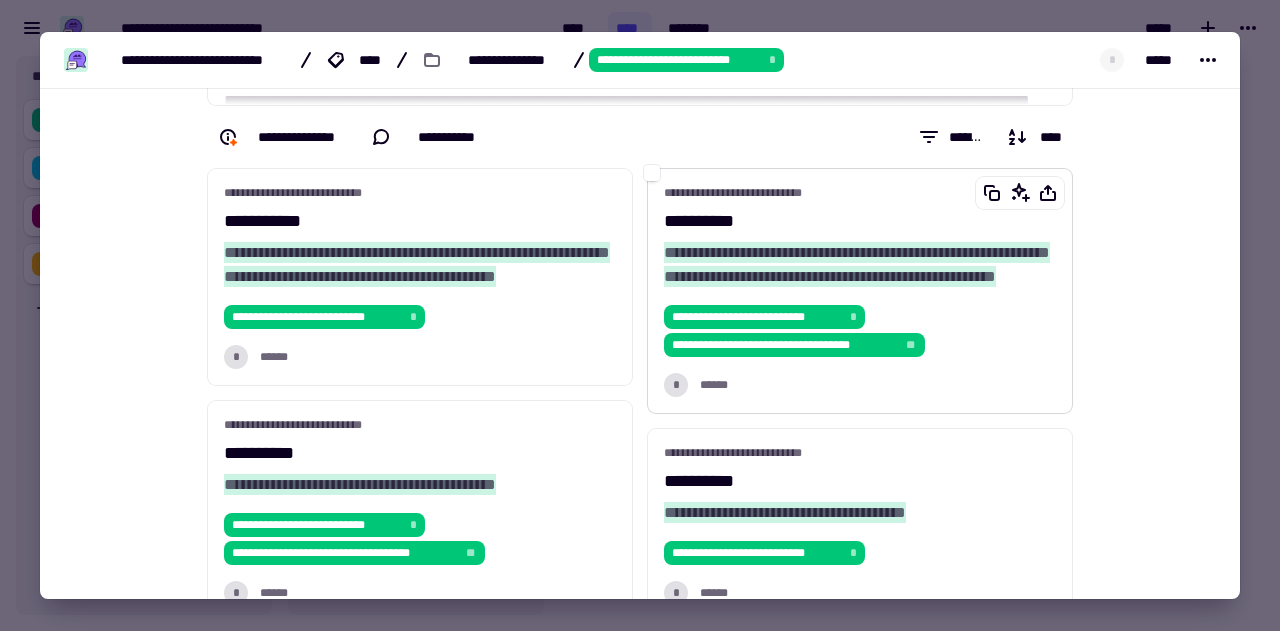 drag, startPoint x: 659, startPoint y: 251, endPoint x: 880, endPoint y: 293, distance: 224.95555 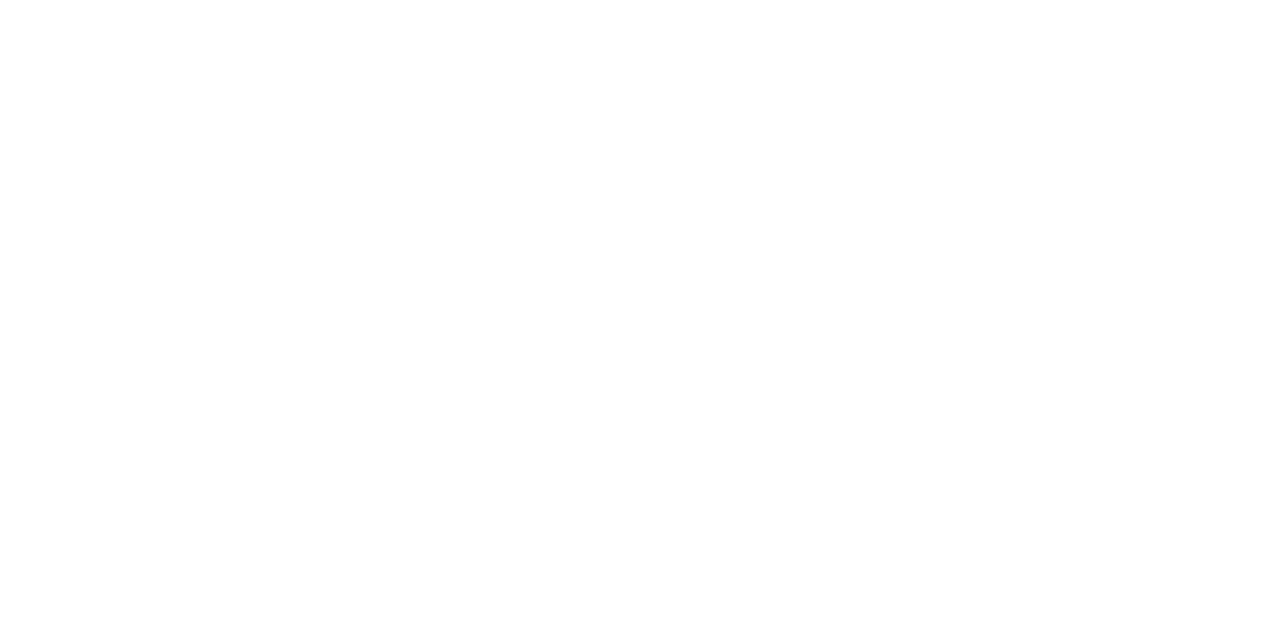 scroll, scrollTop: 0, scrollLeft: 0, axis: both 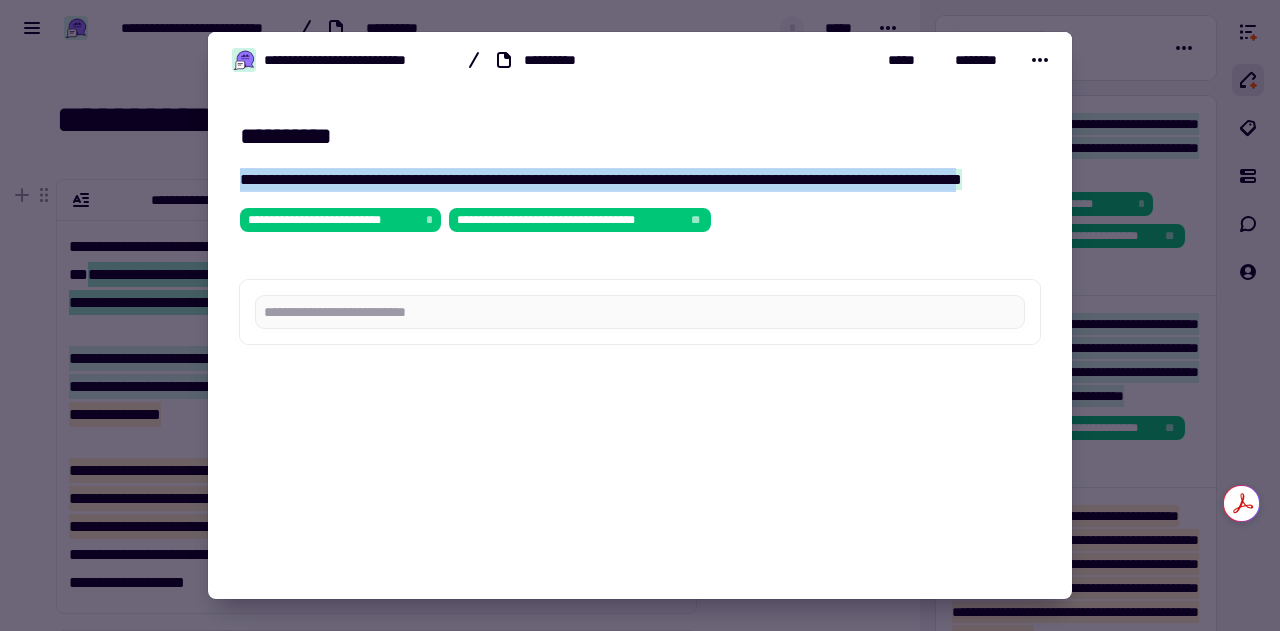 drag, startPoint x: 242, startPoint y: 179, endPoint x: 319, endPoint y: 199, distance: 79.555016 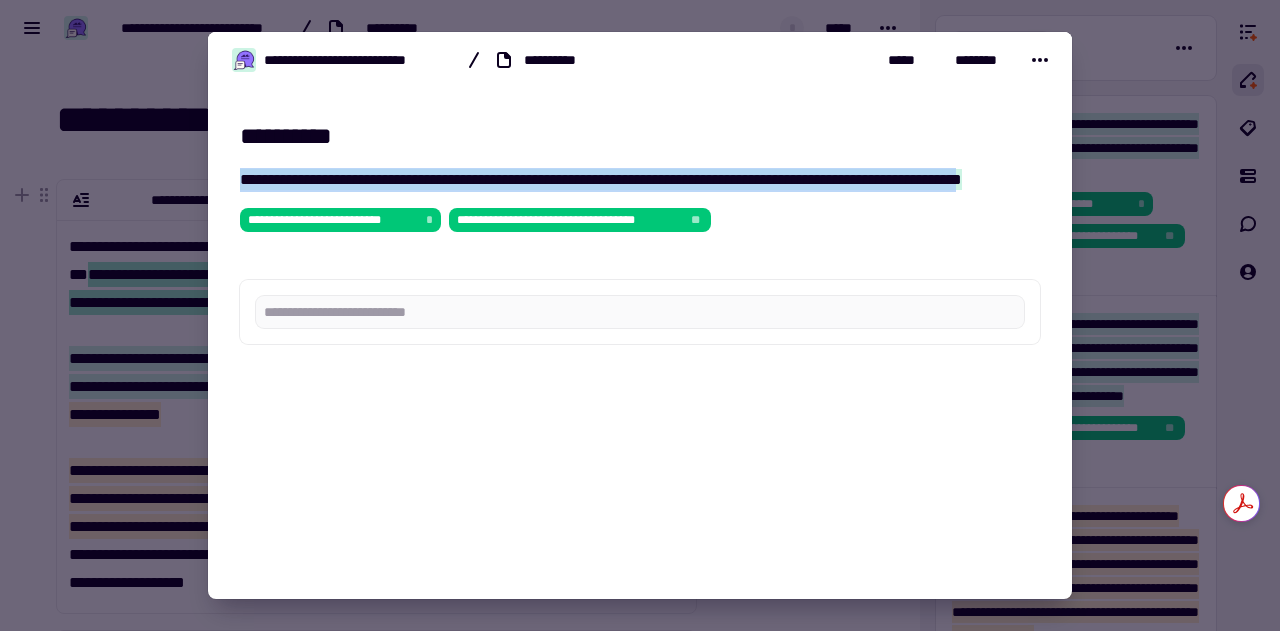 click on "**********" at bounding box center (601, 179) 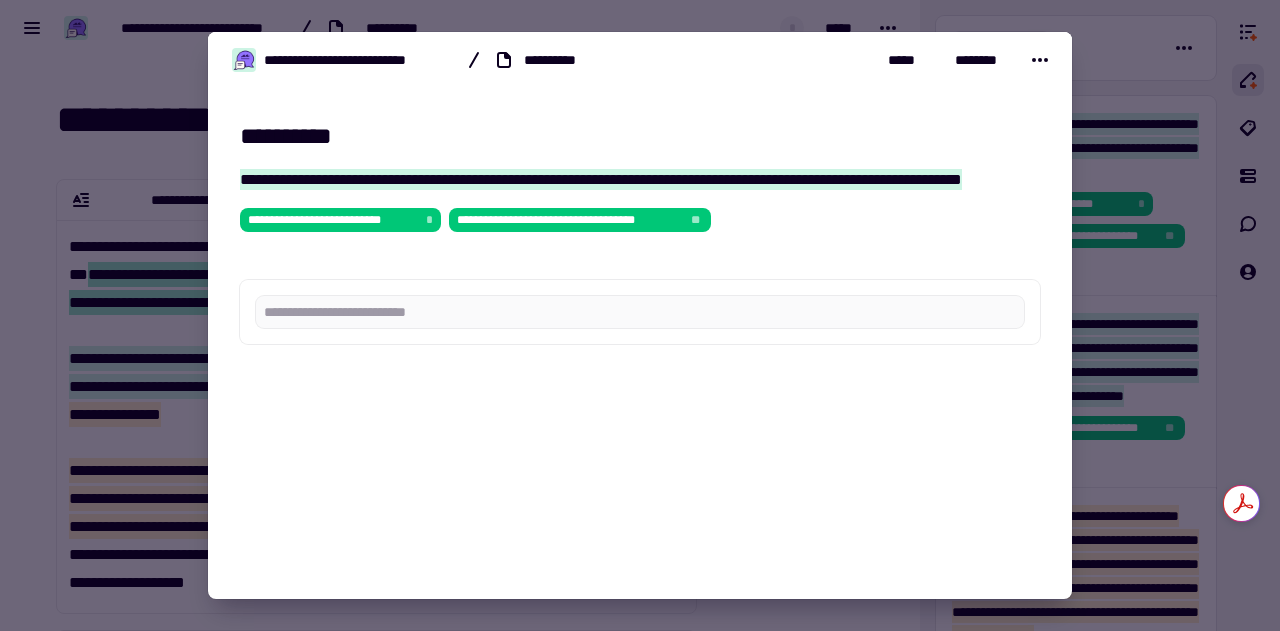 click on "**********" at bounding box center (640, 136) 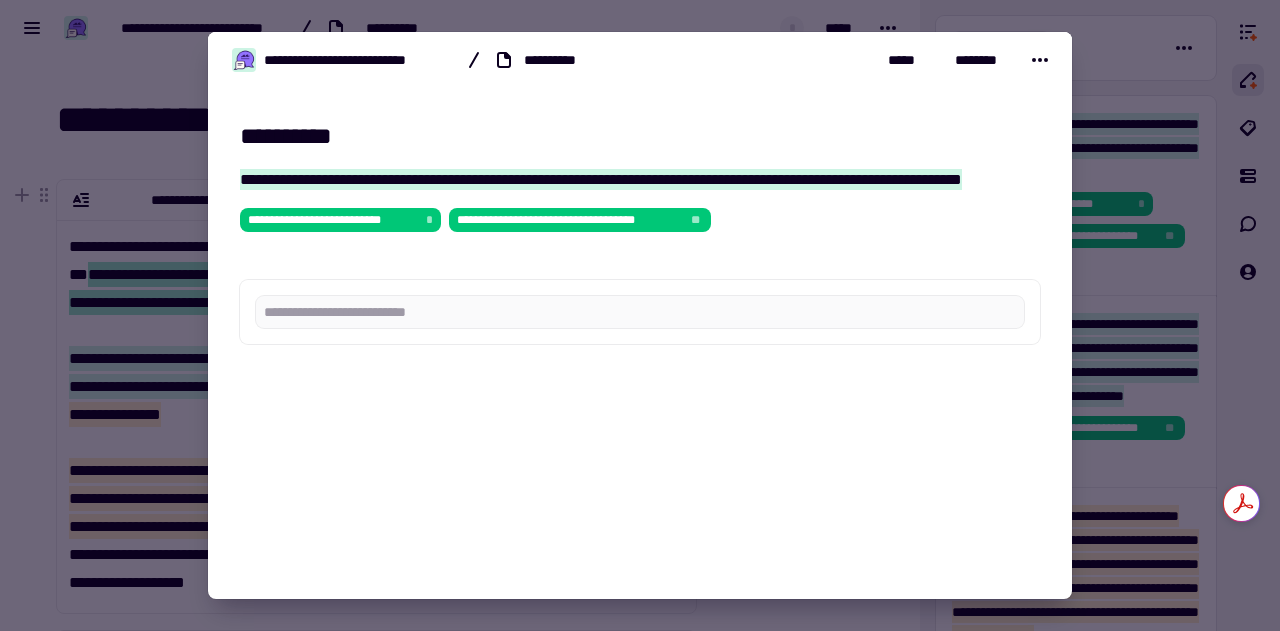 click at bounding box center [640, 315] 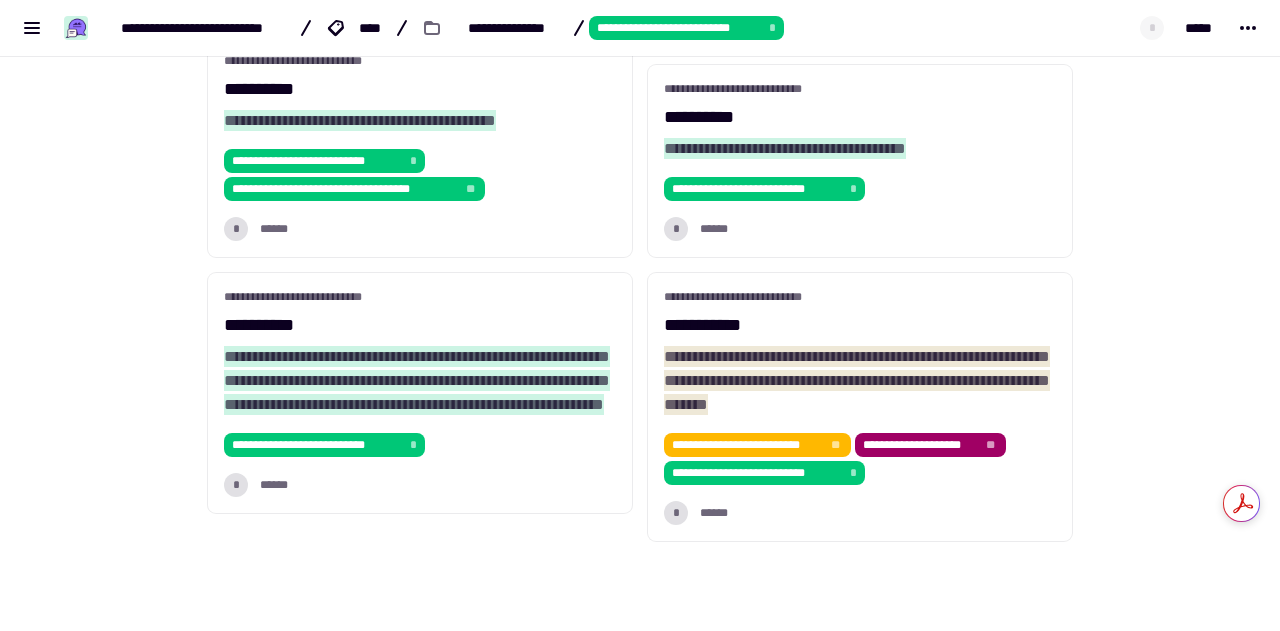 scroll, scrollTop: 452, scrollLeft: 0, axis: vertical 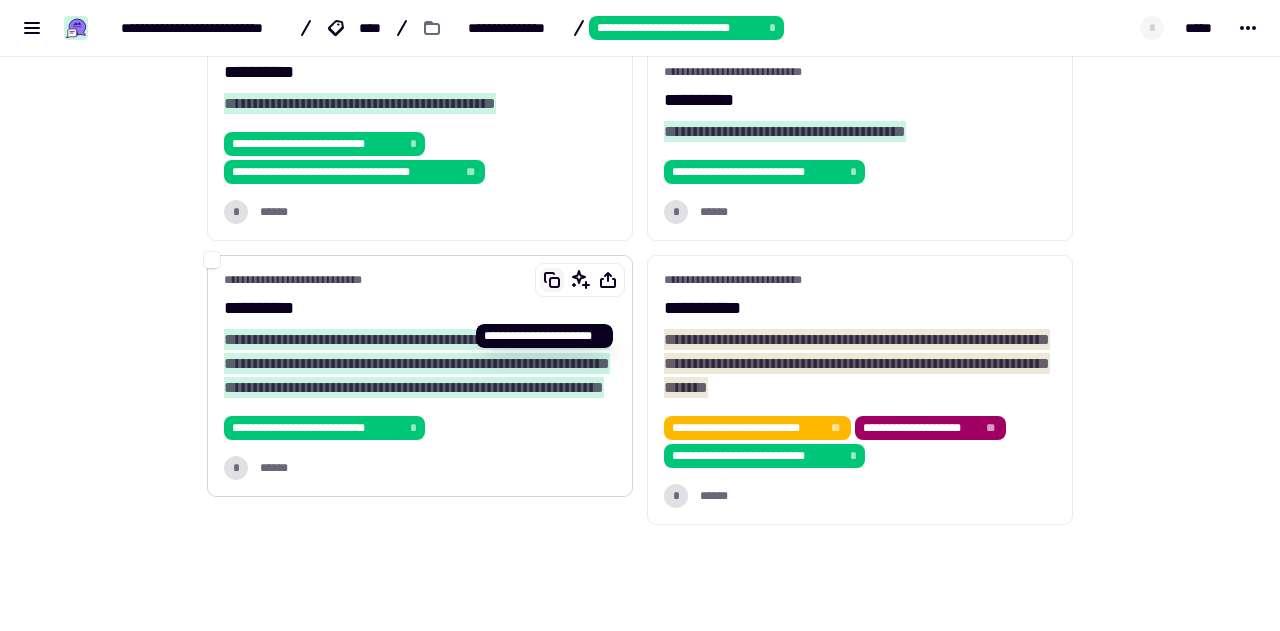 click 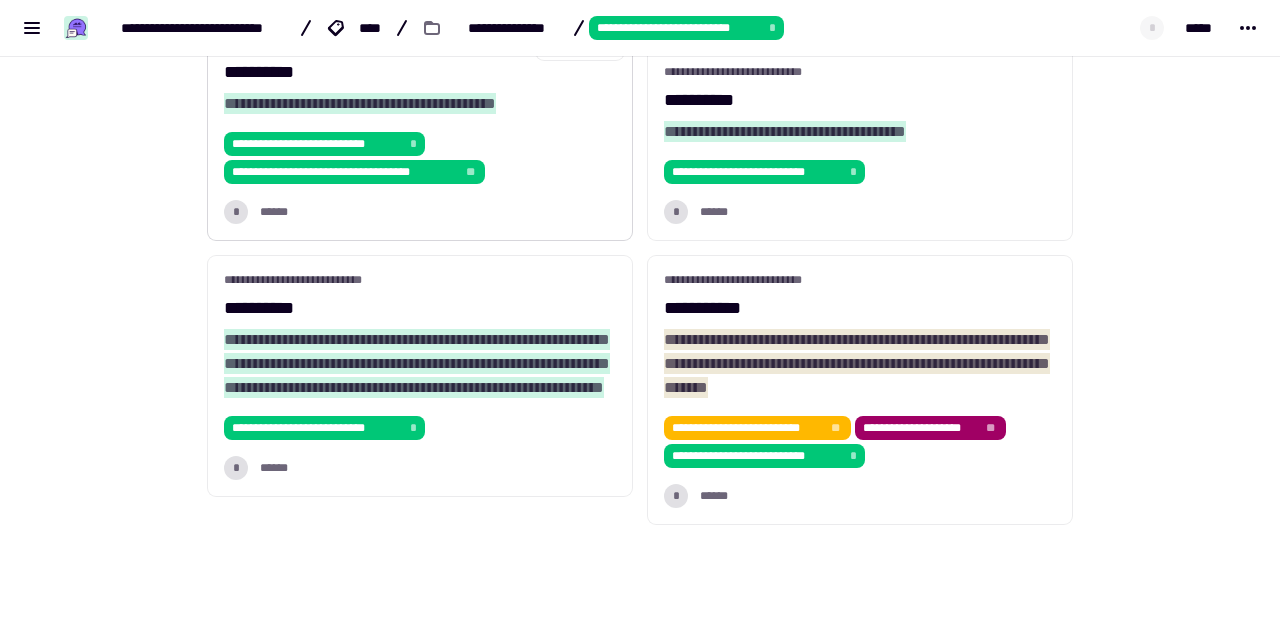 scroll, scrollTop: 0, scrollLeft: 0, axis: both 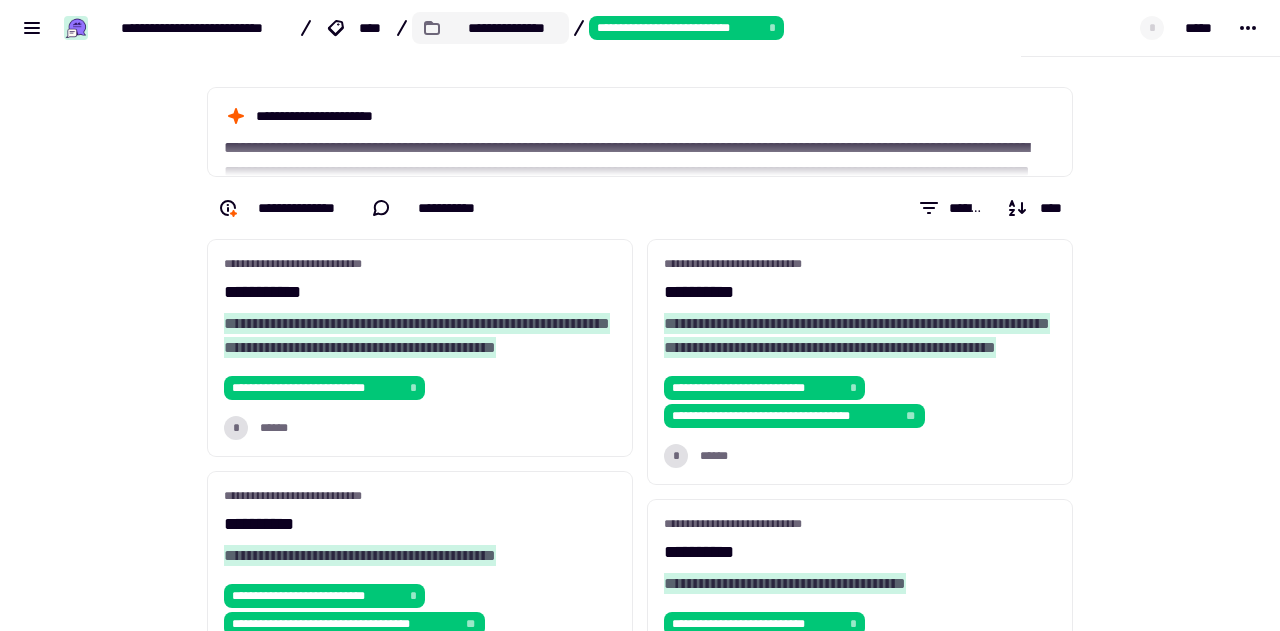 click on "**********" 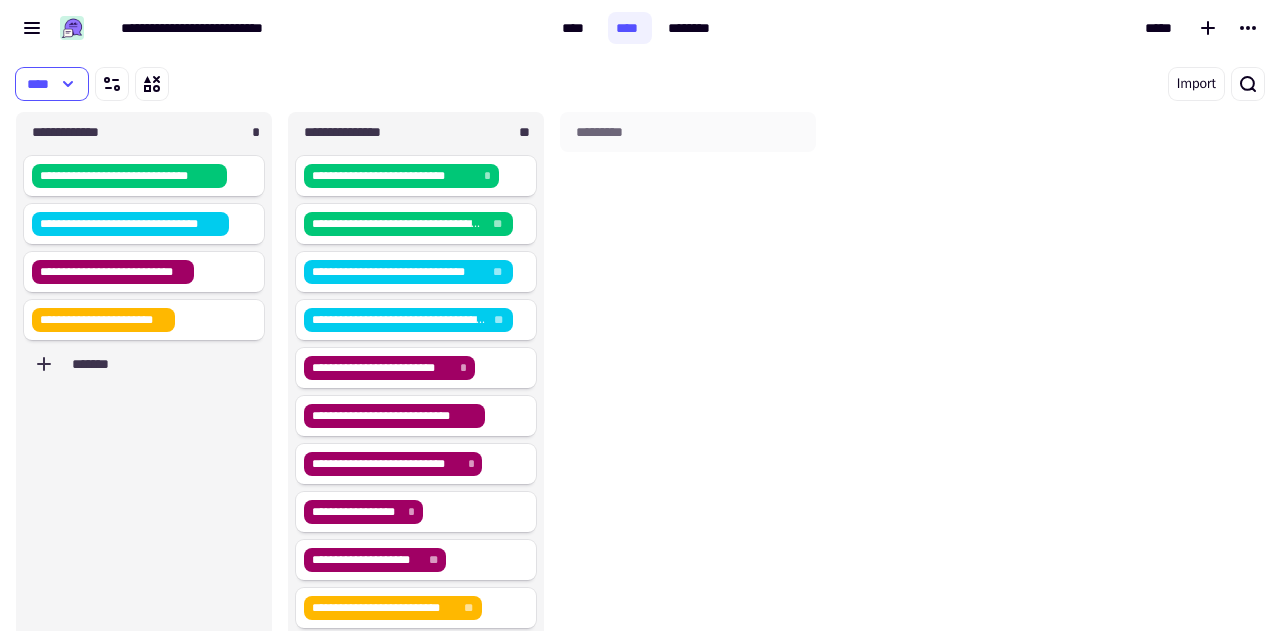 scroll, scrollTop: 16, scrollLeft: 16, axis: both 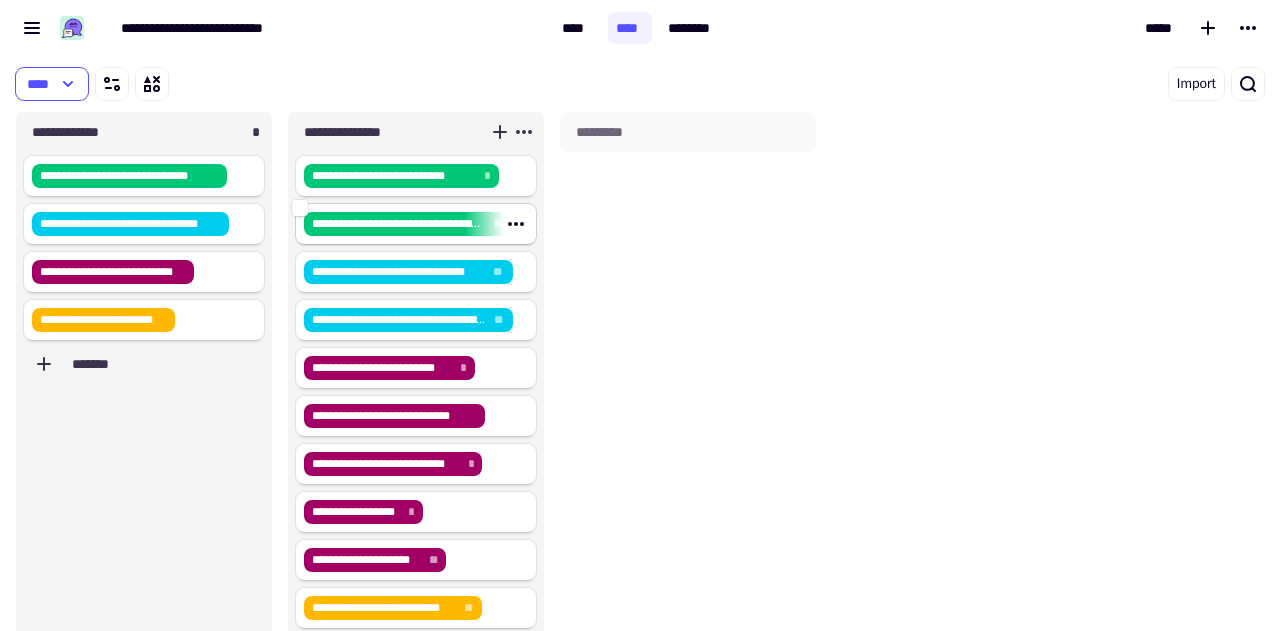 click on "**********" 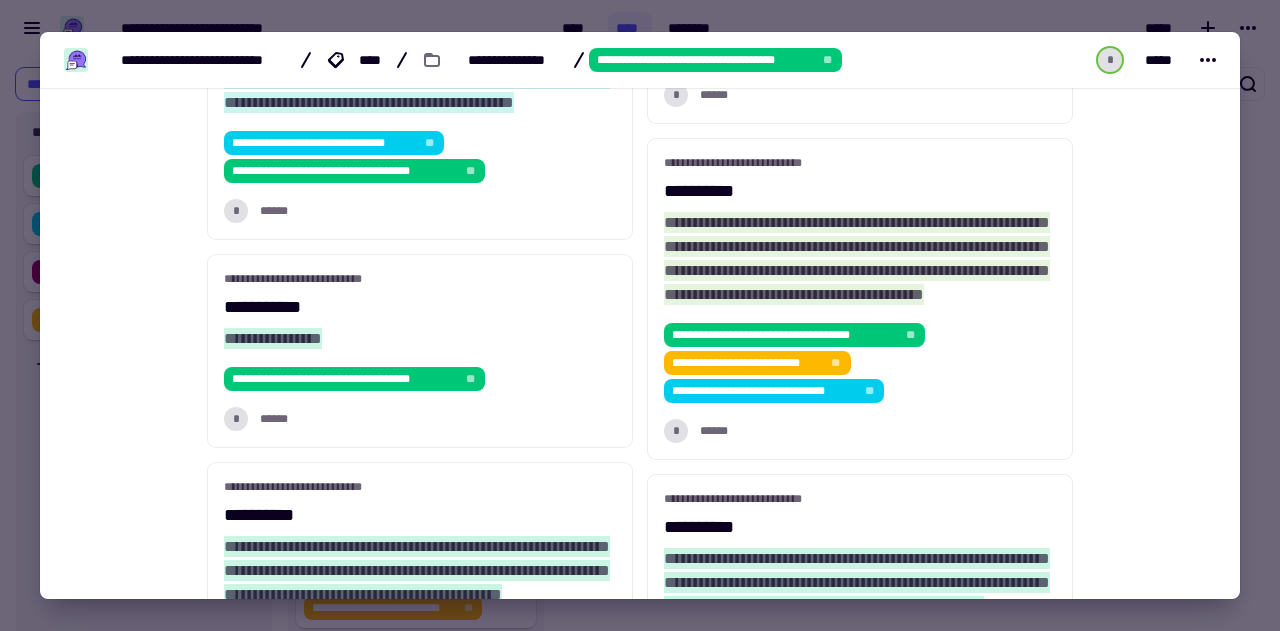 scroll, scrollTop: 766, scrollLeft: 0, axis: vertical 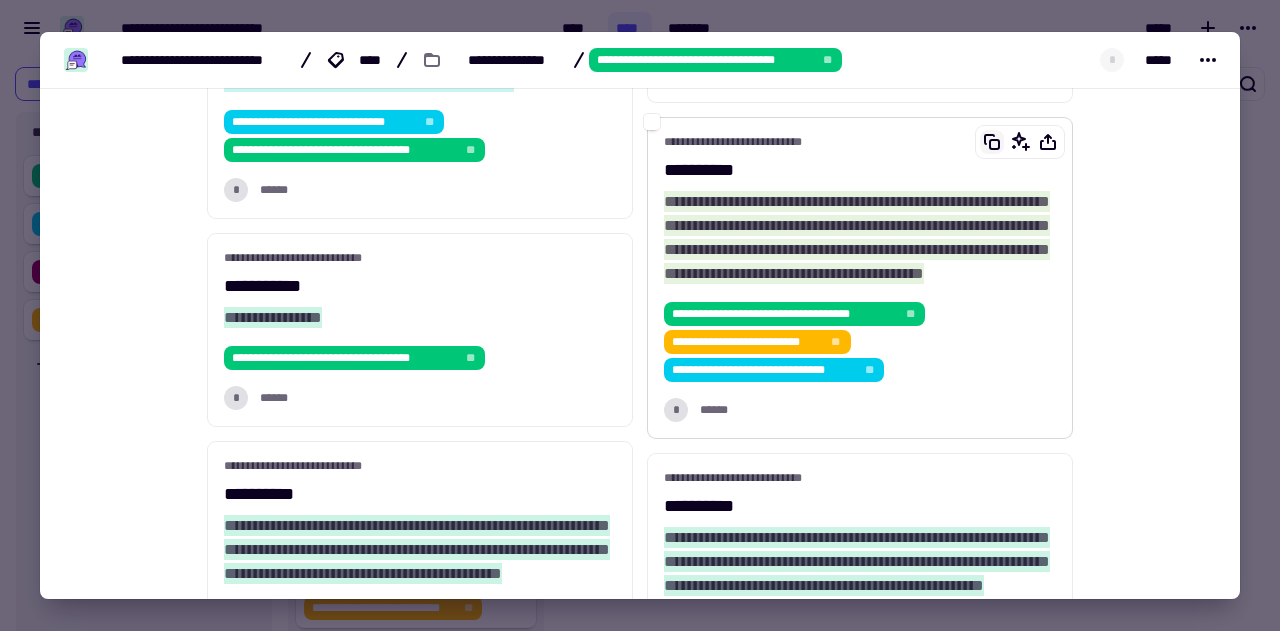 click 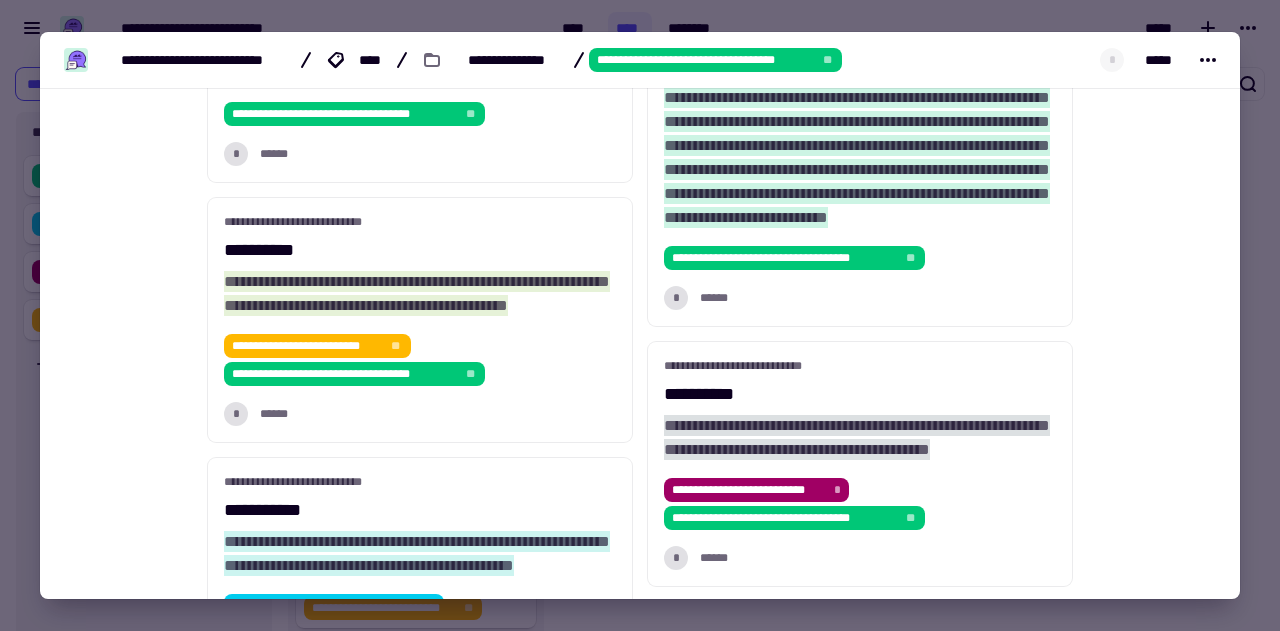 scroll, scrollTop: 174, scrollLeft: 0, axis: vertical 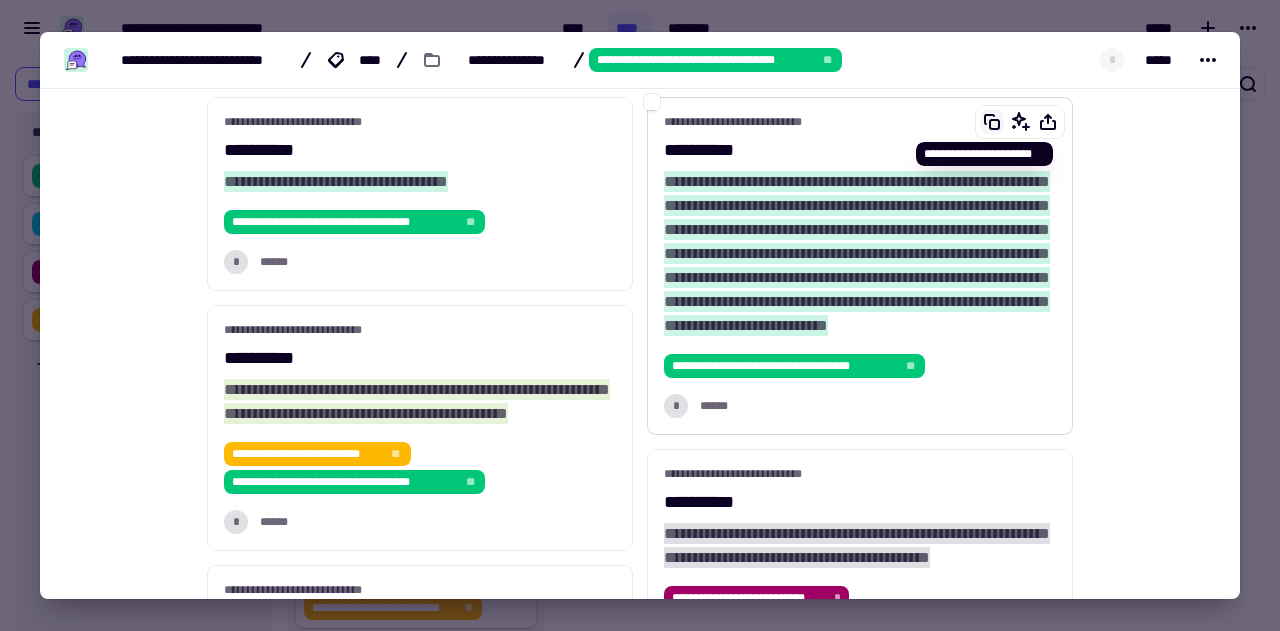 click 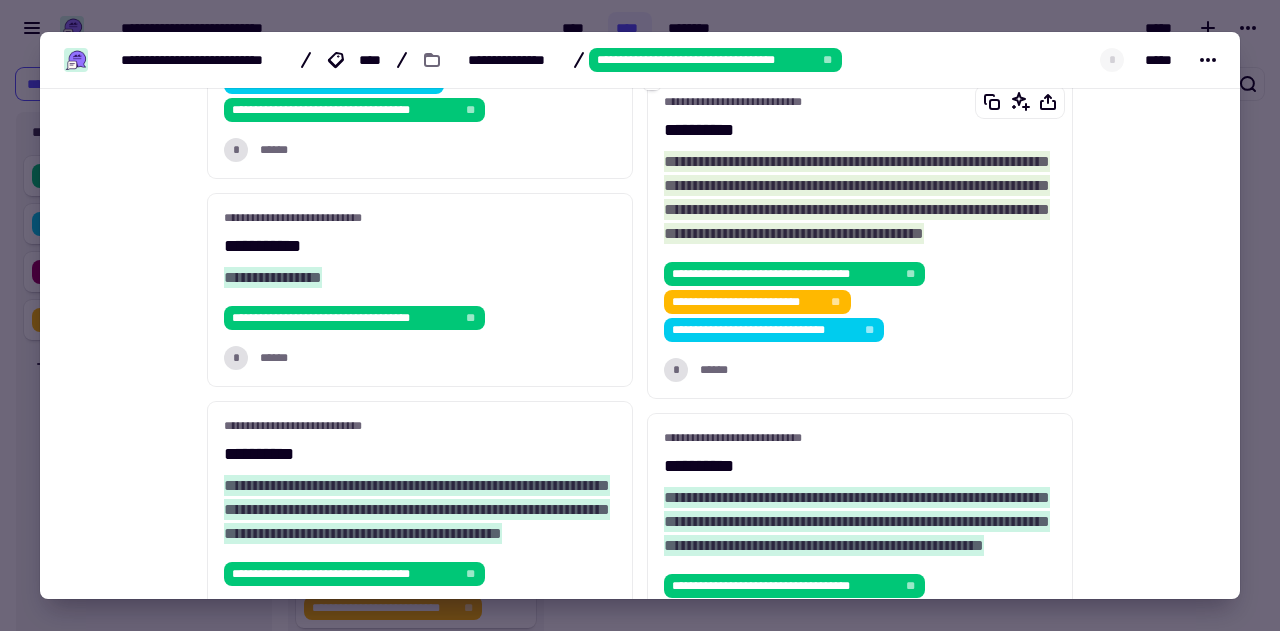 scroll, scrollTop: 812, scrollLeft: 0, axis: vertical 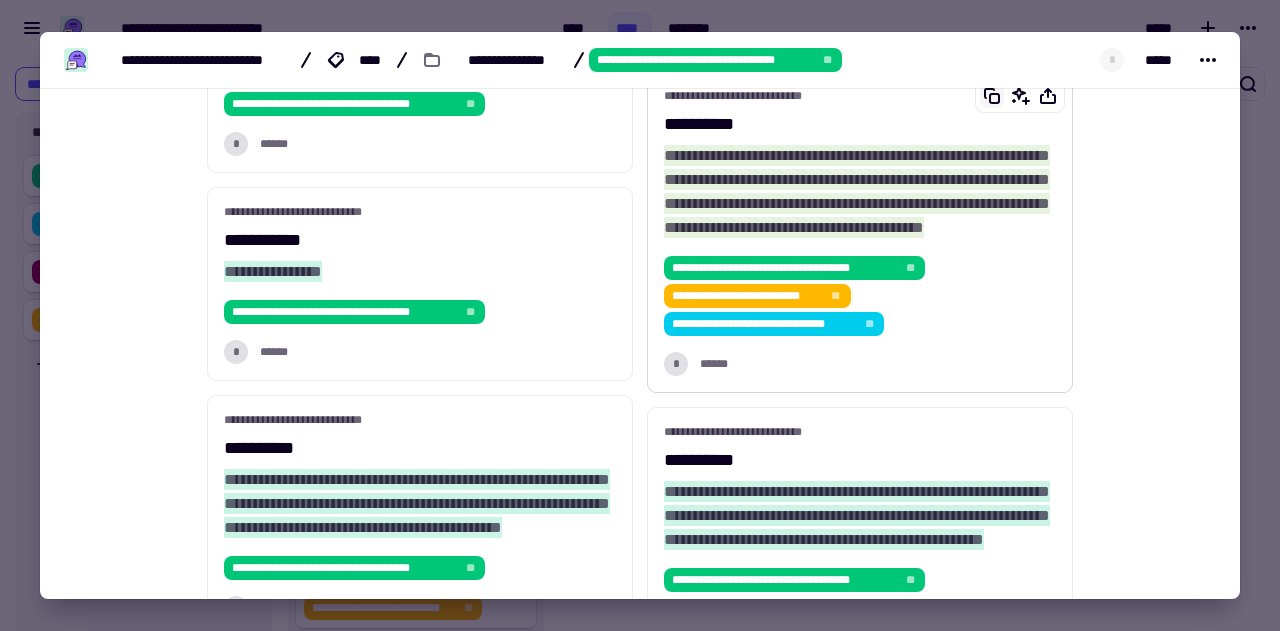 click 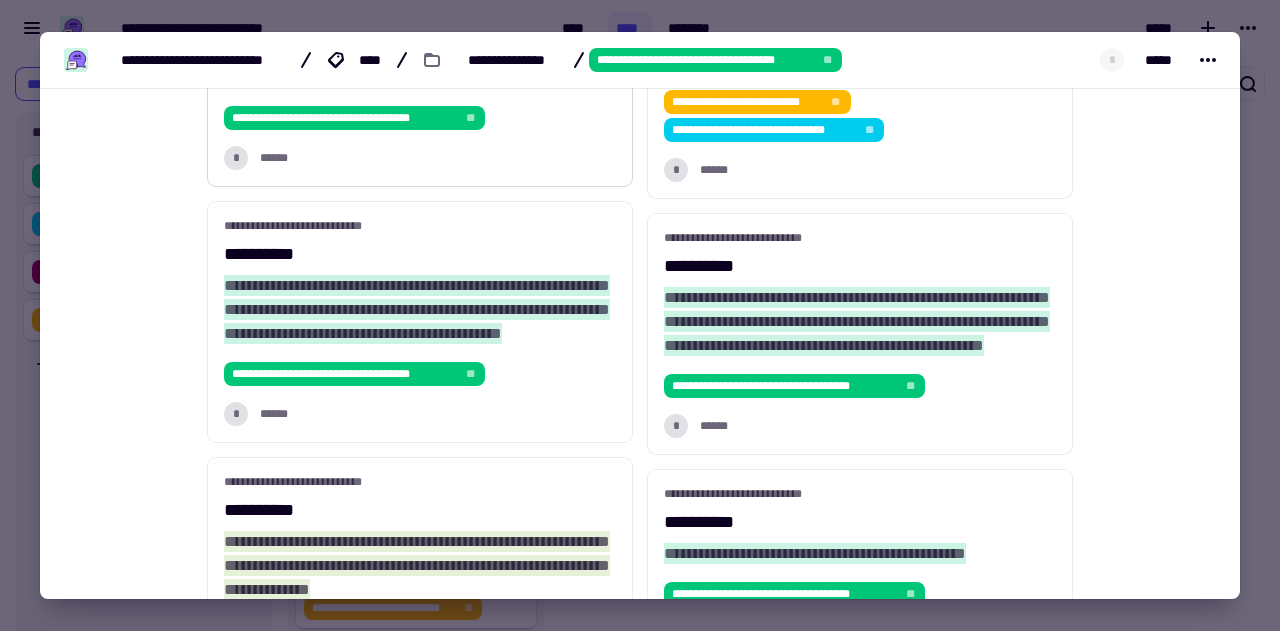scroll, scrollTop: 1014, scrollLeft: 0, axis: vertical 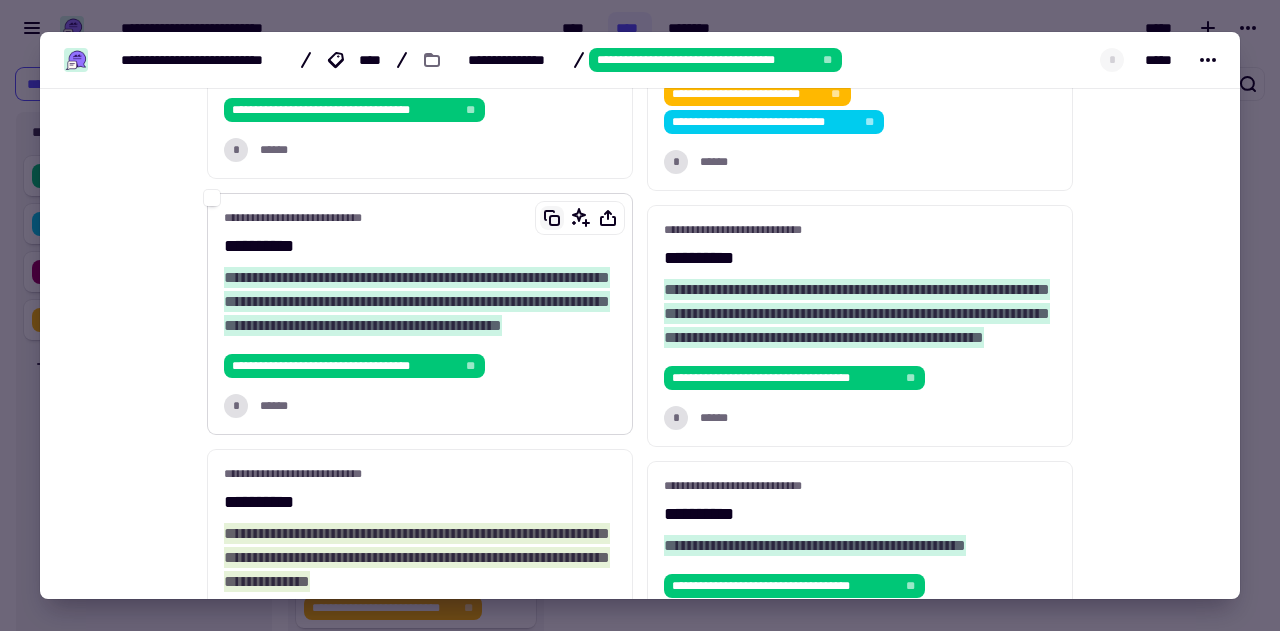 click 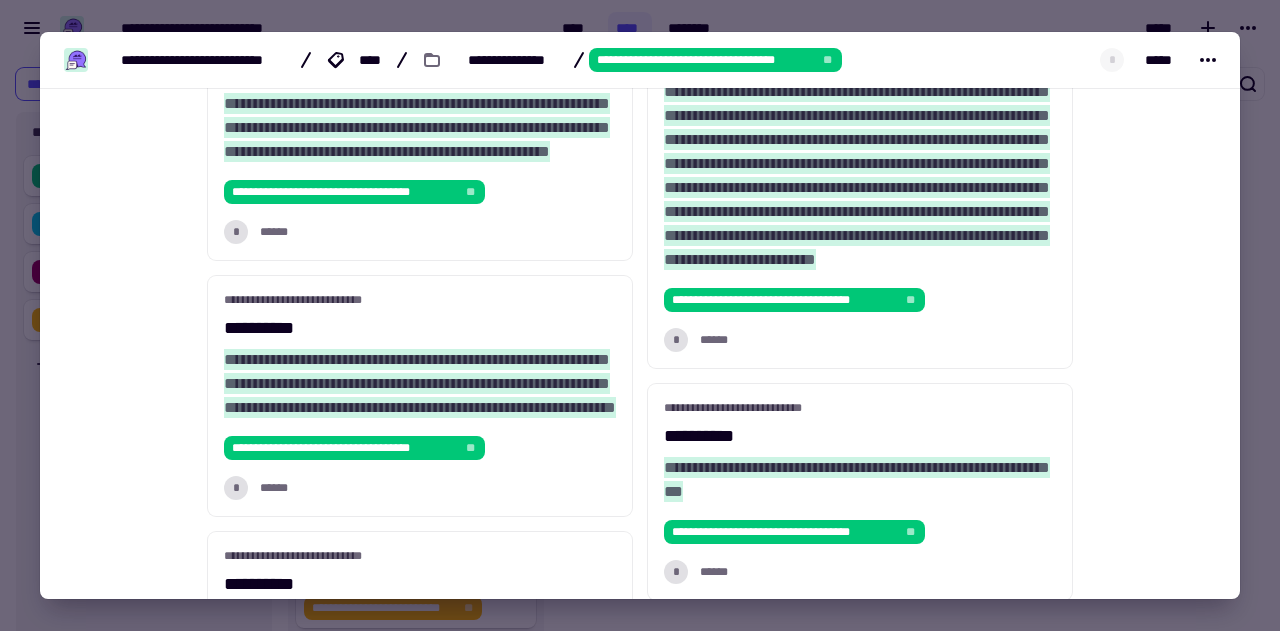 scroll, scrollTop: 1937, scrollLeft: 0, axis: vertical 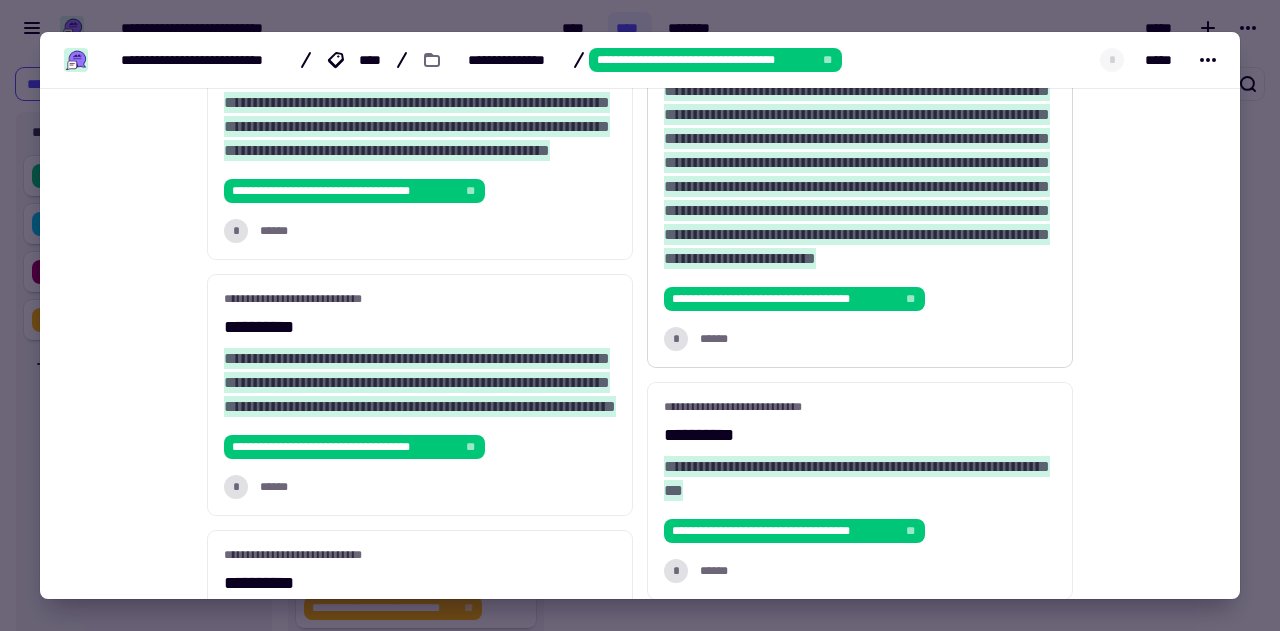 click 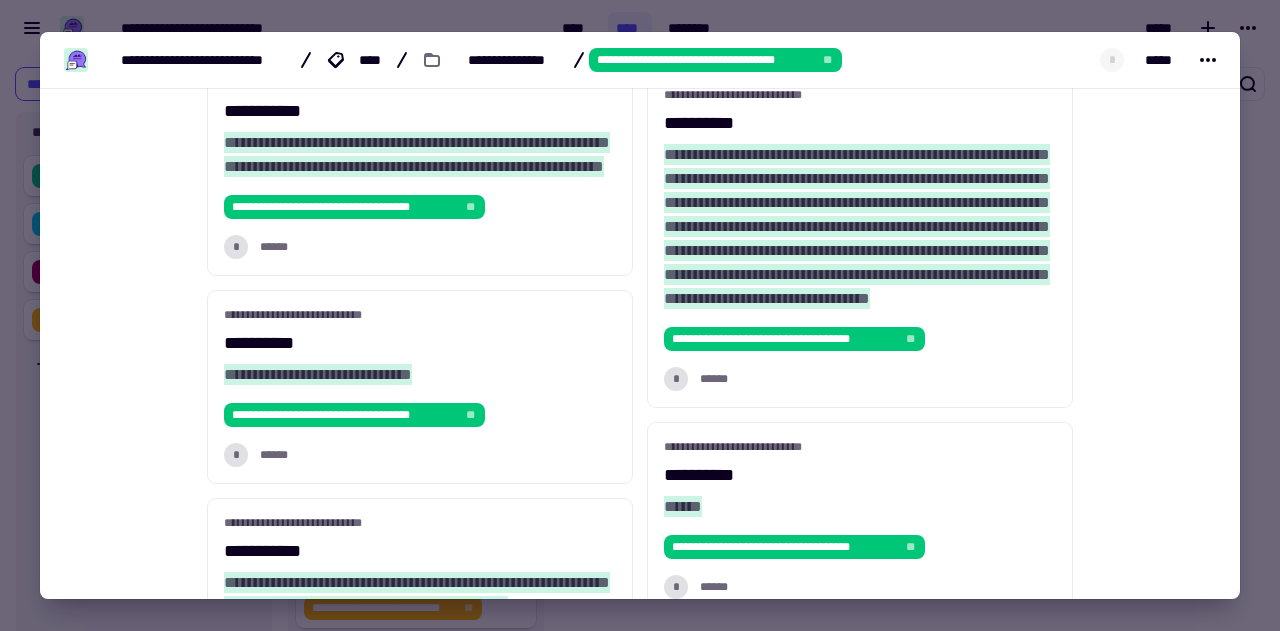 scroll, scrollTop: 3345, scrollLeft: 0, axis: vertical 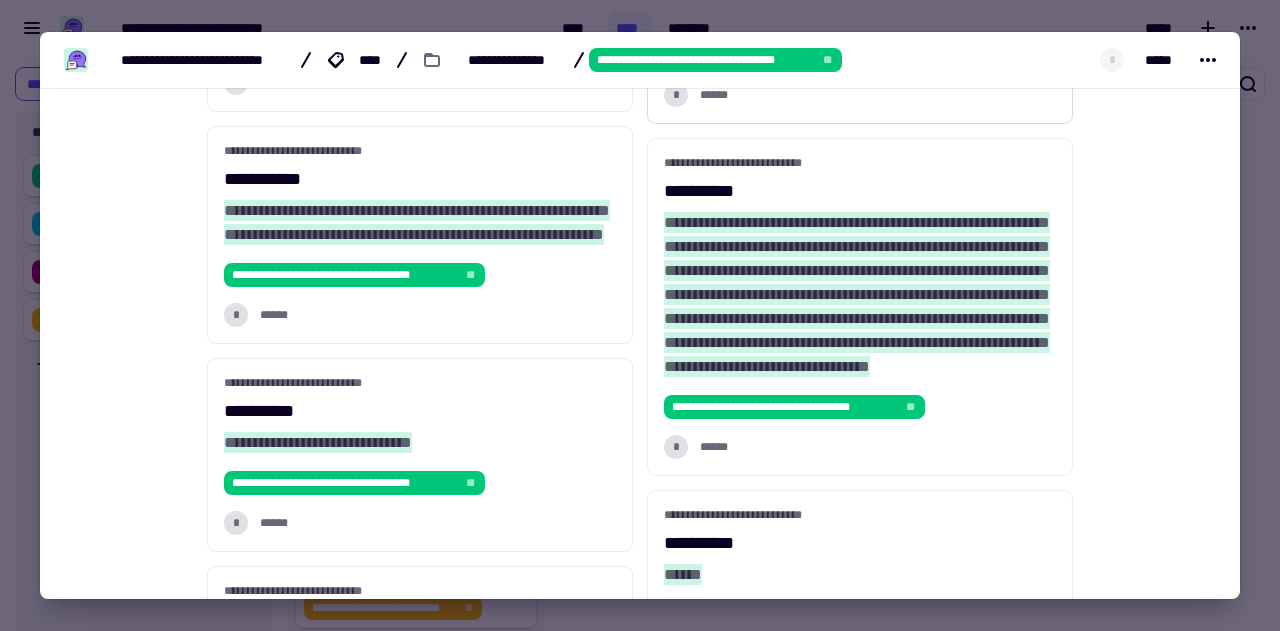 click 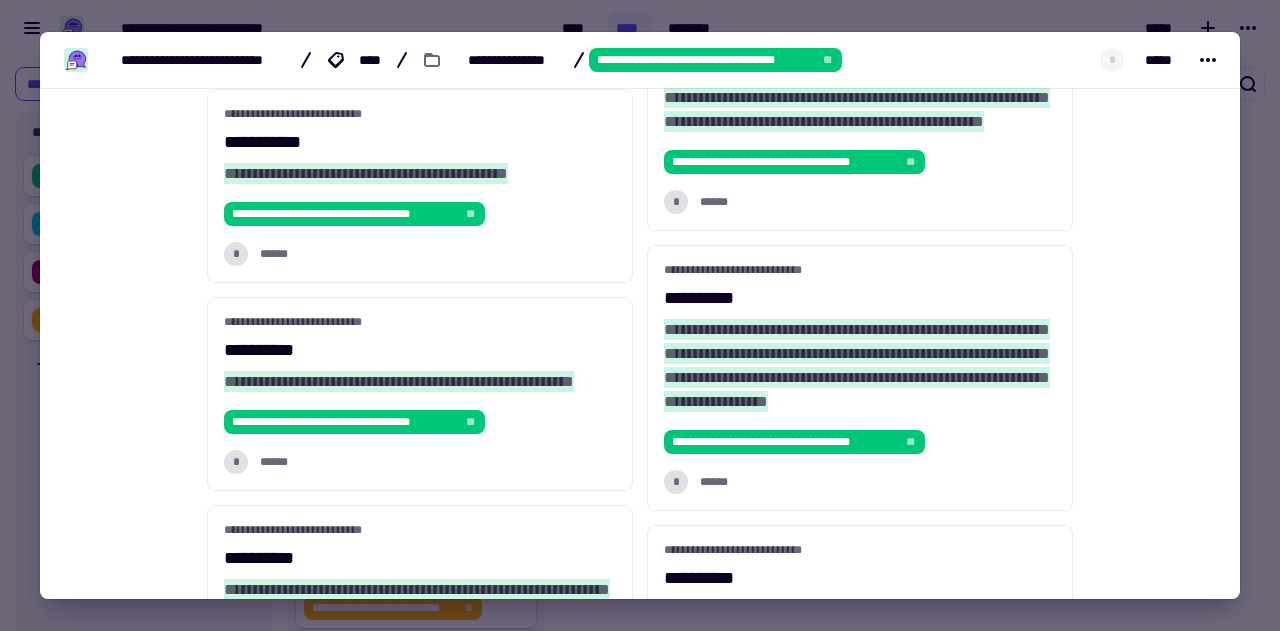 scroll, scrollTop: 4055, scrollLeft: 0, axis: vertical 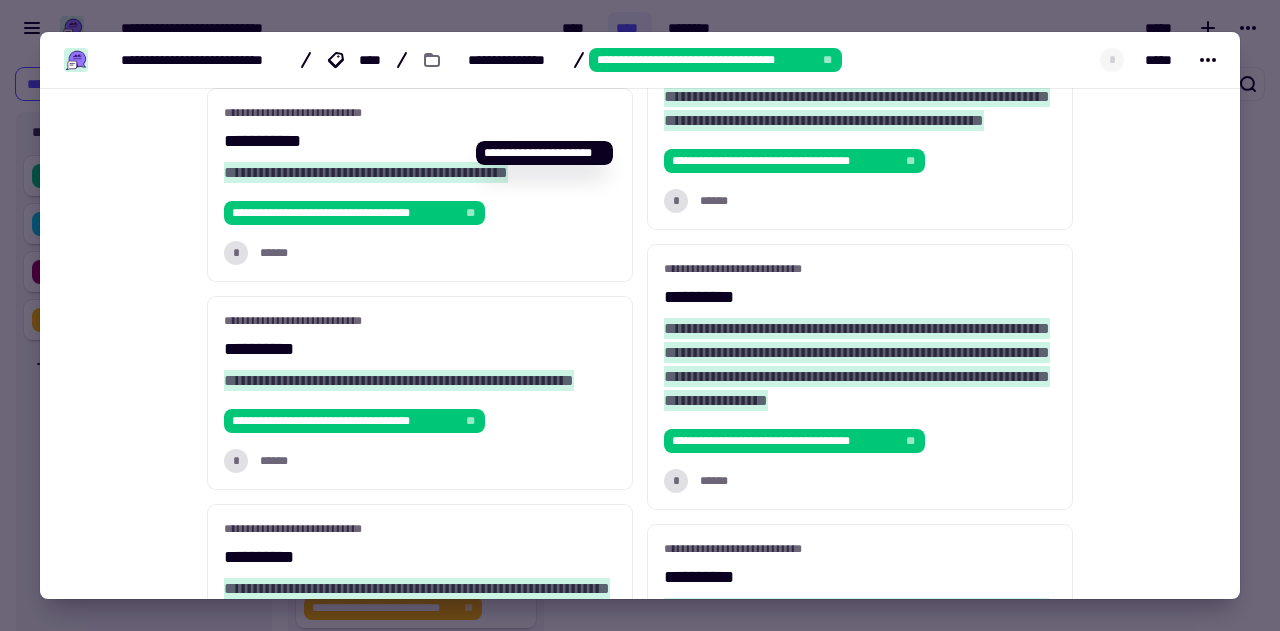 click 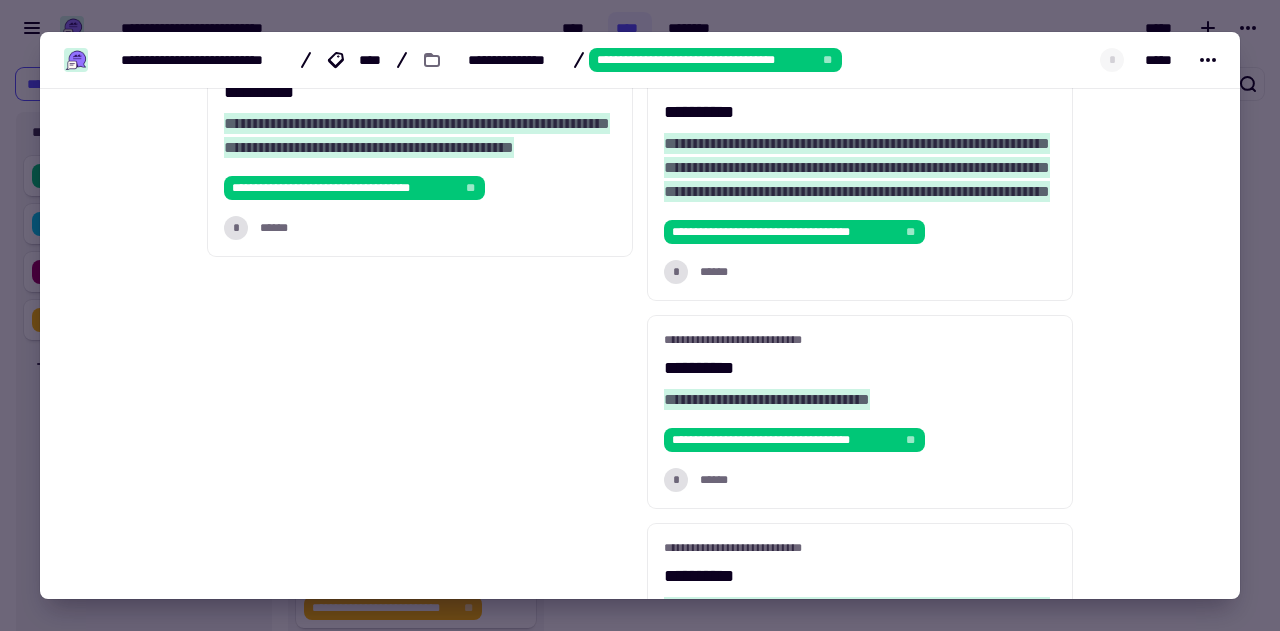 scroll, scrollTop: 4468, scrollLeft: 0, axis: vertical 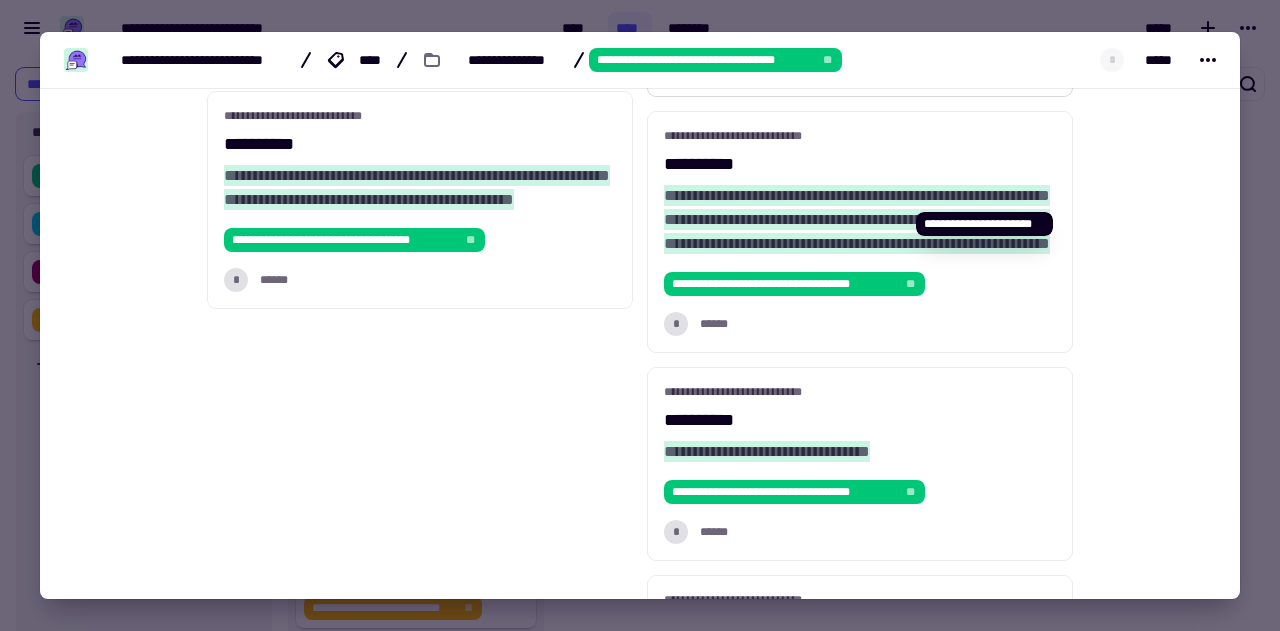 click 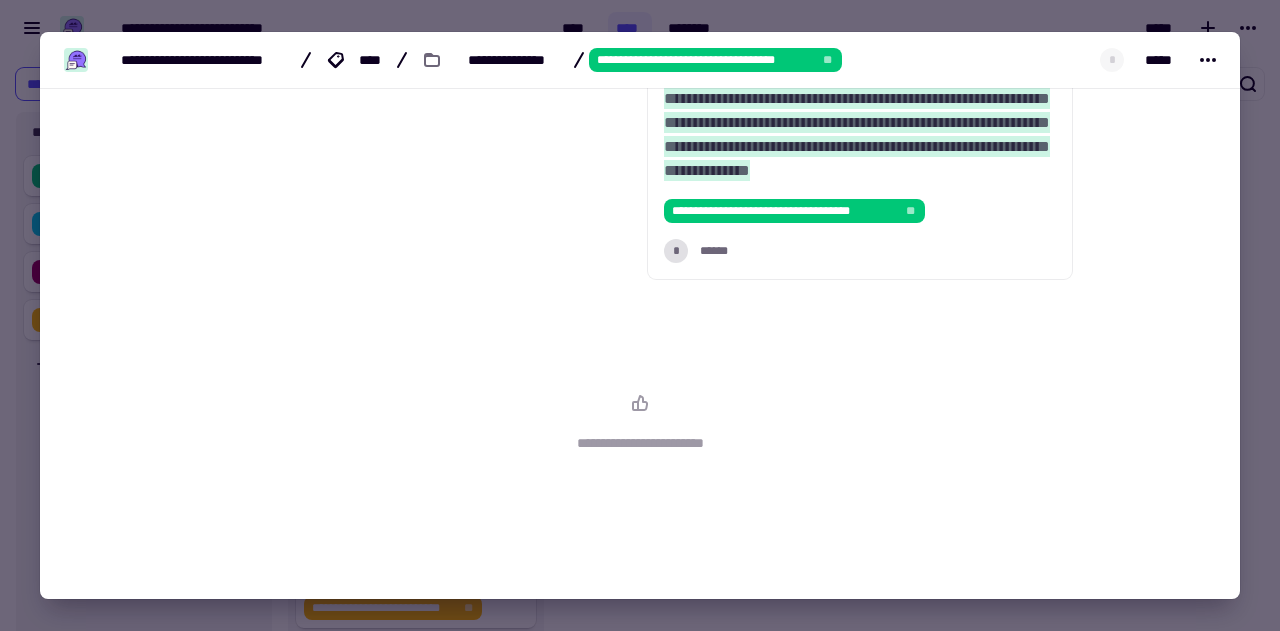 scroll, scrollTop: 5247, scrollLeft: 0, axis: vertical 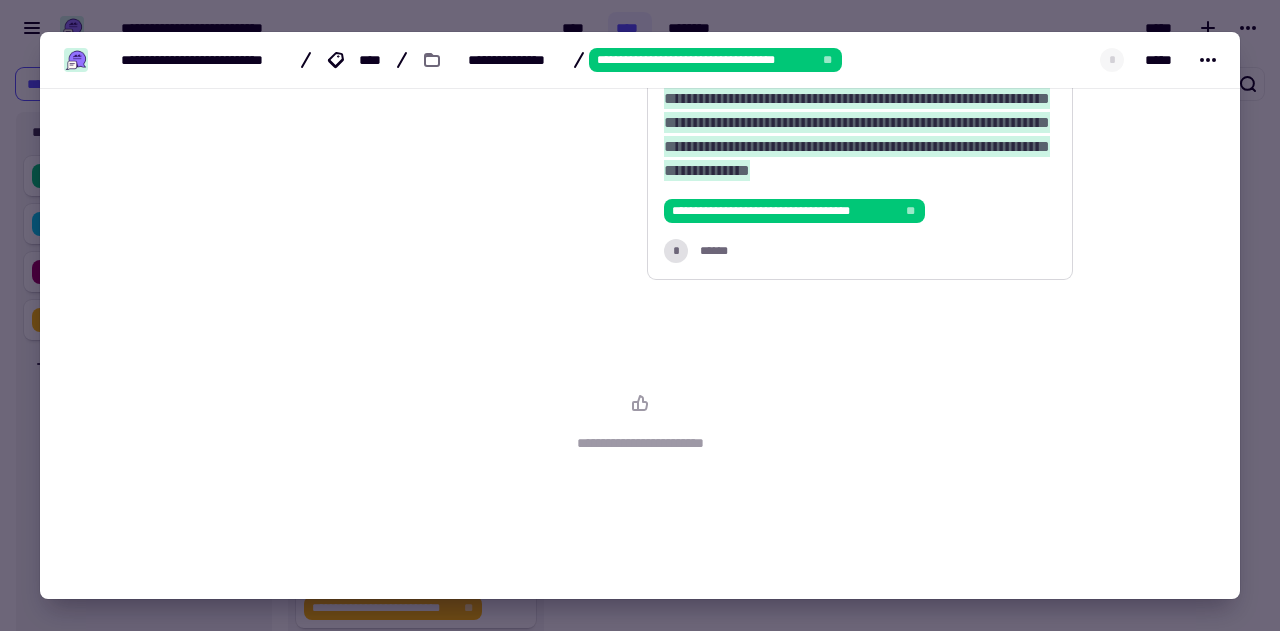 click 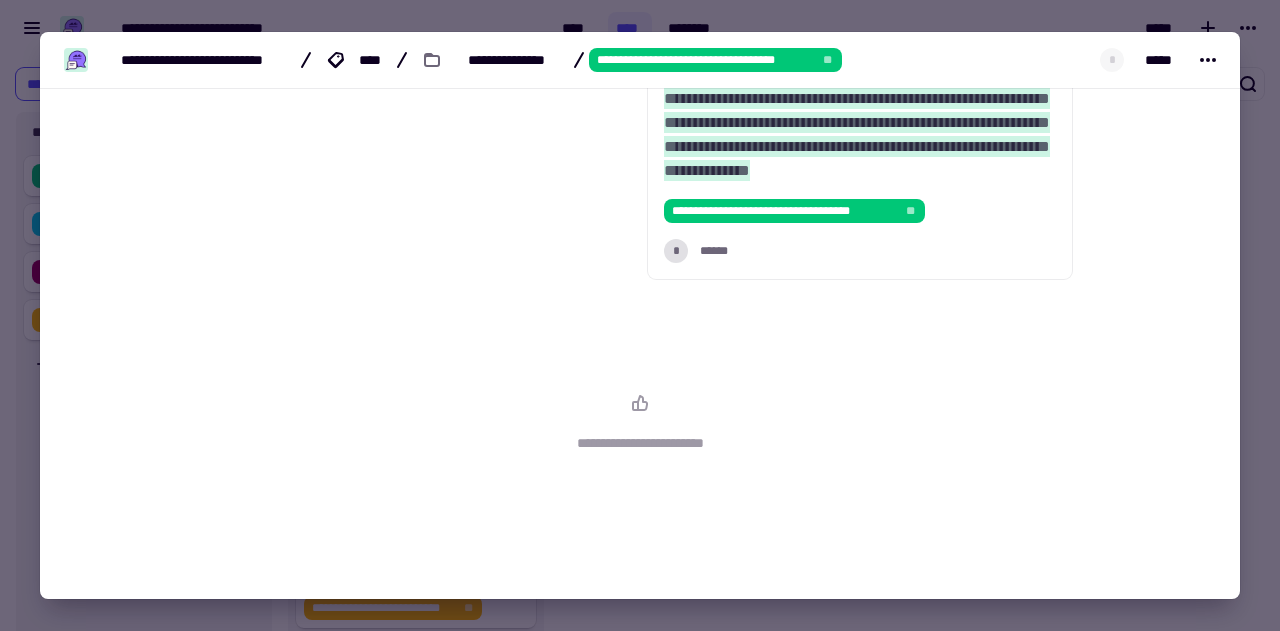 click at bounding box center (640, 315) 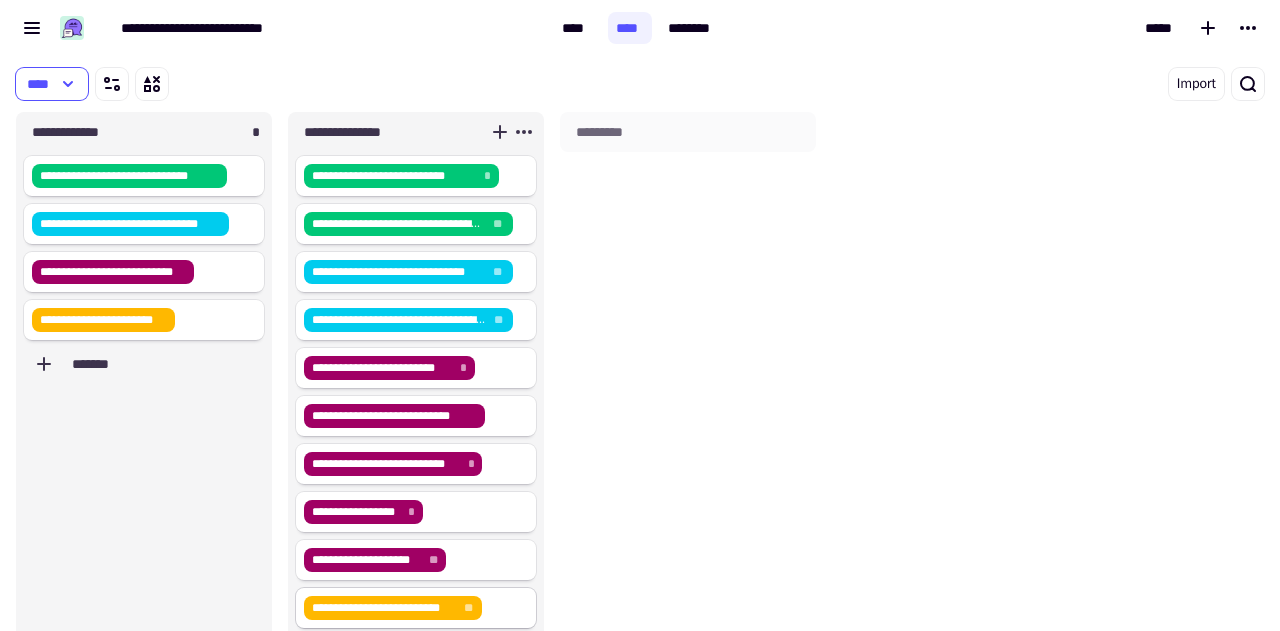 scroll, scrollTop: 38, scrollLeft: 0, axis: vertical 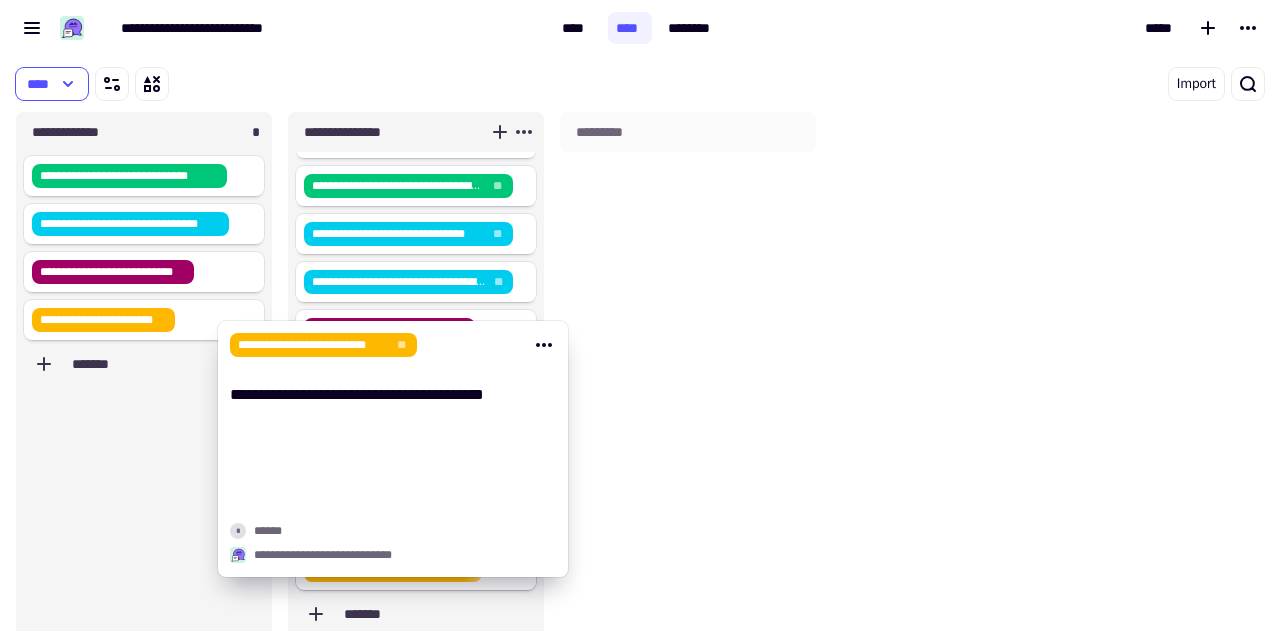 click on "**********" 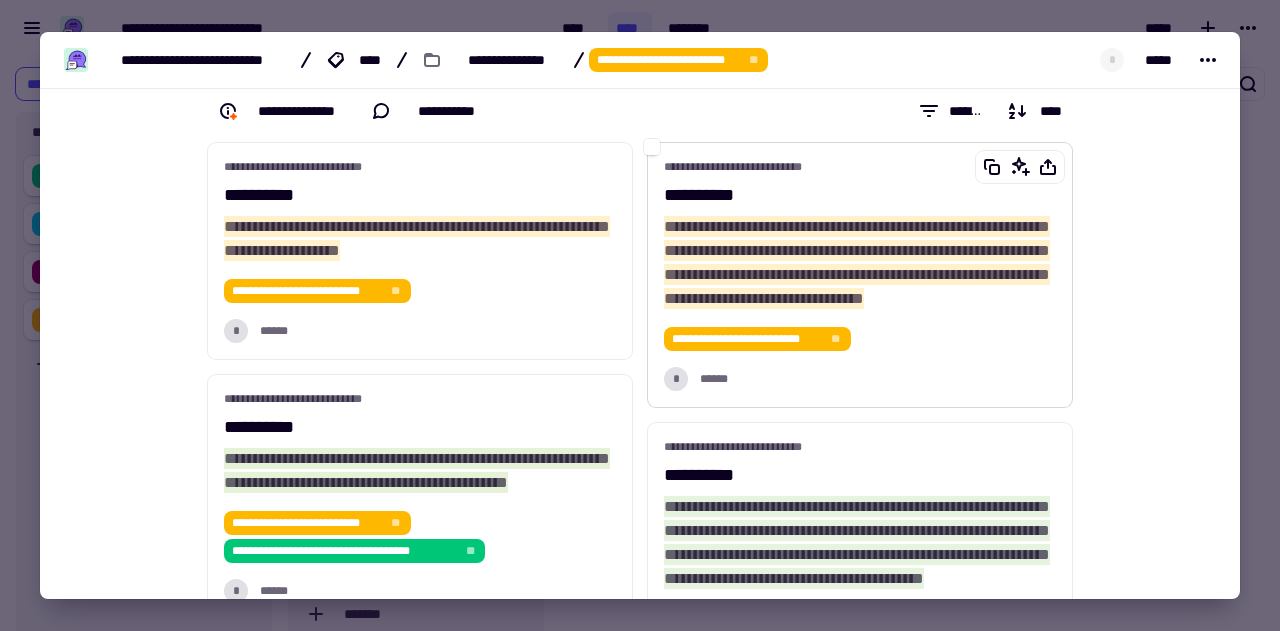 scroll, scrollTop: 133, scrollLeft: 0, axis: vertical 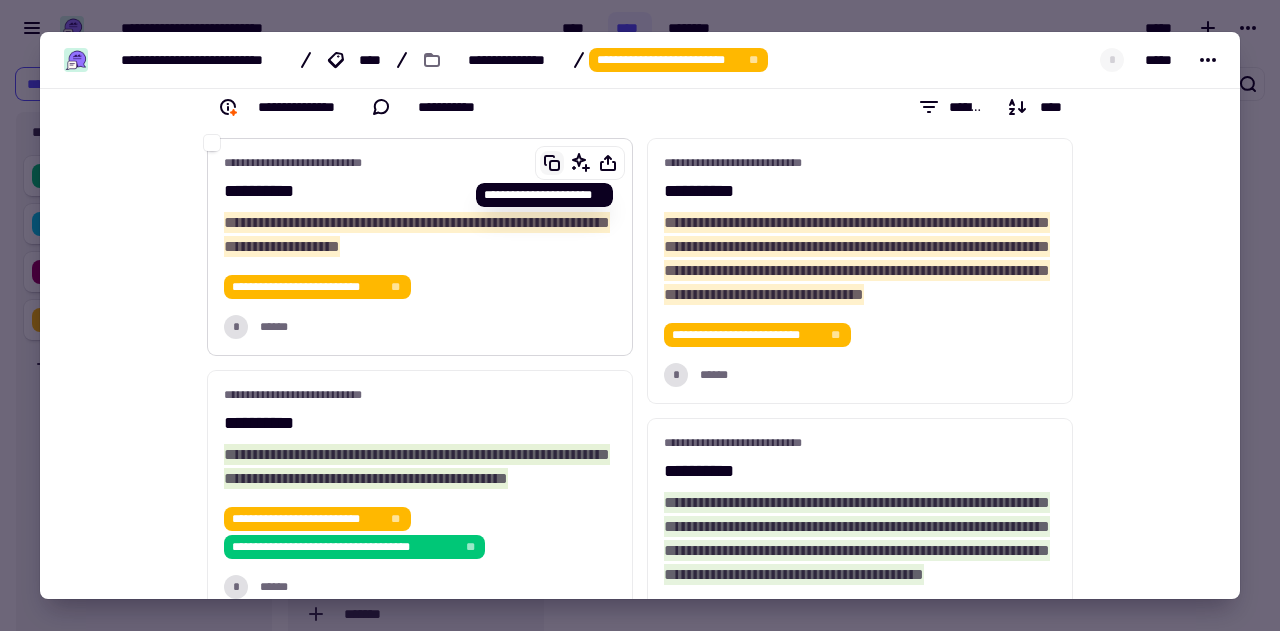 click 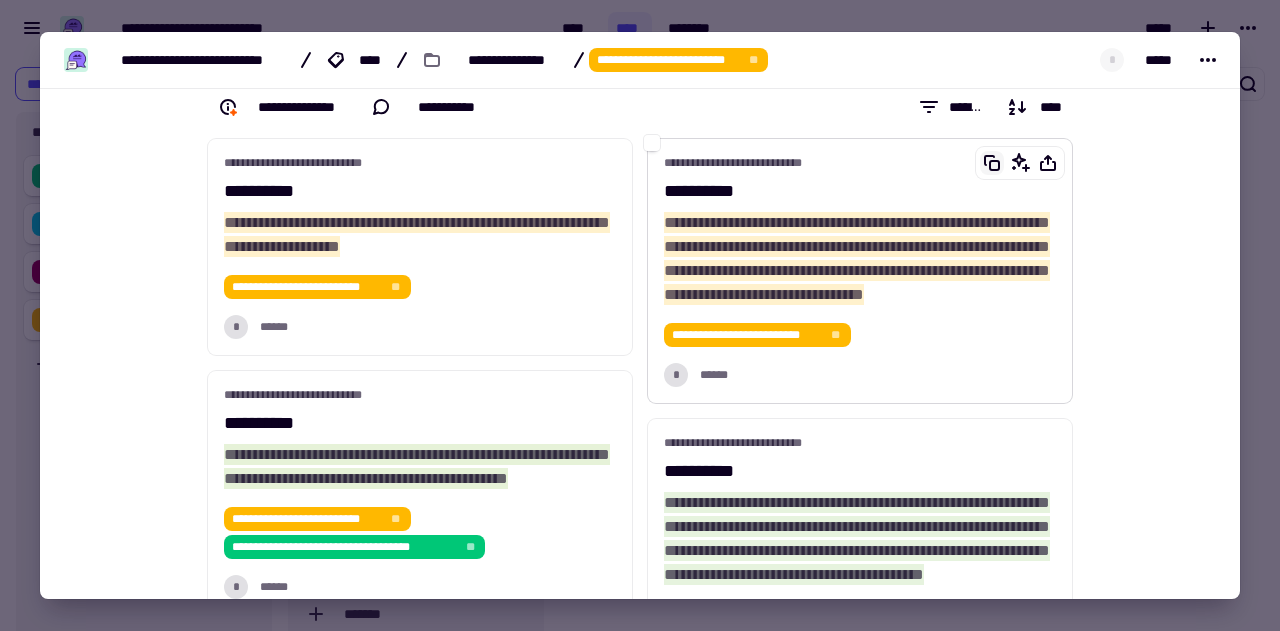 click 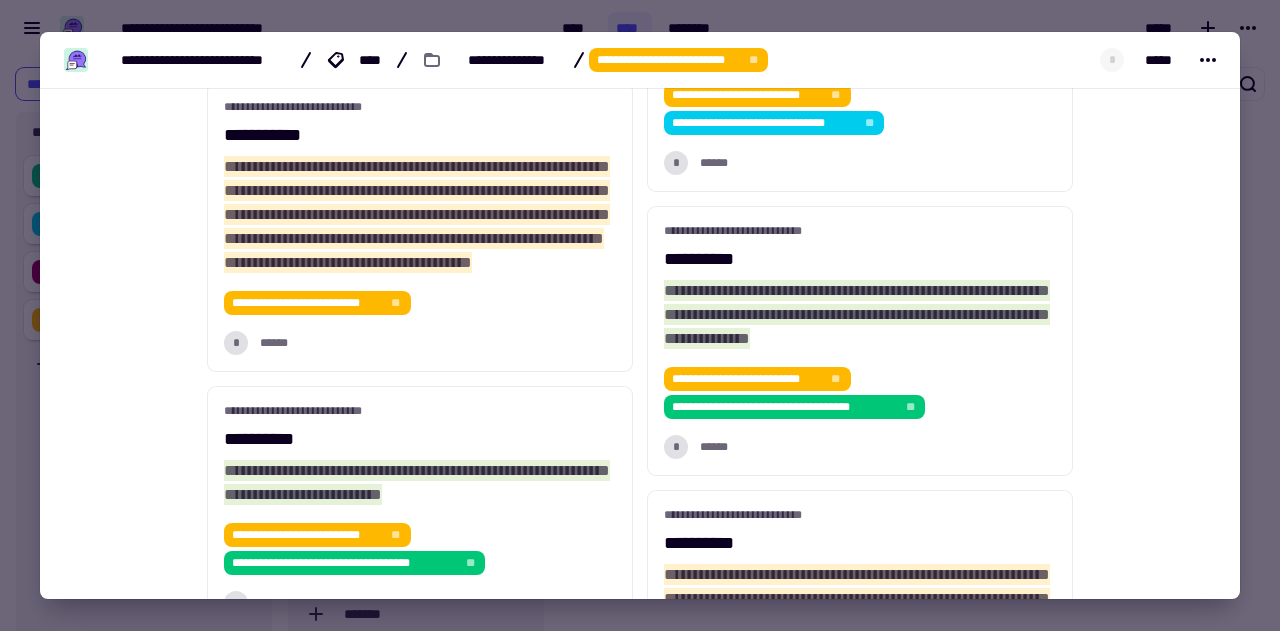 scroll, scrollTop: 695, scrollLeft: 0, axis: vertical 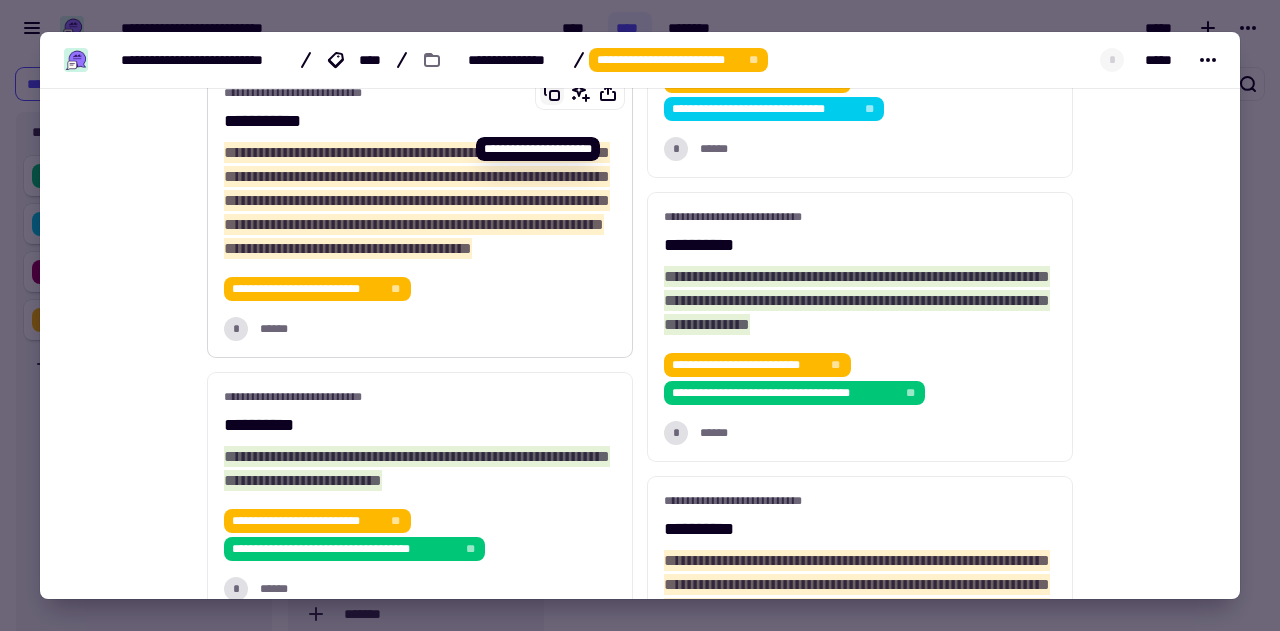 click 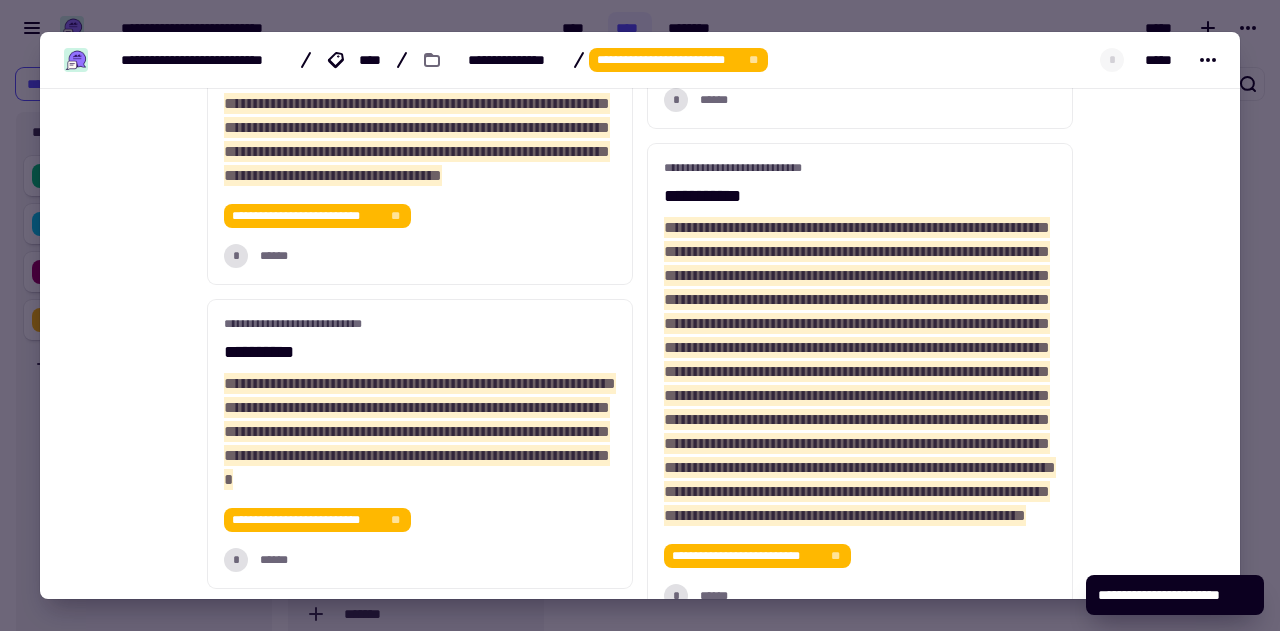 scroll, scrollTop: 1325, scrollLeft: 0, axis: vertical 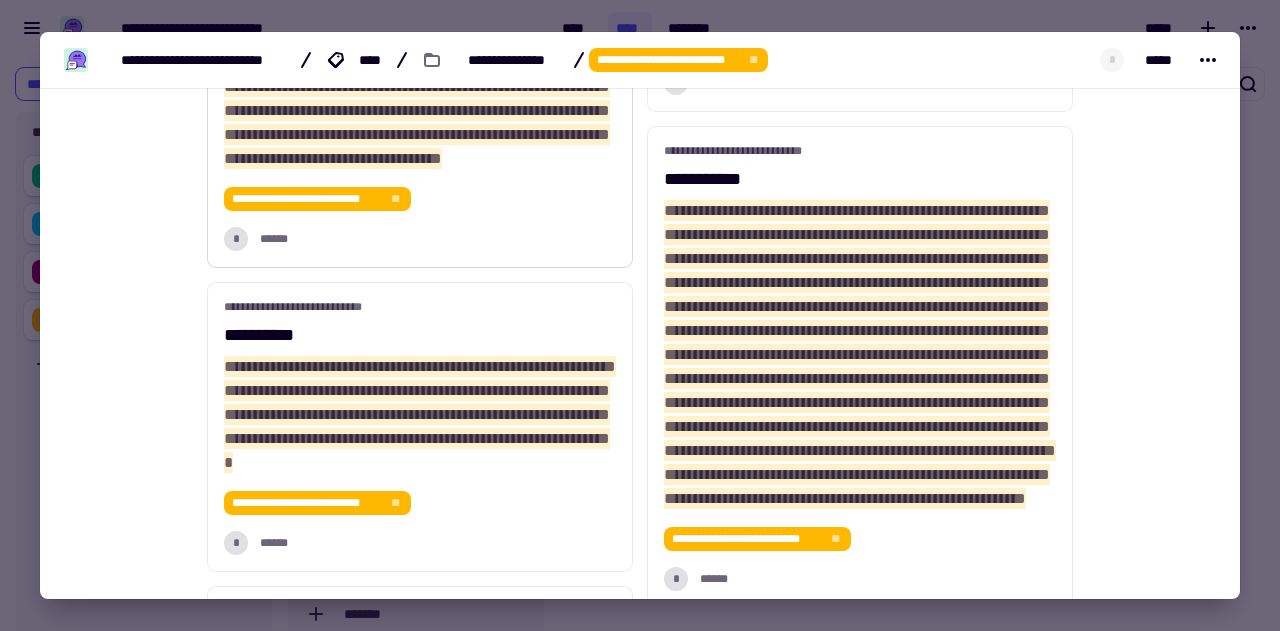 click 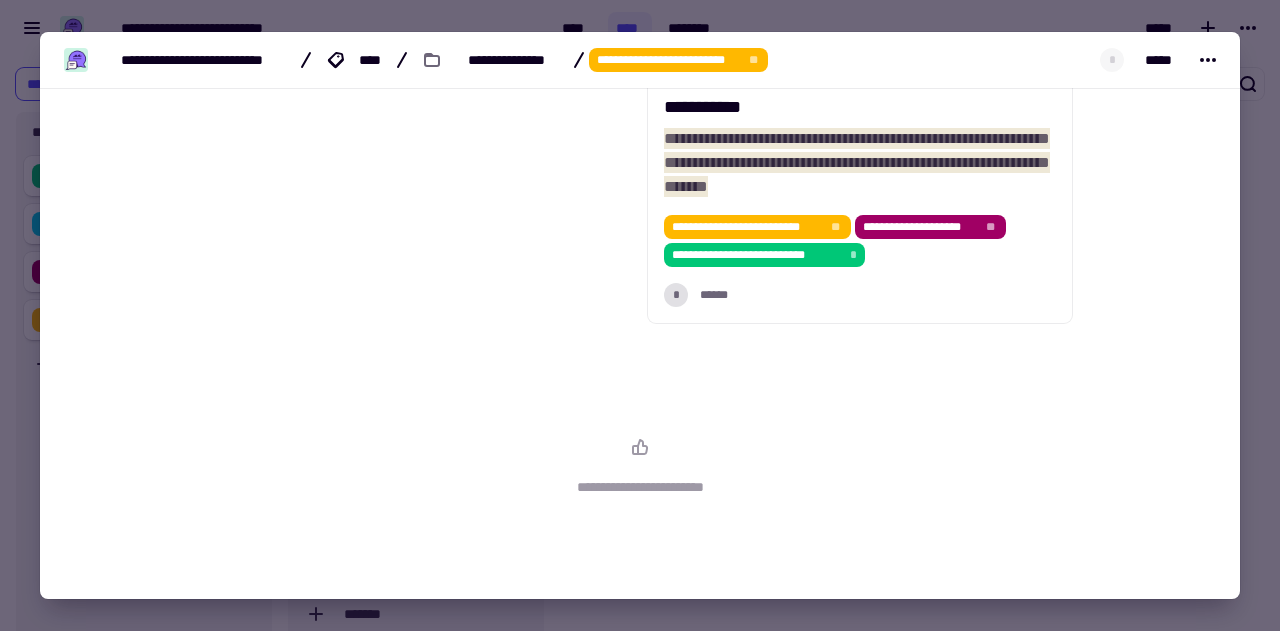 scroll, scrollTop: 2437, scrollLeft: 0, axis: vertical 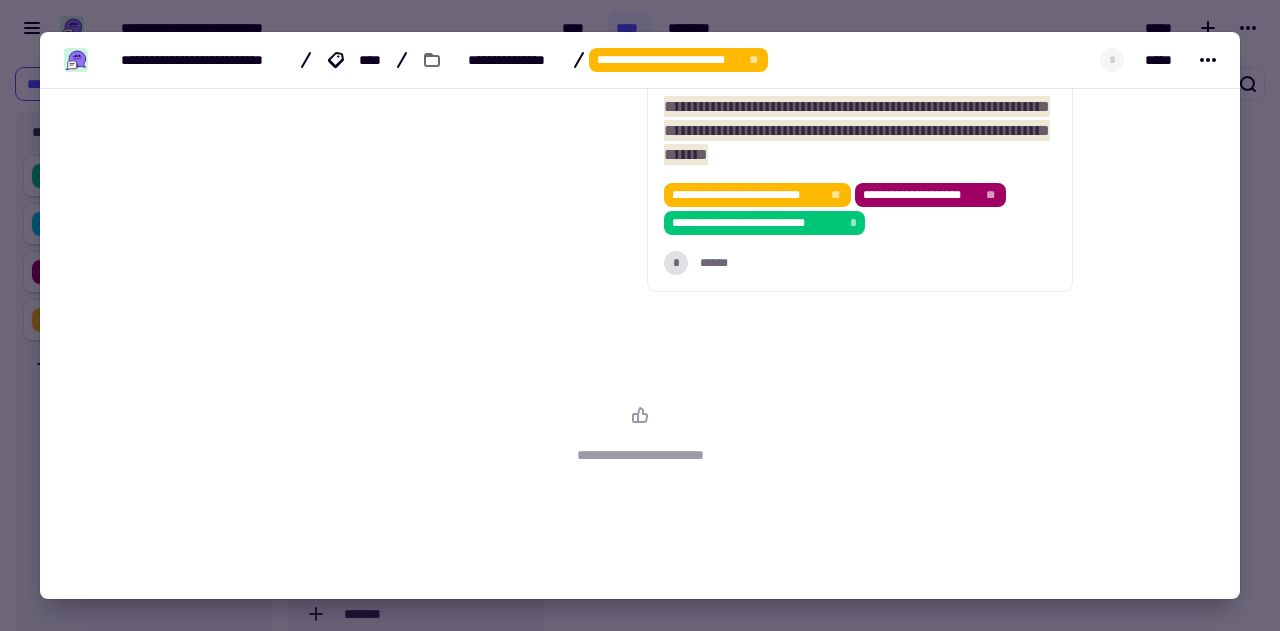 click at bounding box center (640, 315) 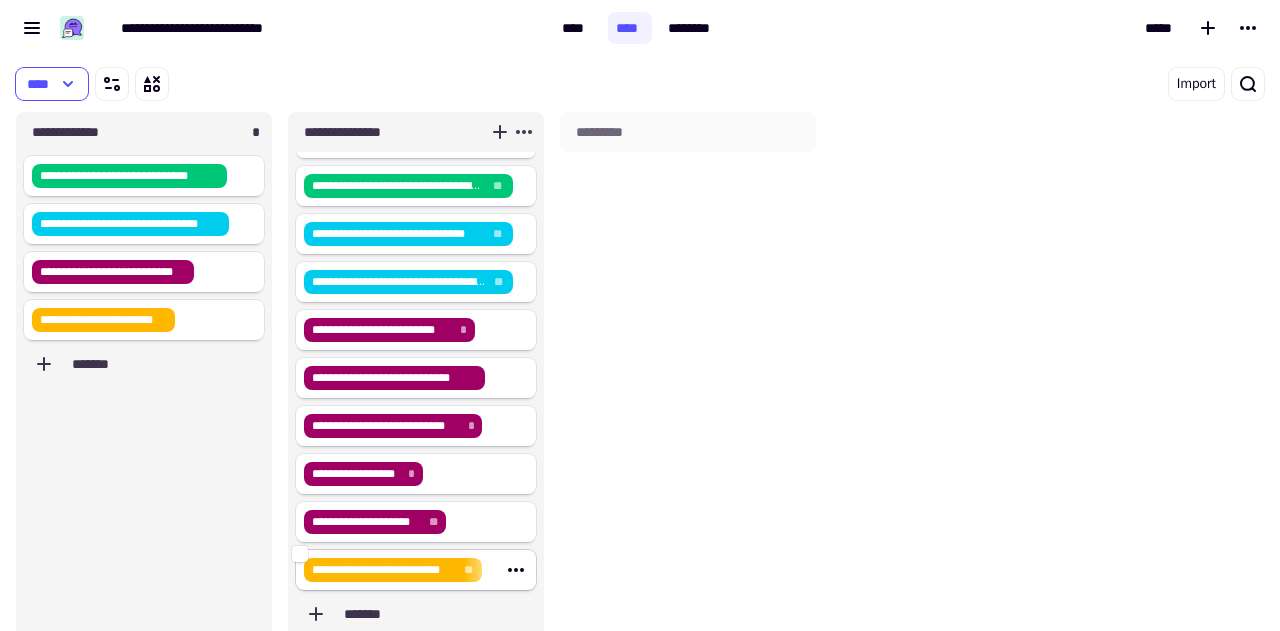 click on "**********" 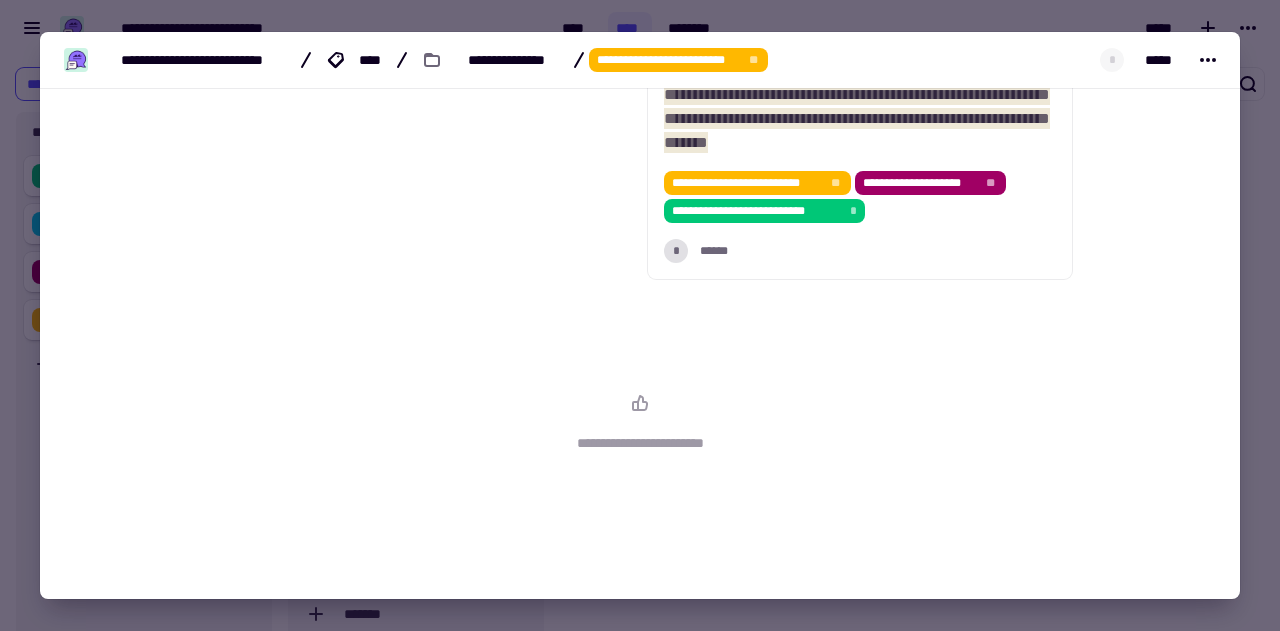 scroll, scrollTop: 2510, scrollLeft: 0, axis: vertical 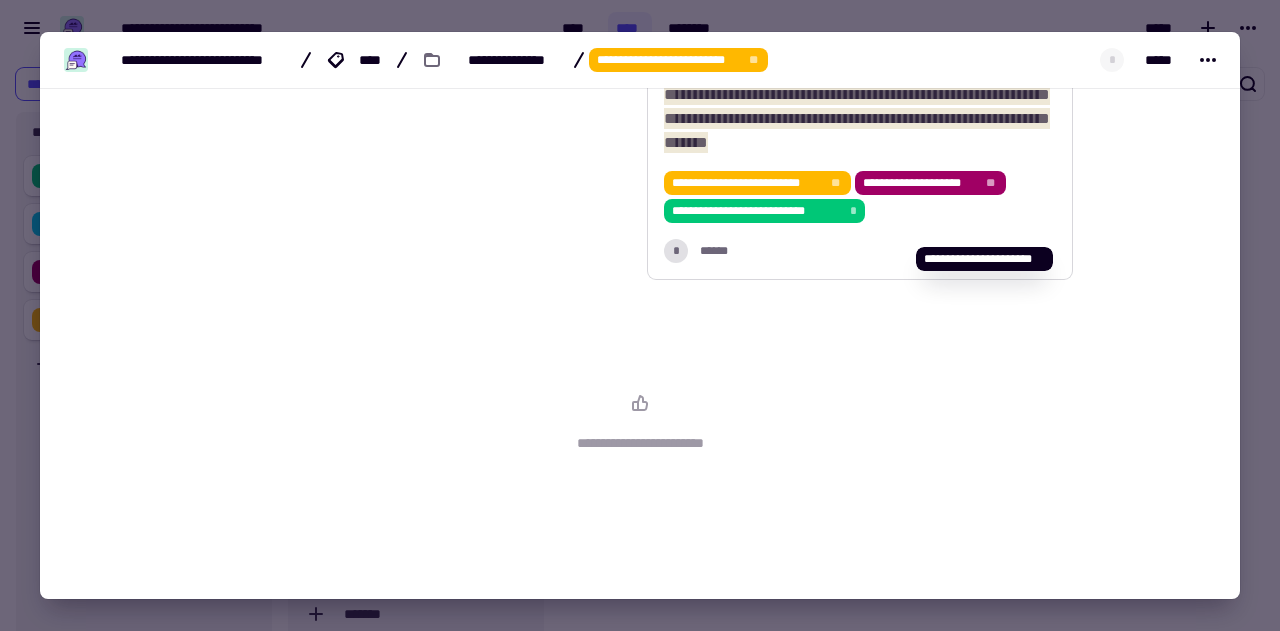 click 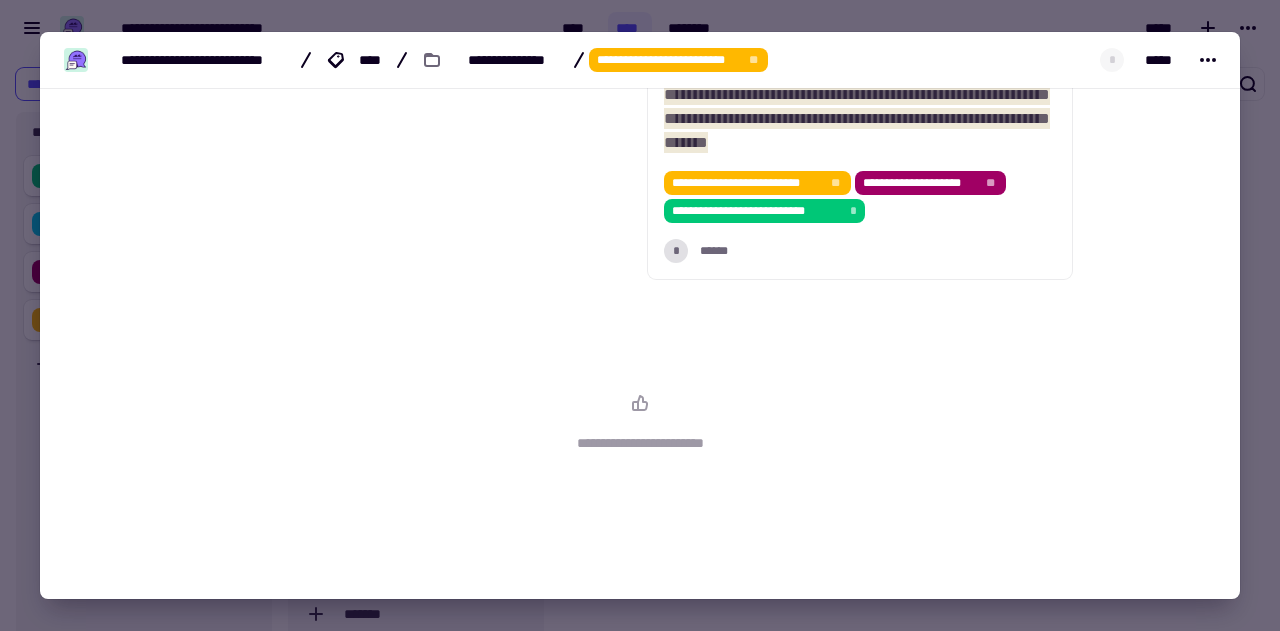 click at bounding box center [640, 315] 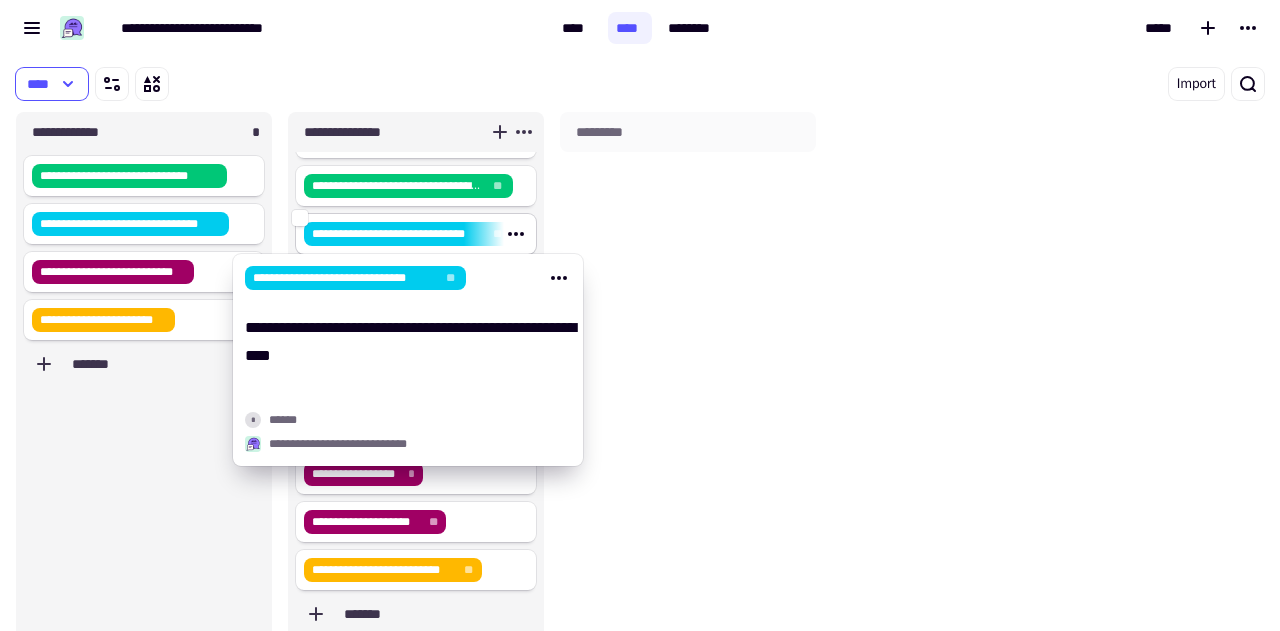 click on "**********" 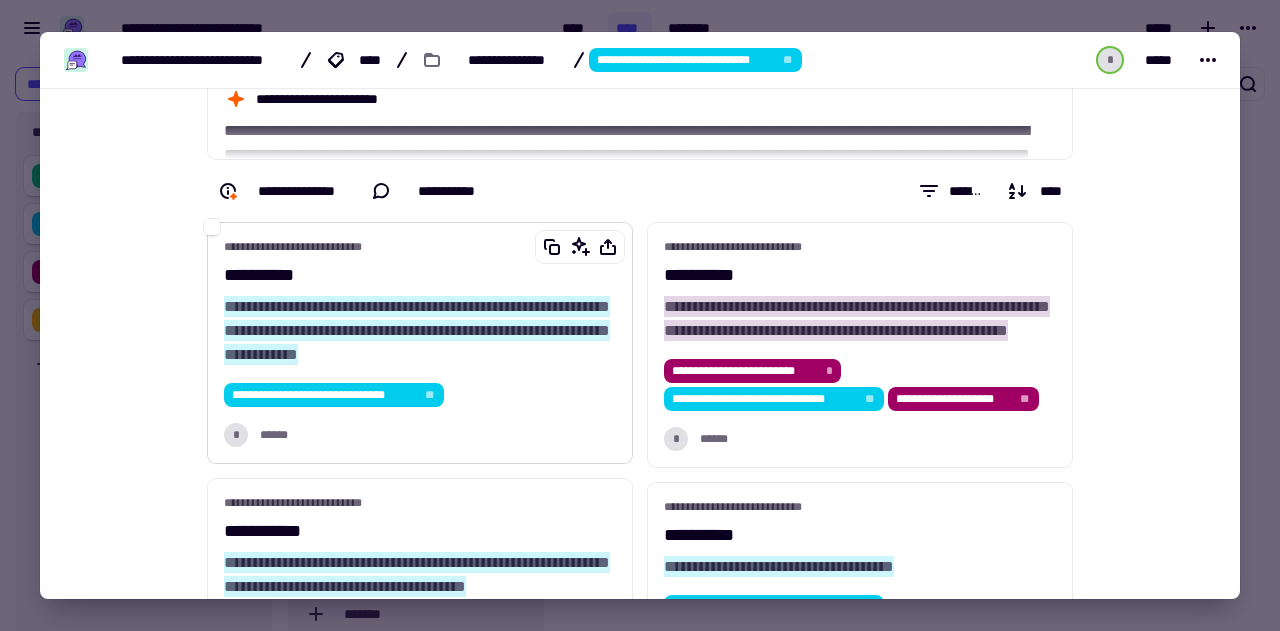 scroll, scrollTop: 55, scrollLeft: 0, axis: vertical 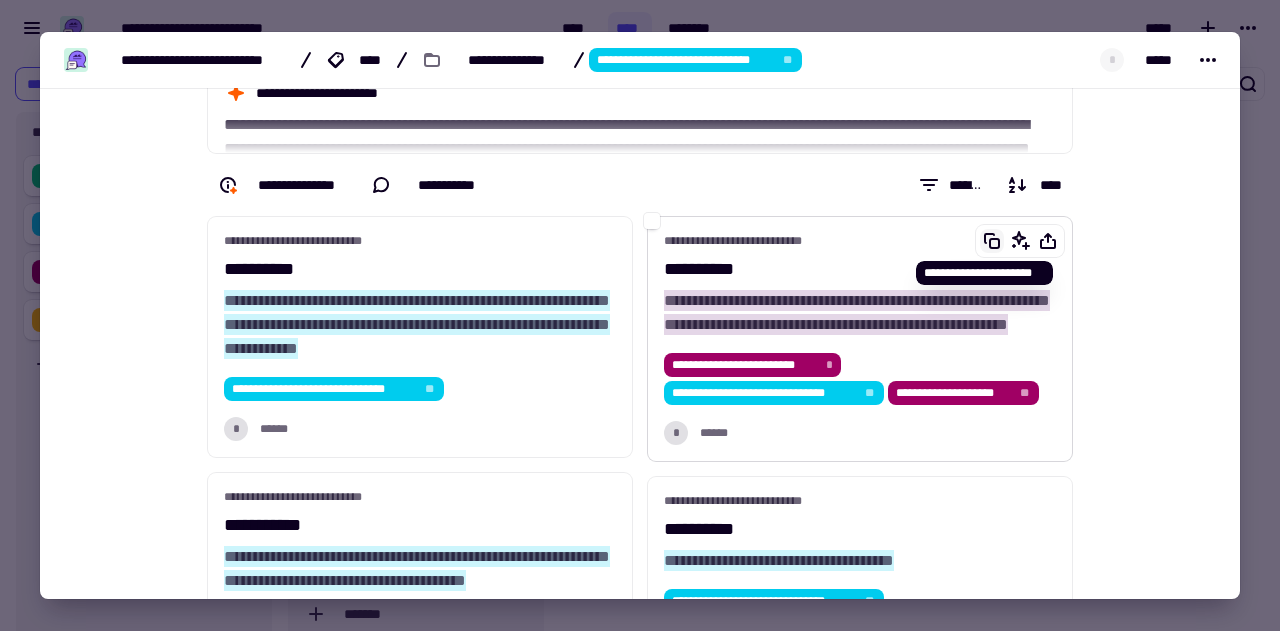 click 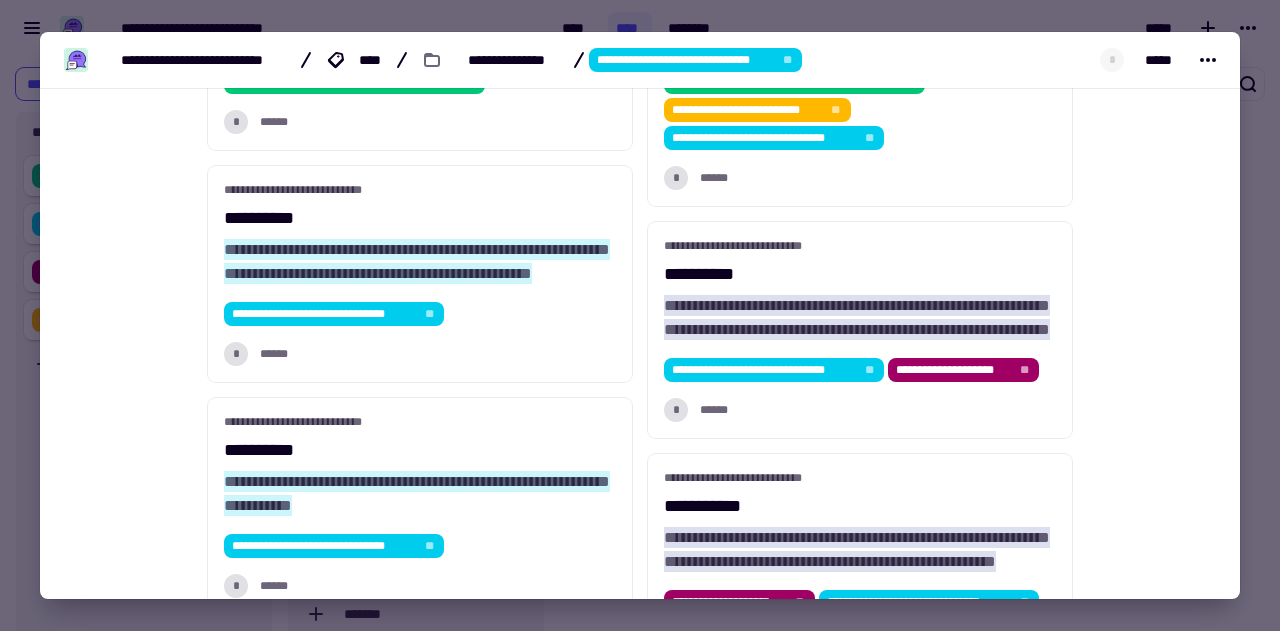 scroll, scrollTop: 864, scrollLeft: 0, axis: vertical 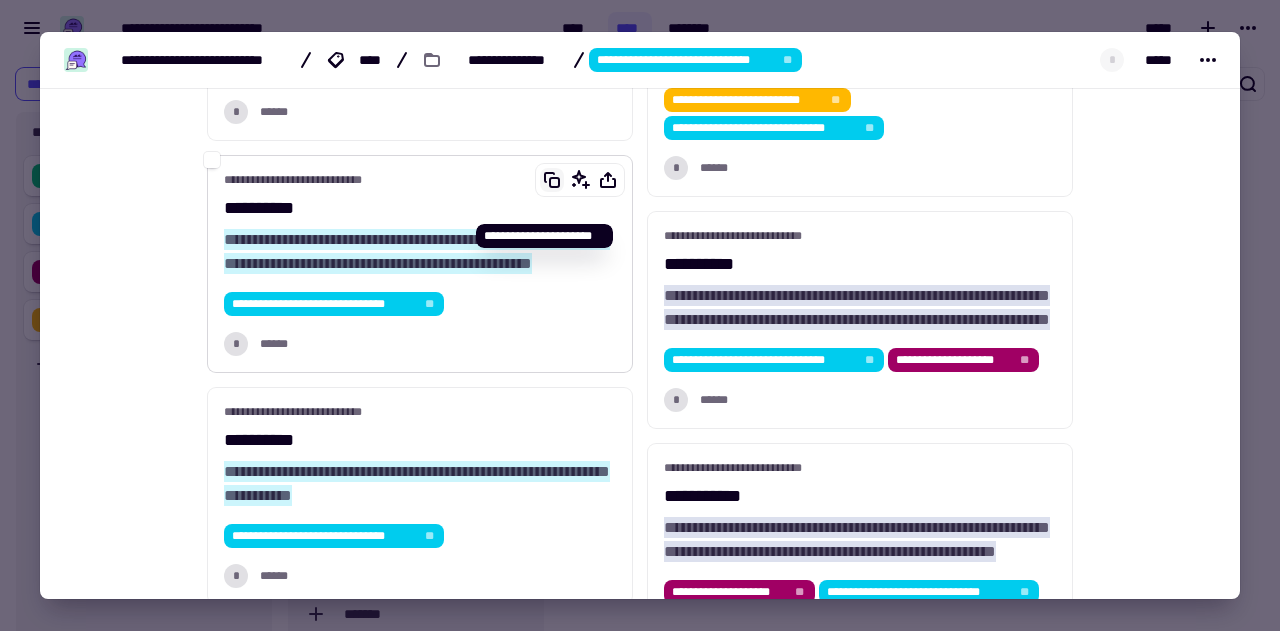 click 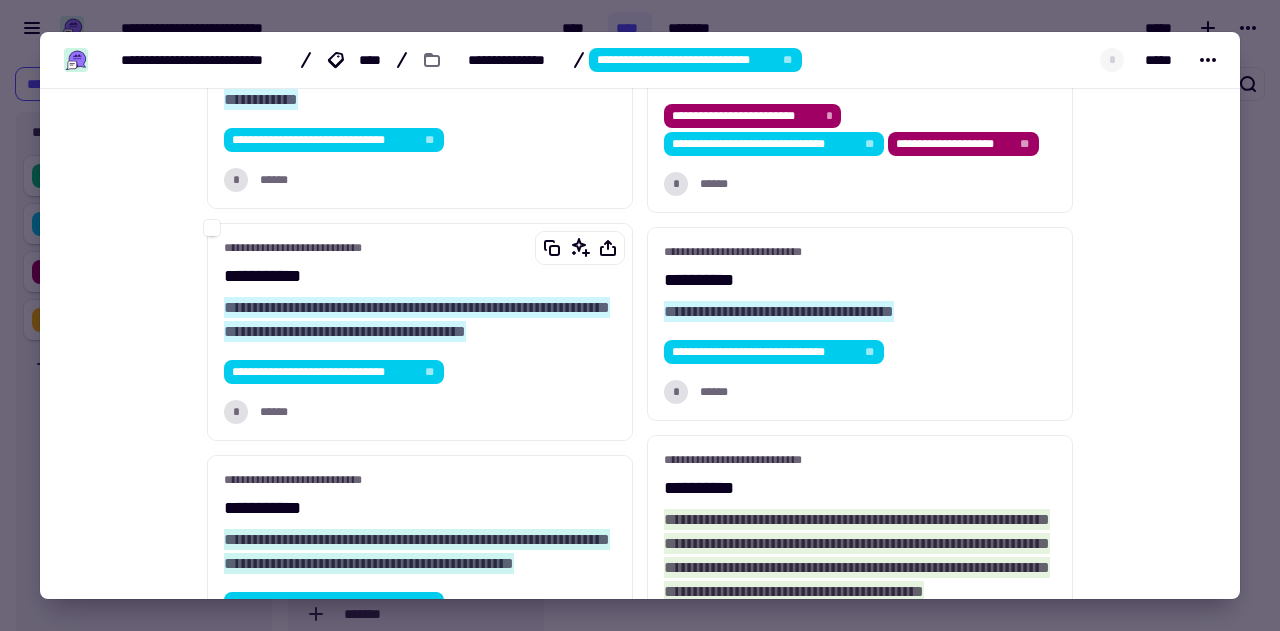 scroll, scrollTop: 98, scrollLeft: 0, axis: vertical 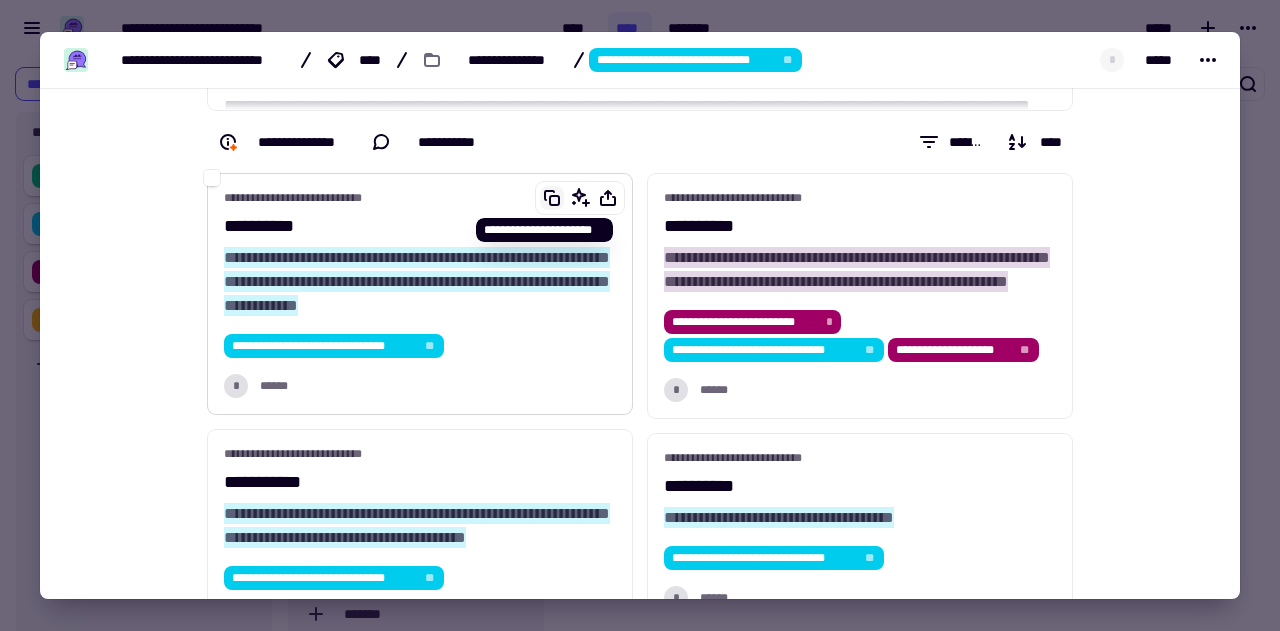 click 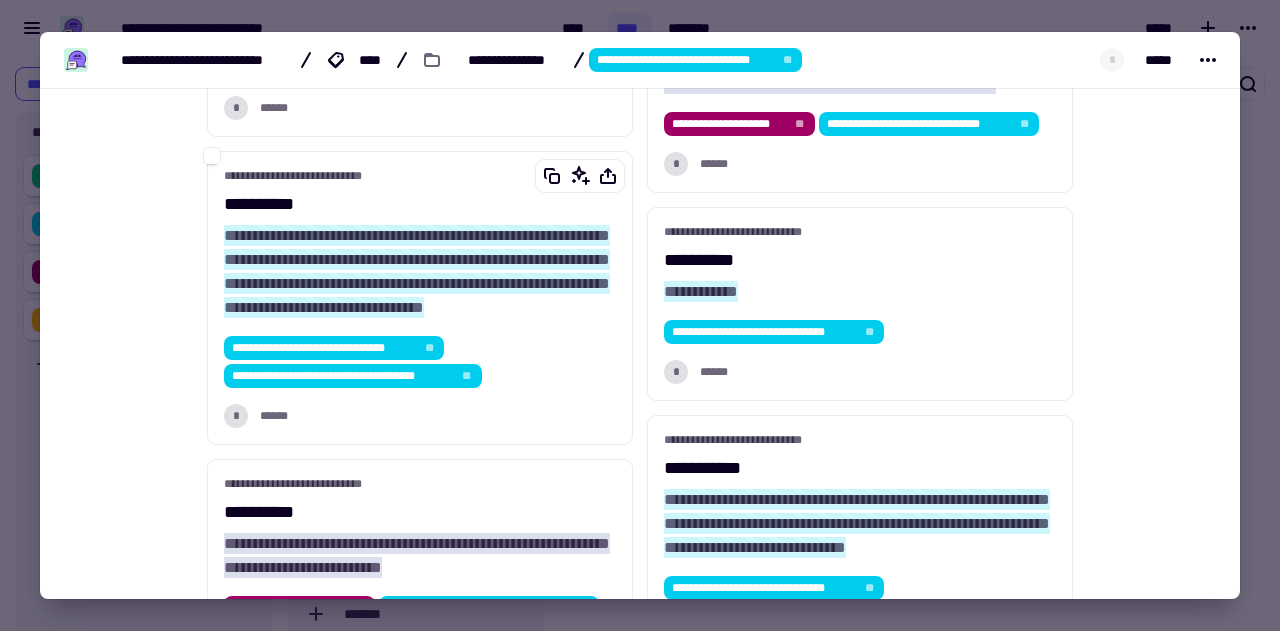 scroll, scrollTop: 1336, scrollLeft: 0, axis: vertical 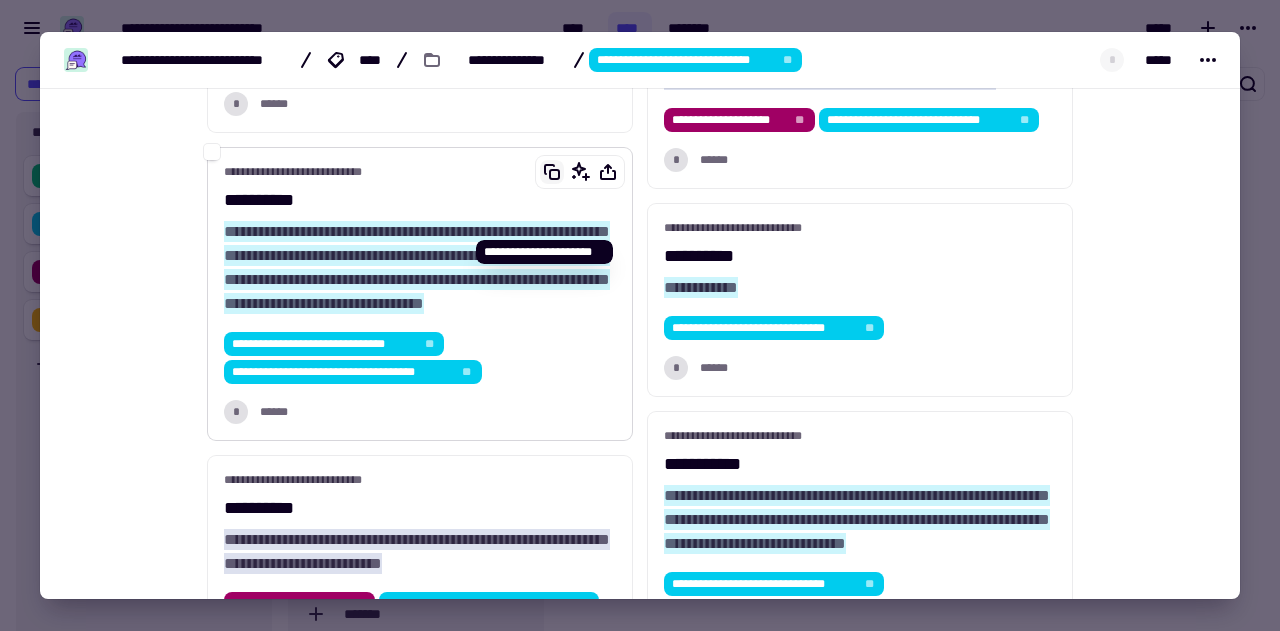 click 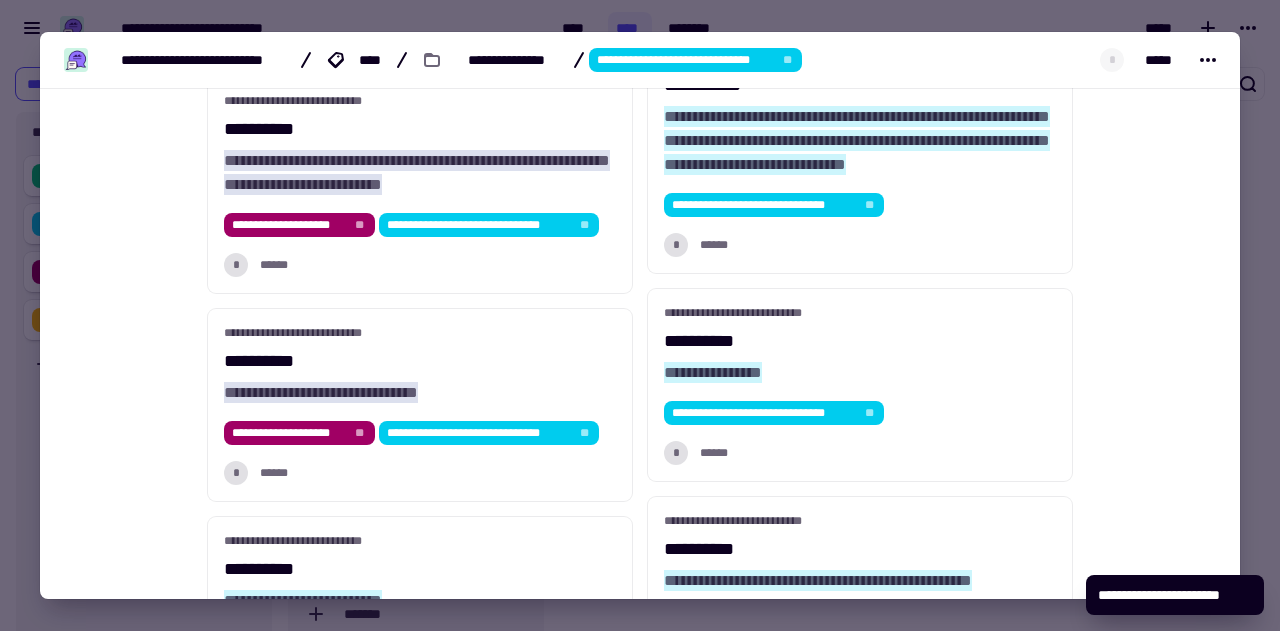 scroll, scrollTop: 1716, scrollLeft: 0, axis: vertical 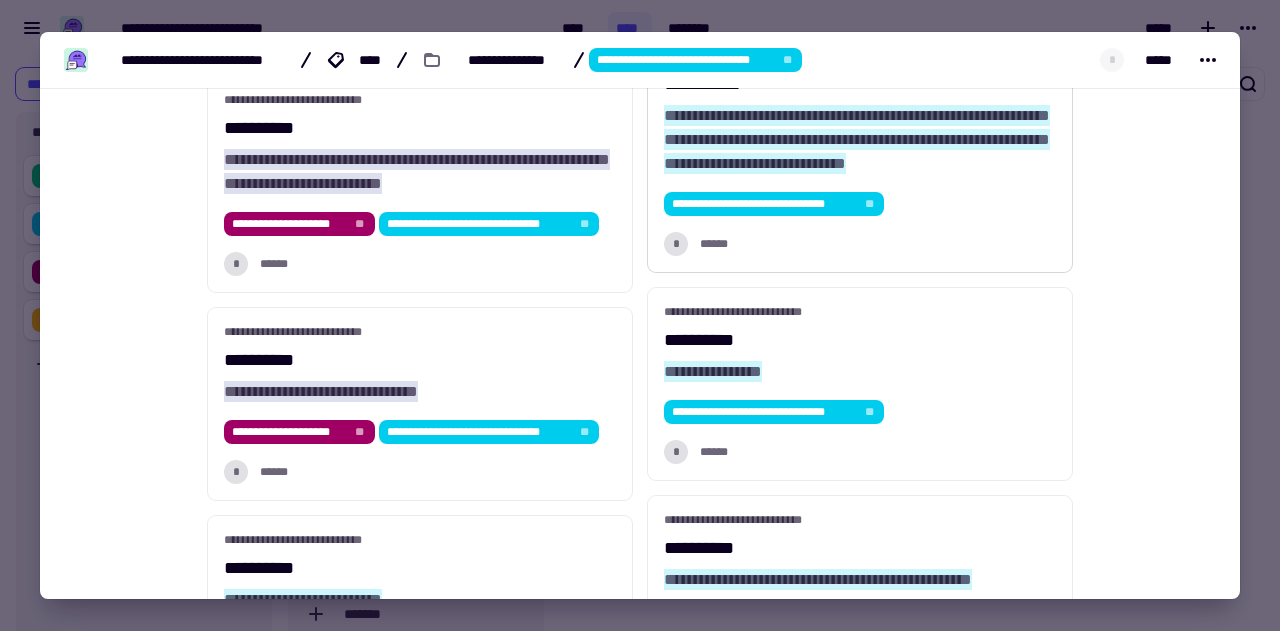 click 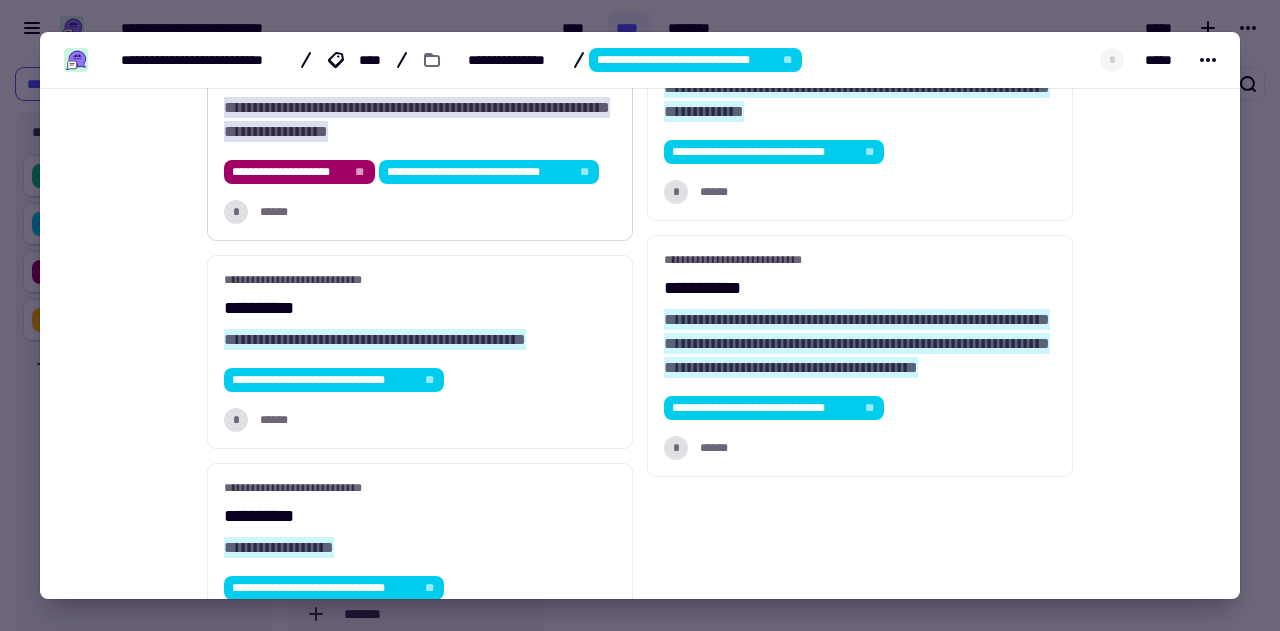 scroll, scrollTop: 2415, scrollLeft: 0, axis: vertical 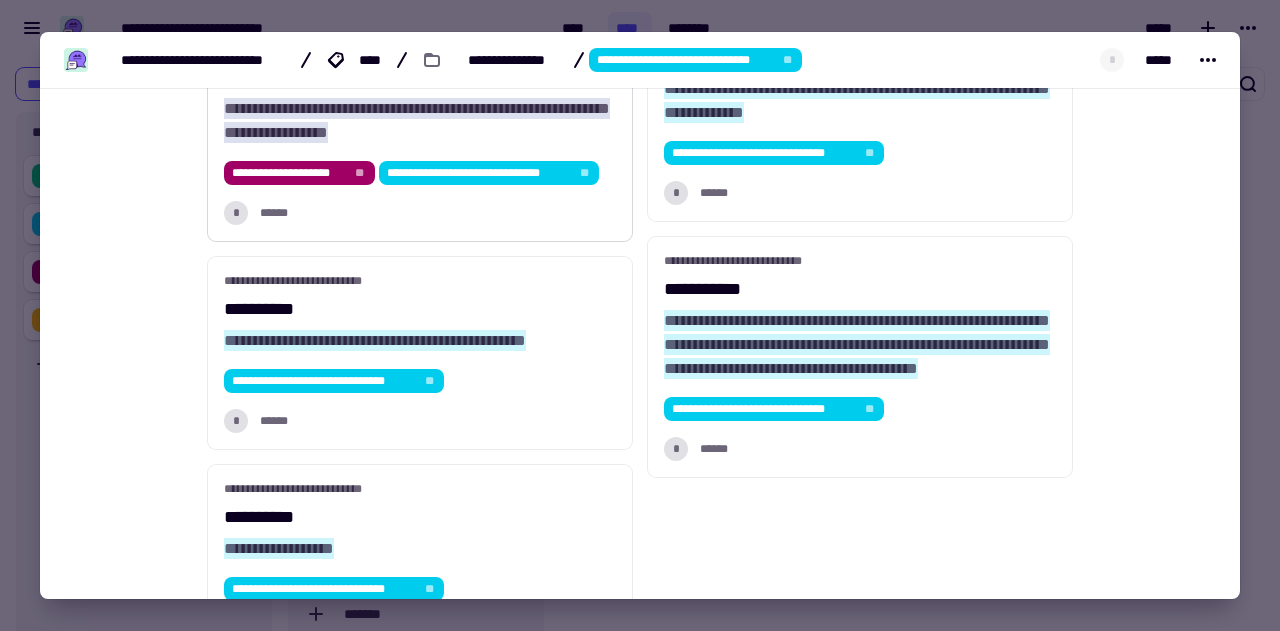 click 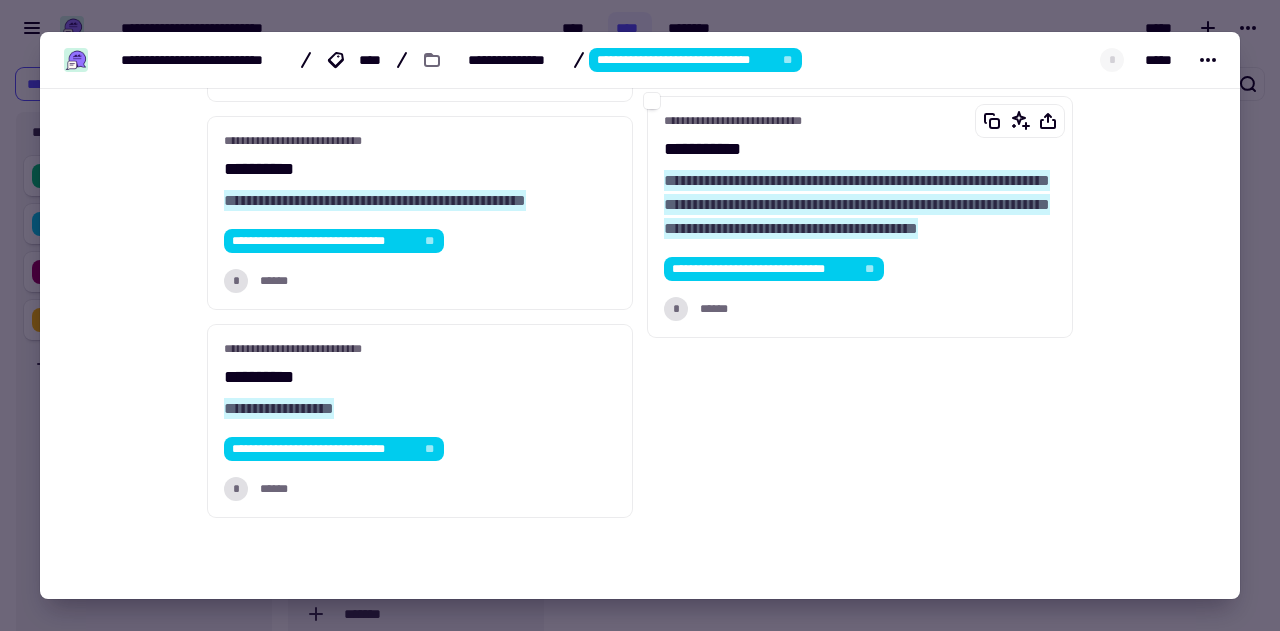 scroll, scrollTop: 2556, scrollLeft: 0, axis: vertical 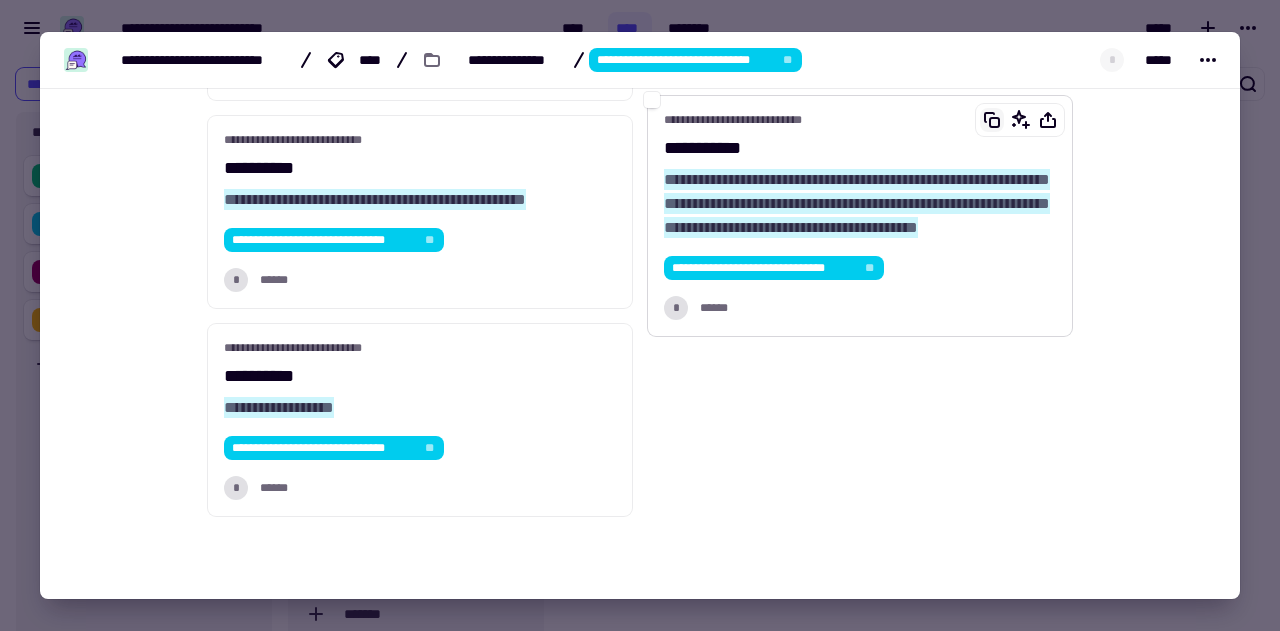 click 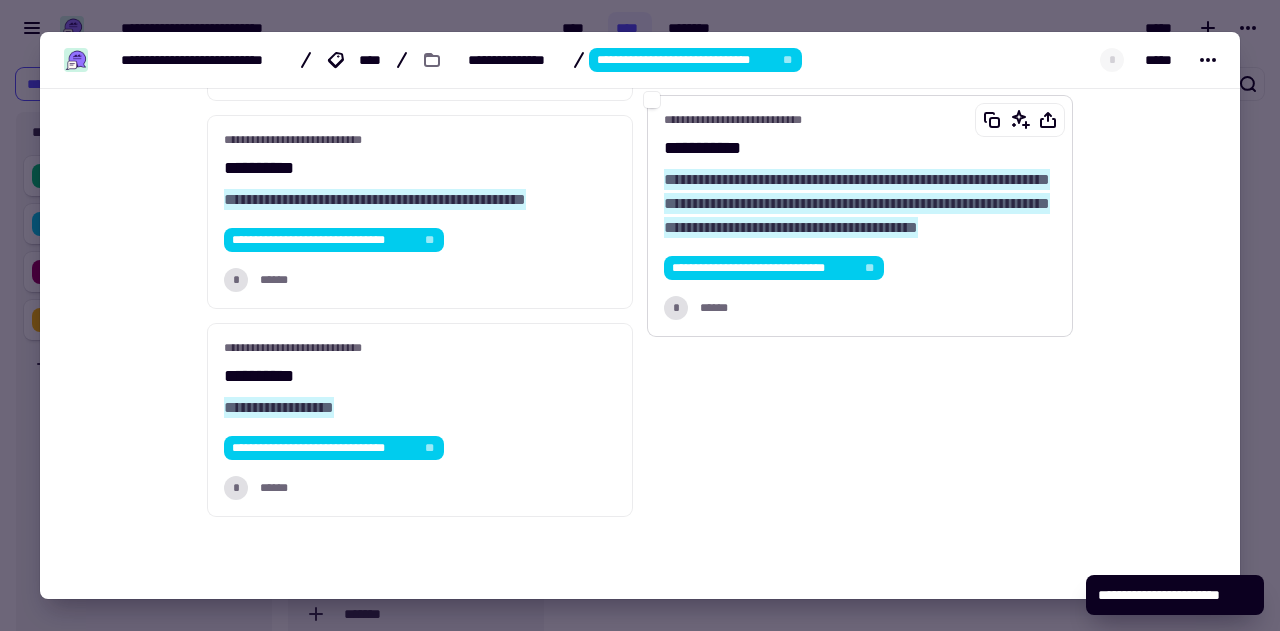 scroll, scrollTop: 2663, scrollLeft: 0, axis: vertical 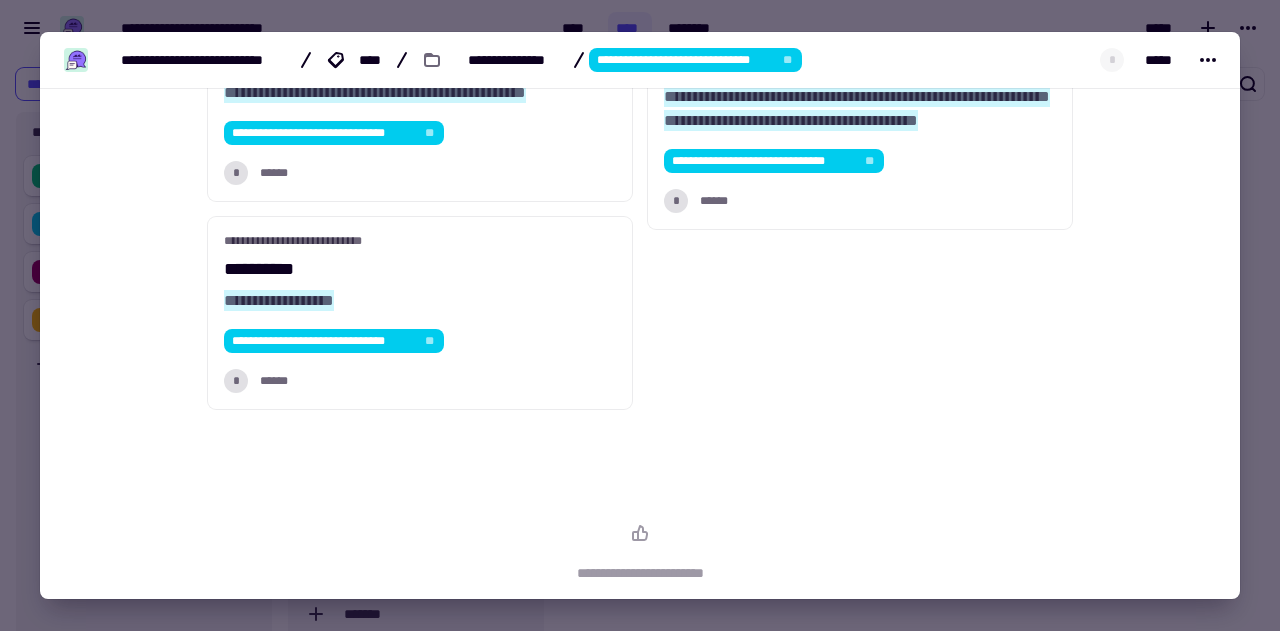 click at bounding box center (640, 315) 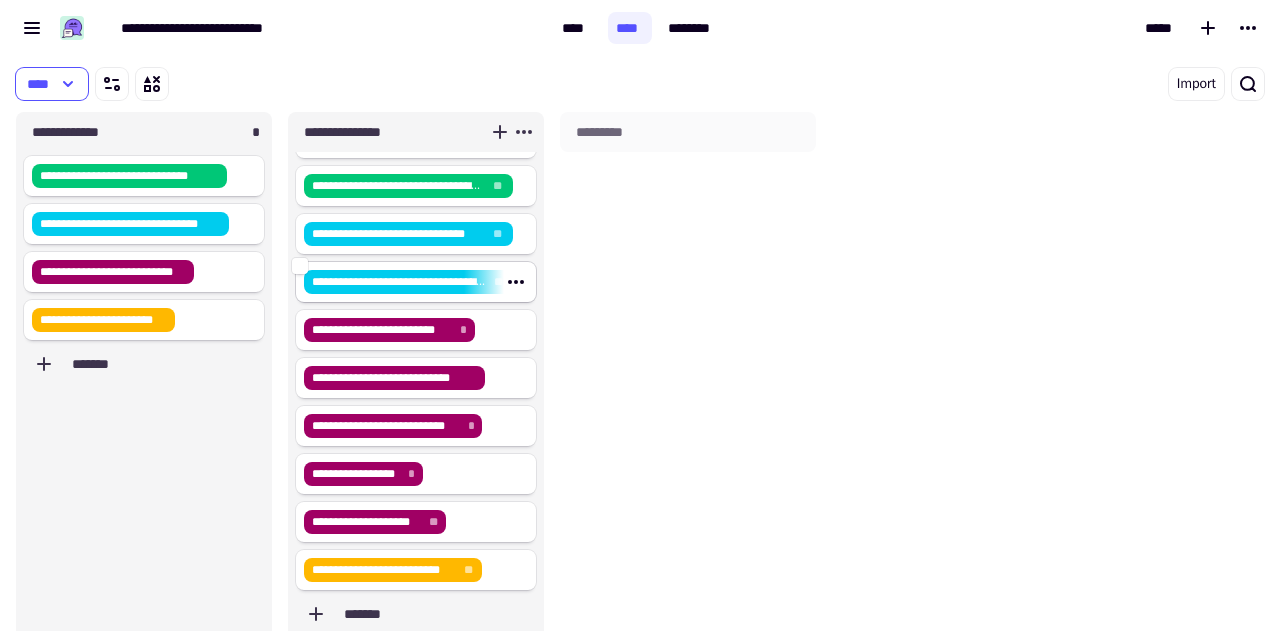 click on "**********" 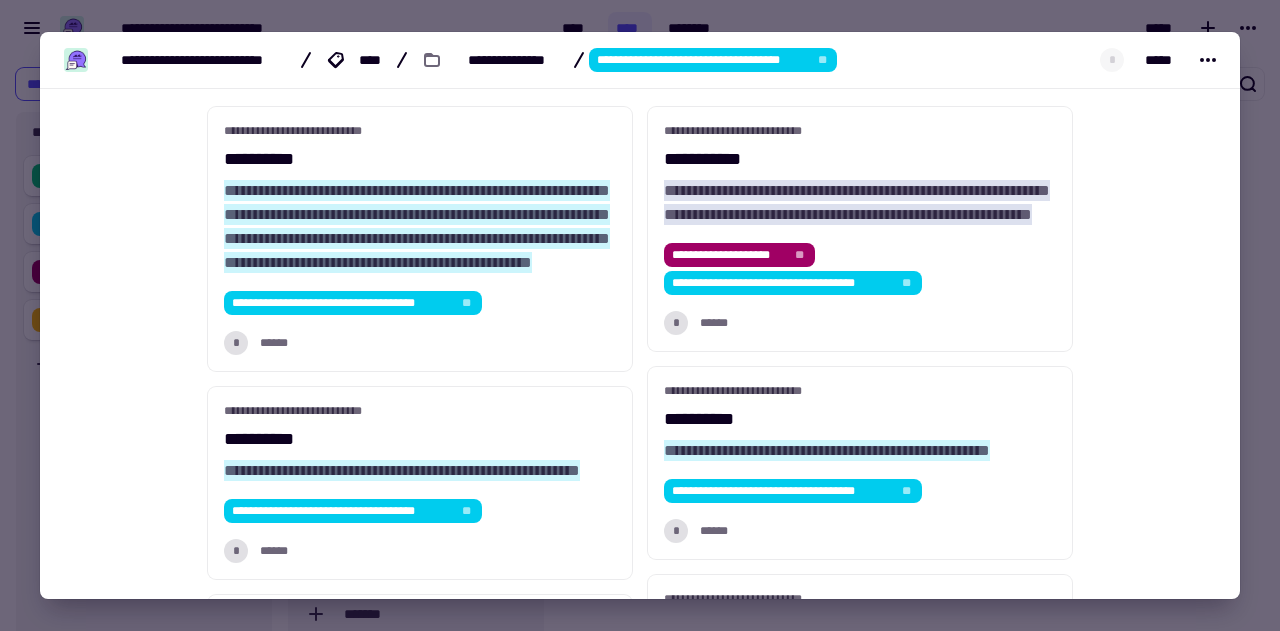 scroll, scrollTop: 166, scrollLeft: 0, axis: vertical 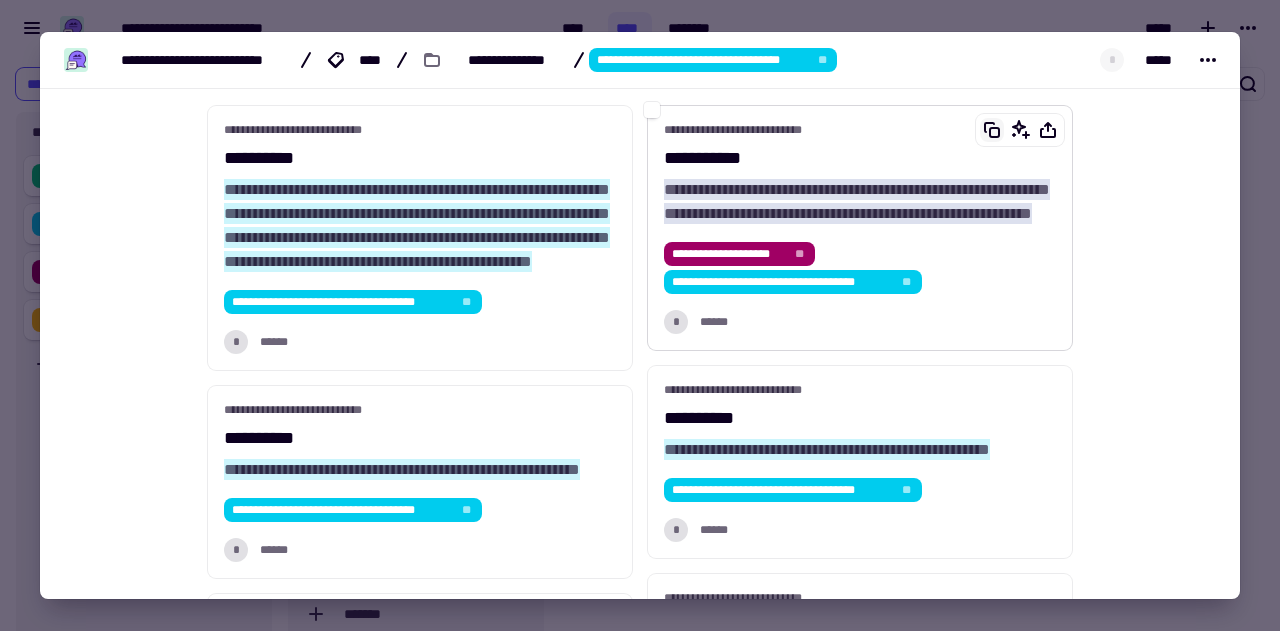 click 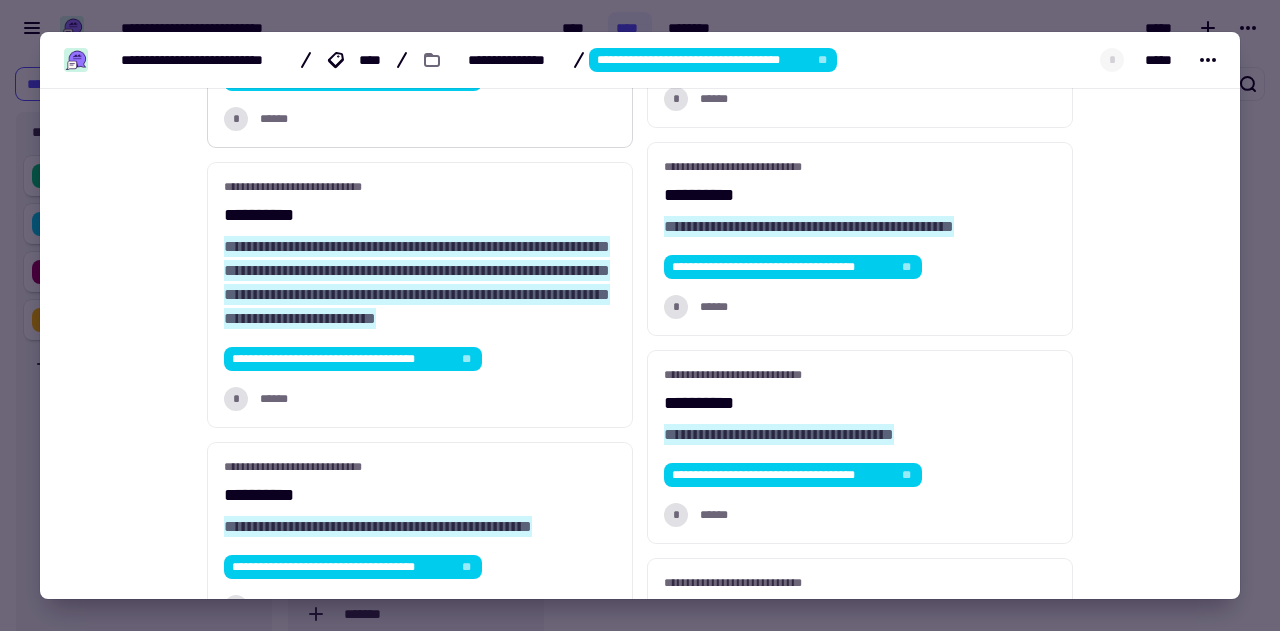 scroll, scrollTop: 614, scrollLeft: 0, axis: vertical 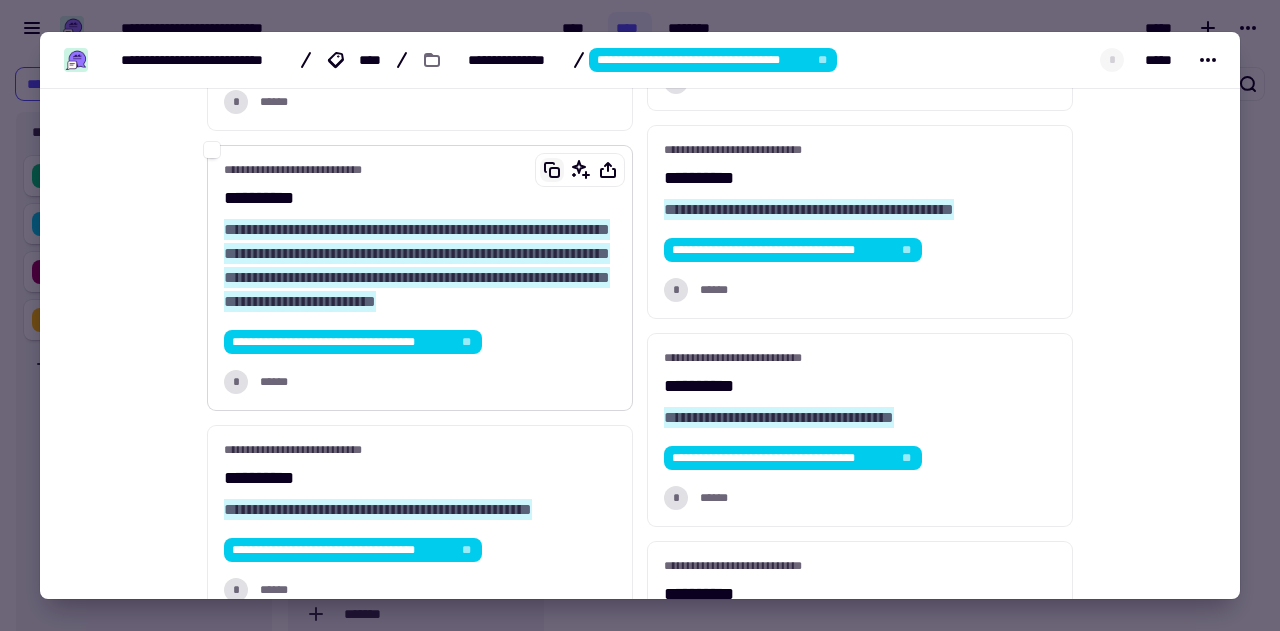 click 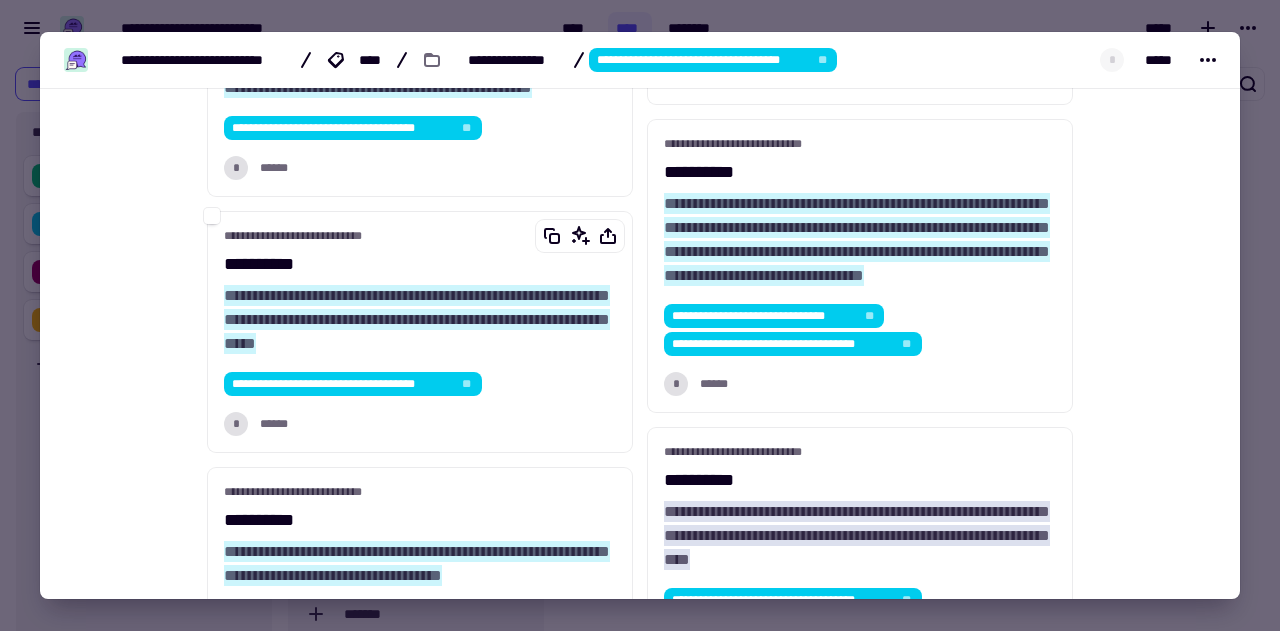 scroll, scrollTop: 1062, scrollLeft: 0, axis: vertical 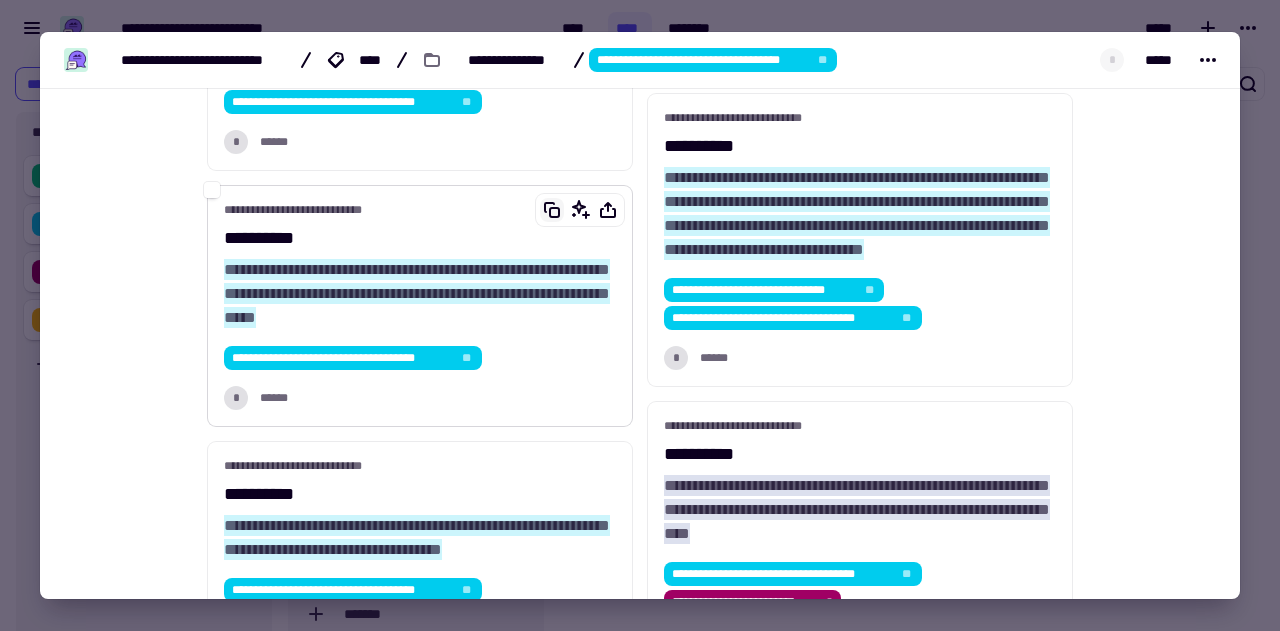 click 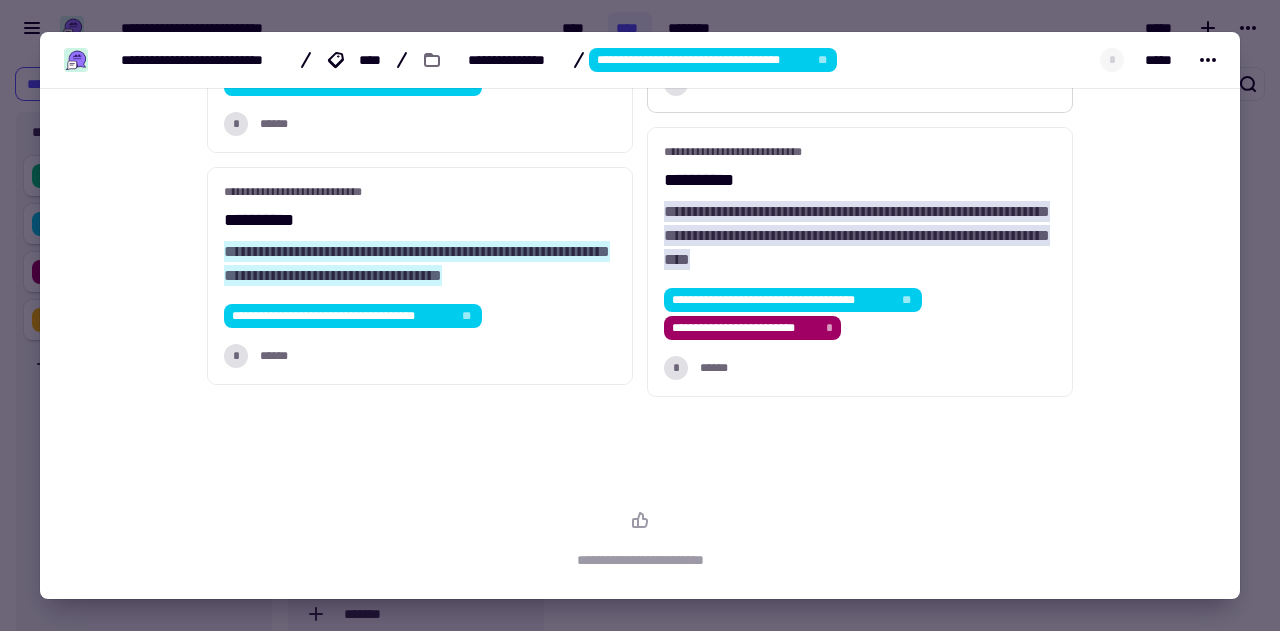 scroll, scrollTop: 1353, scrollLeft: 0, axis: vertical 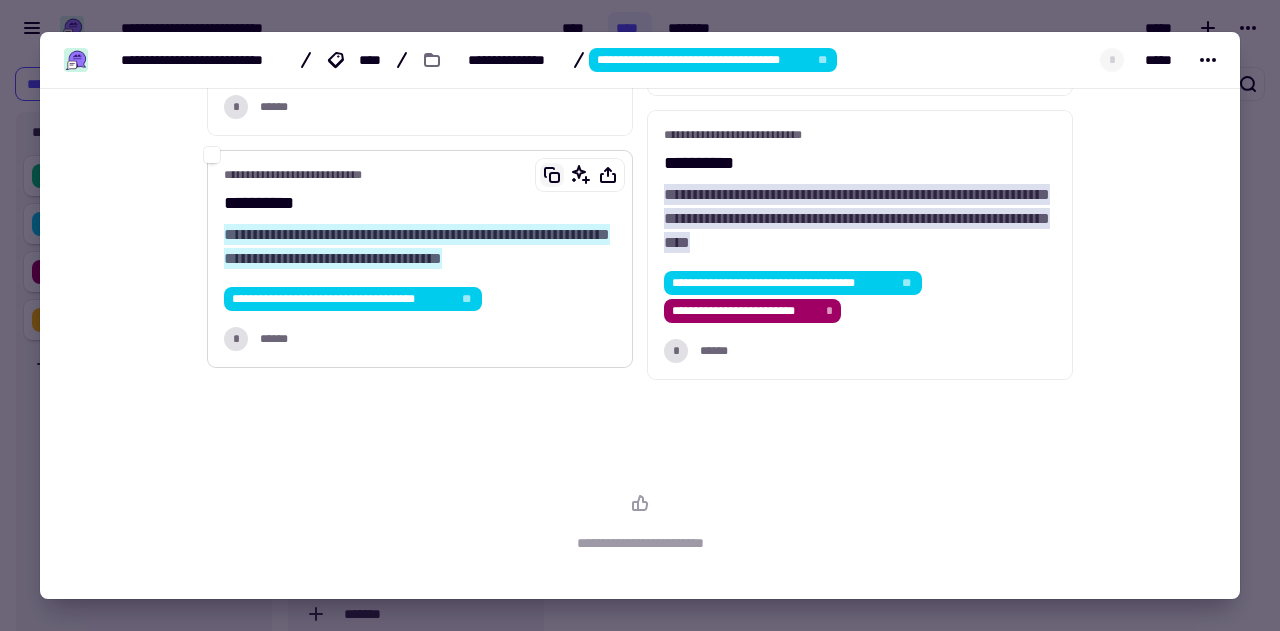 click 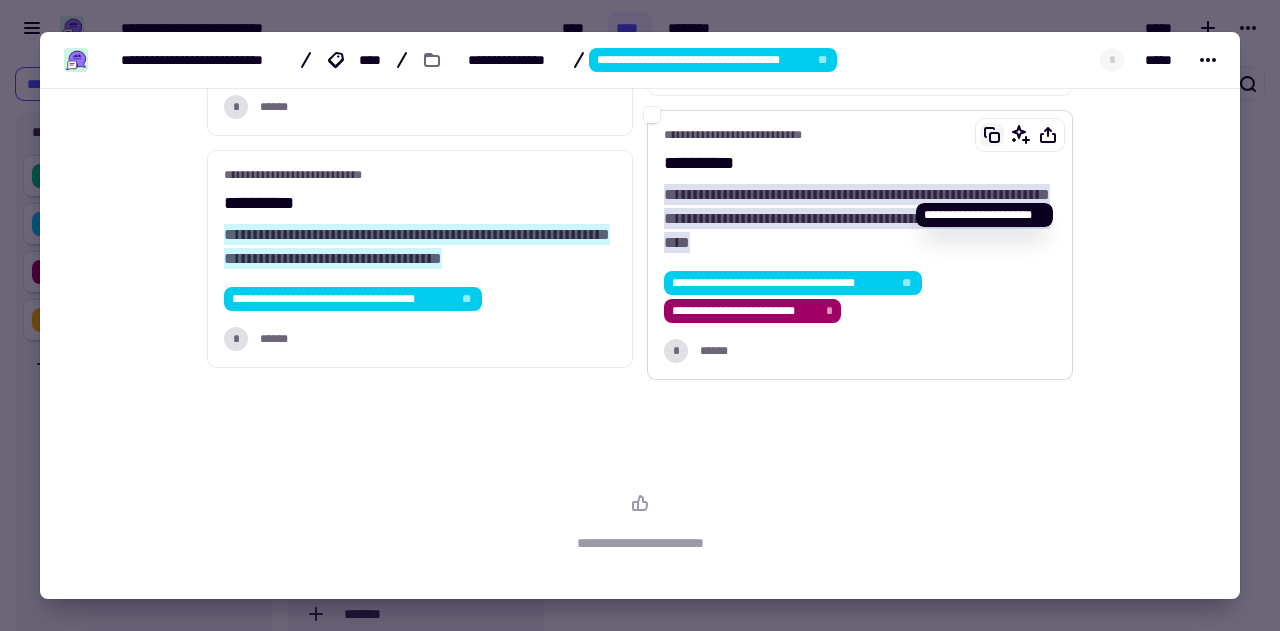 click 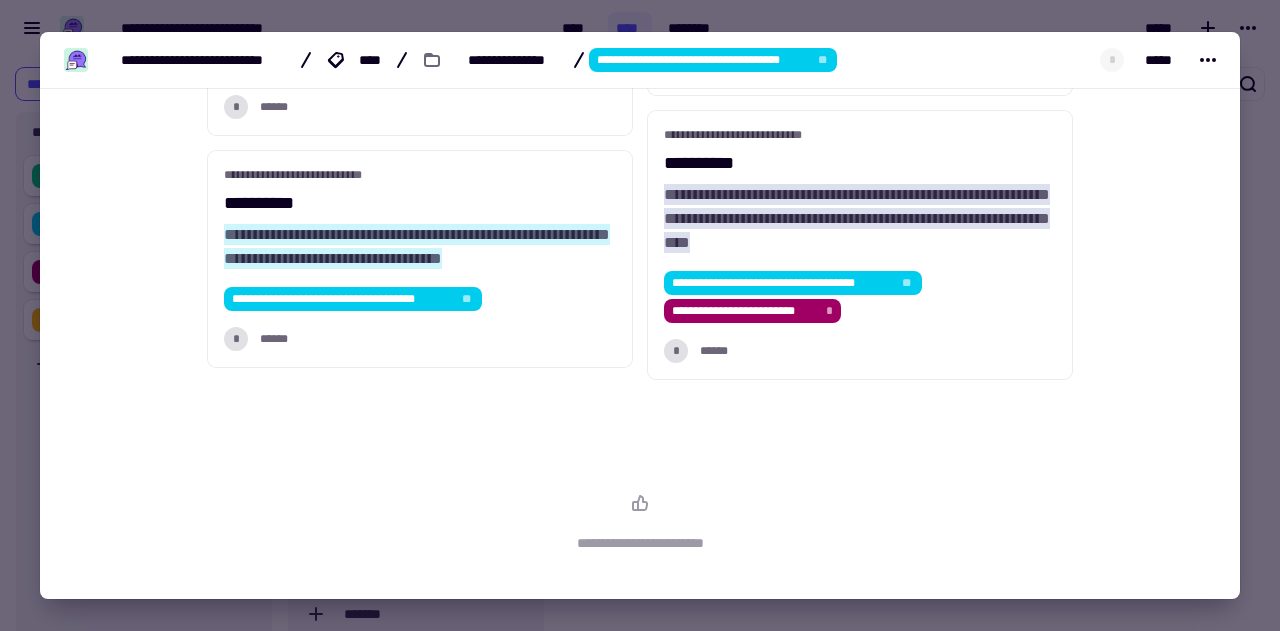 click on "**********" at bounding box center (640, 60) 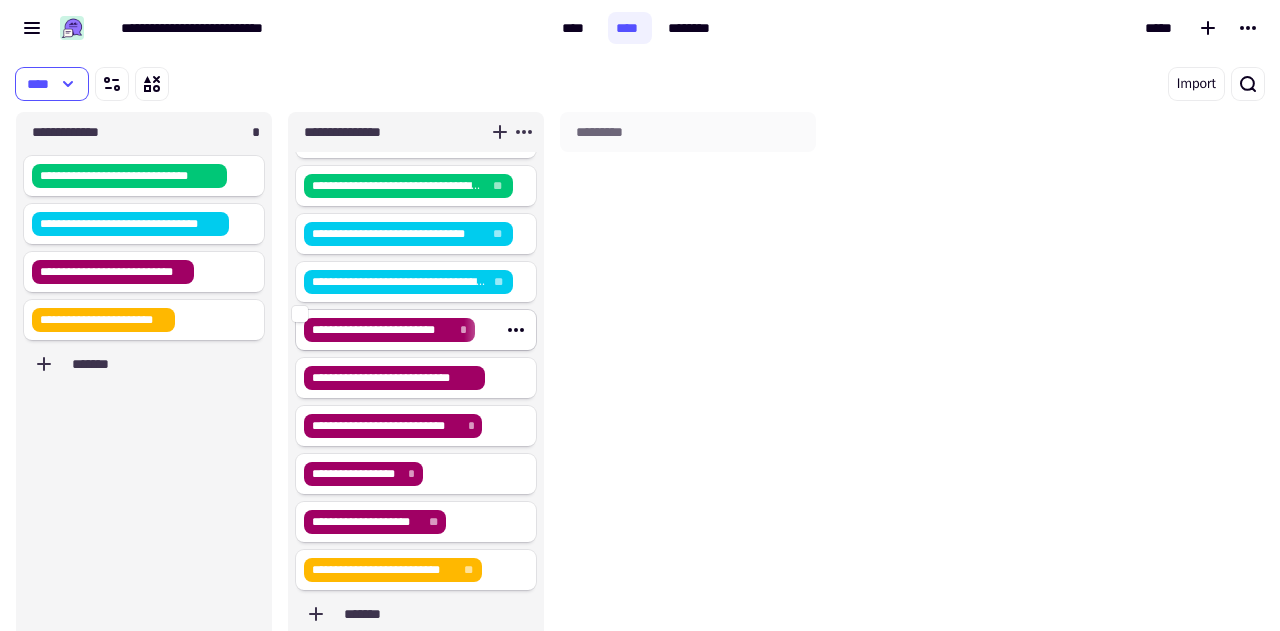 click on "**********" 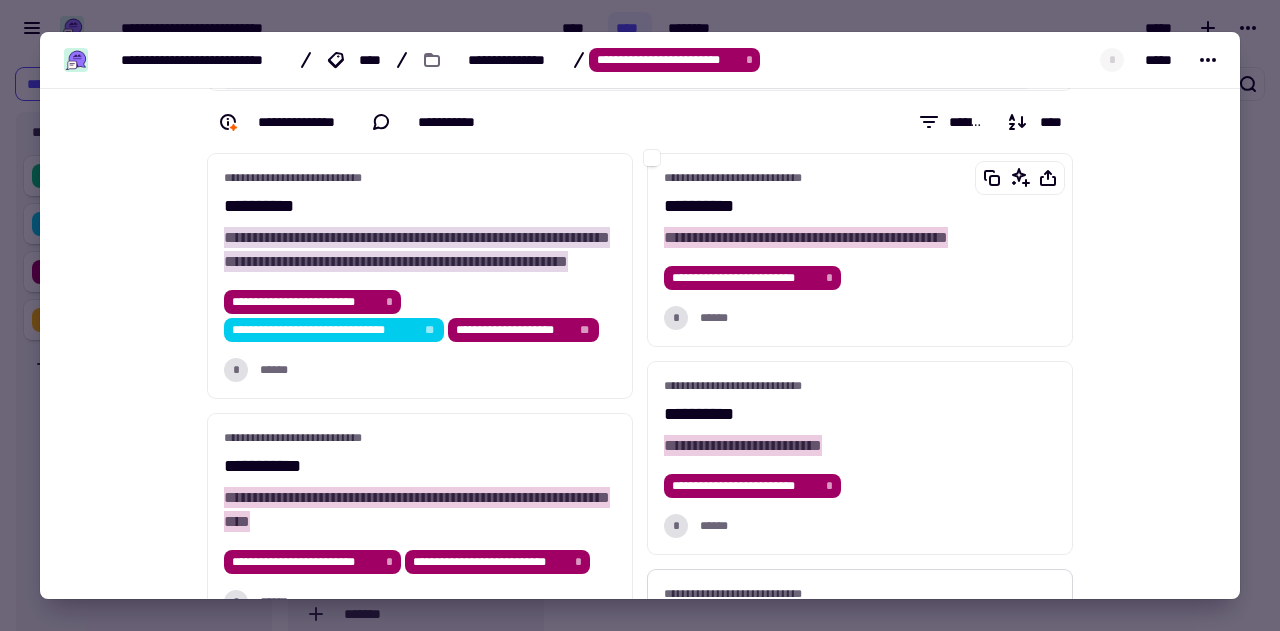scroll, scrollTop: 117, scrollLeft: 0, axis: vertical 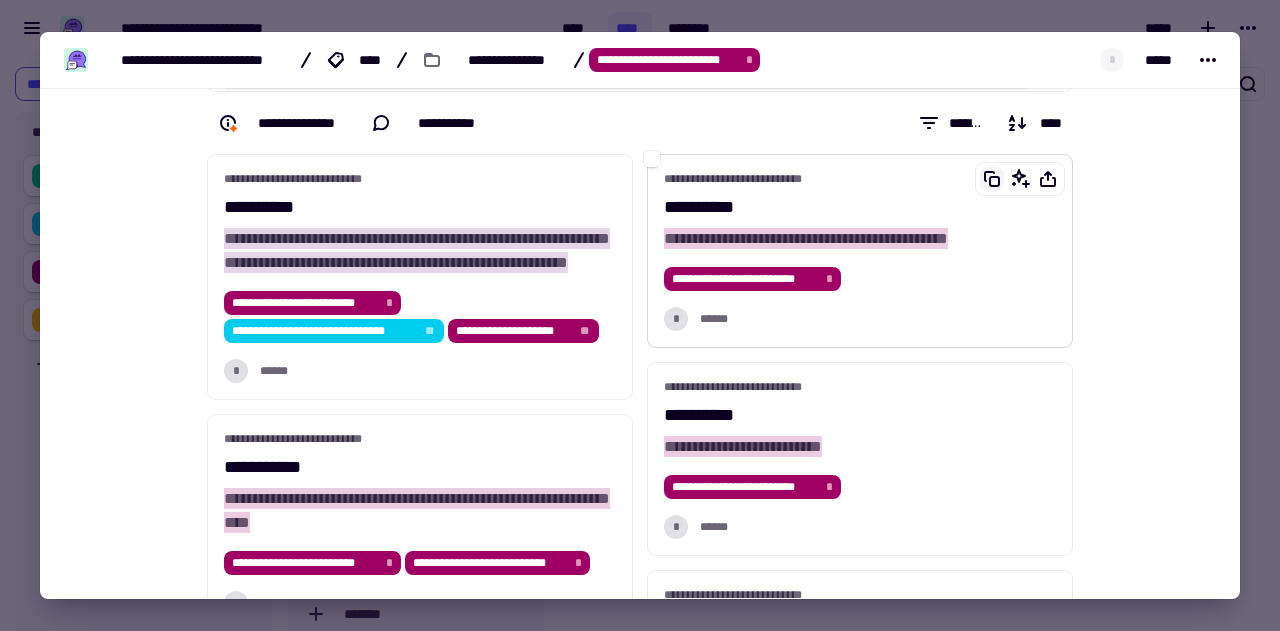 click 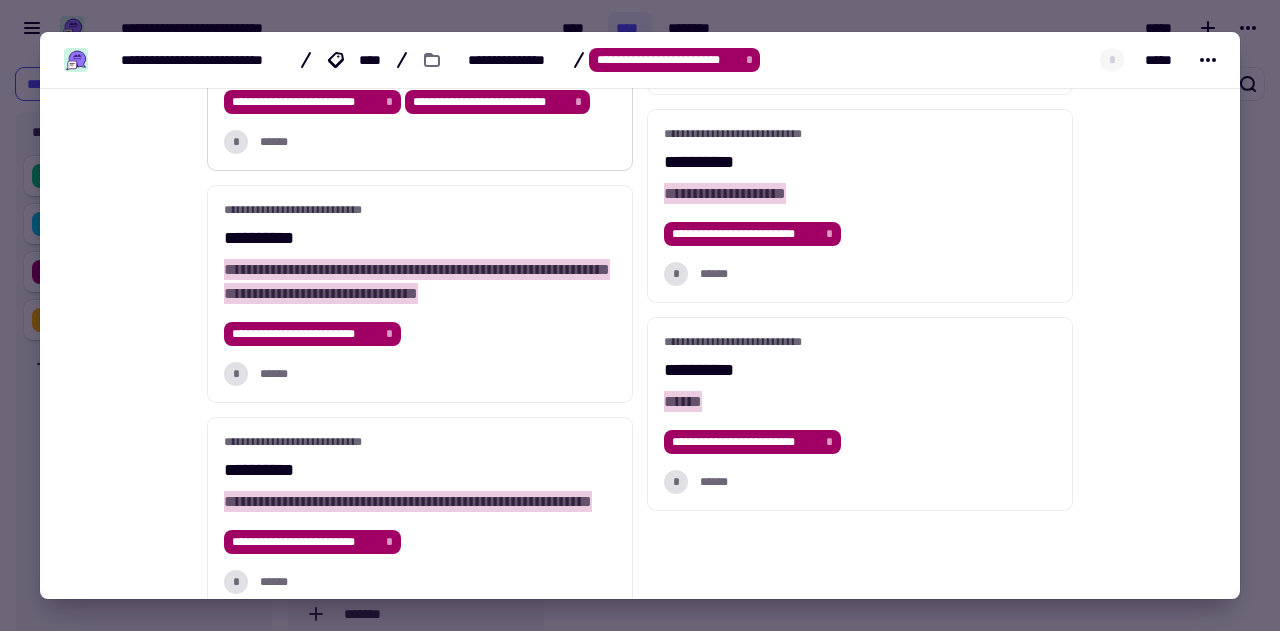scroll, scrollTop: 580, scrollLeft: 0, axis: vertical 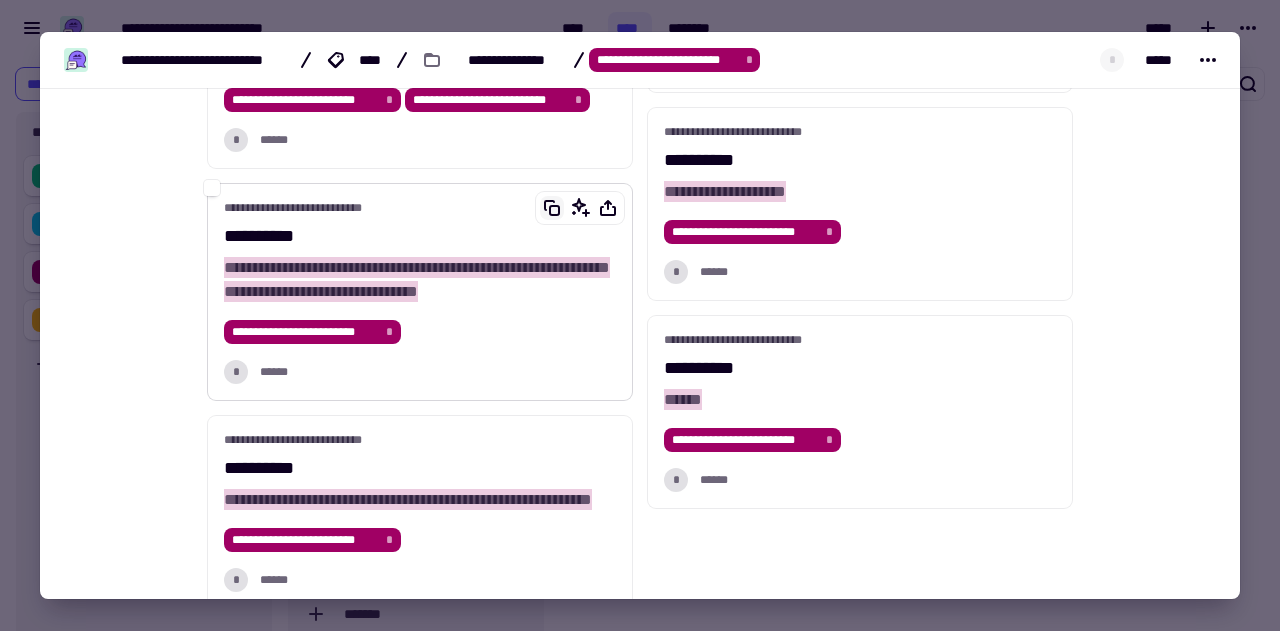 click 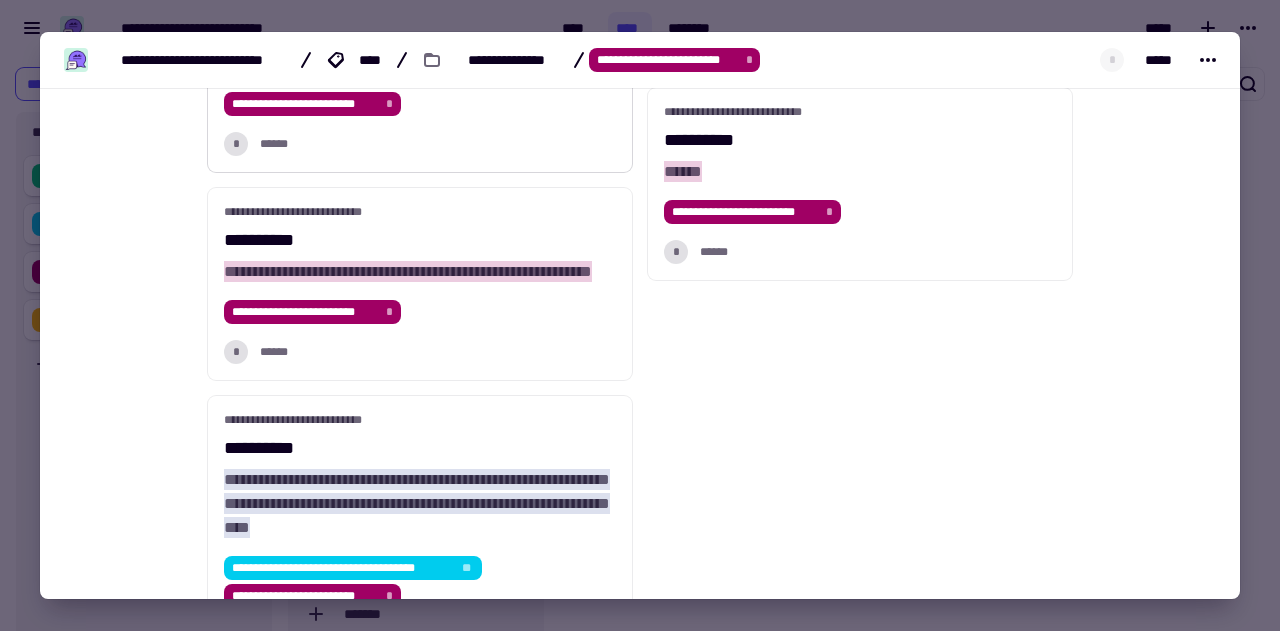 scroll, scrollTop: 810, scrollLeft: 0, axis: vertical 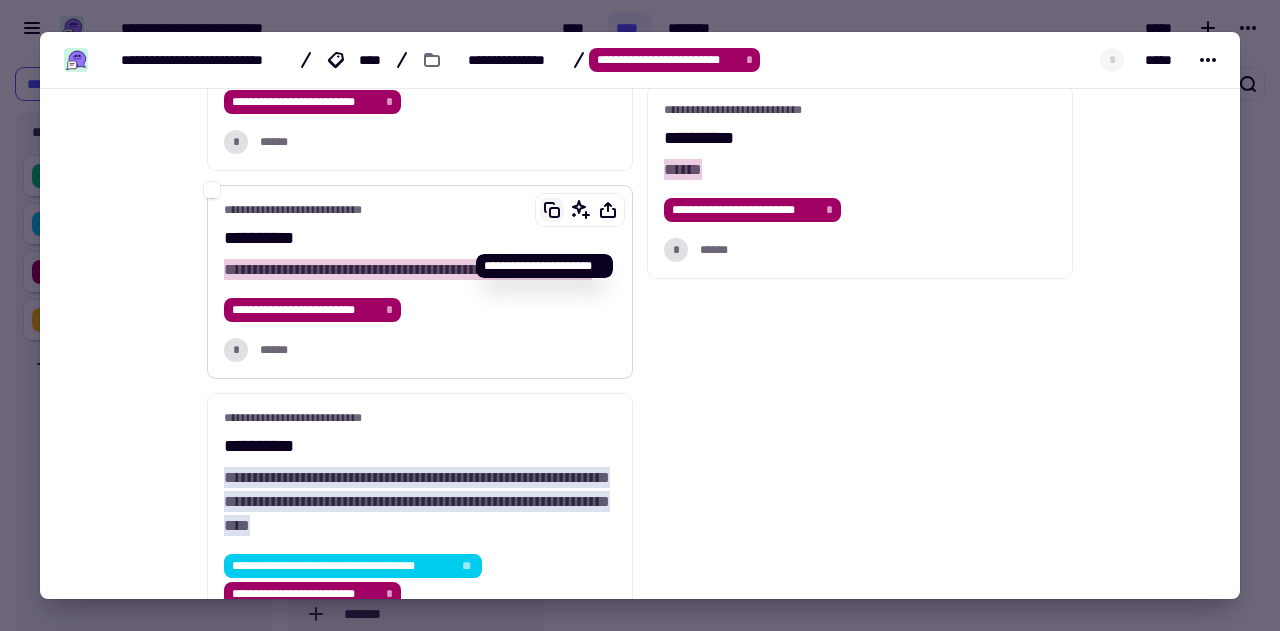 click 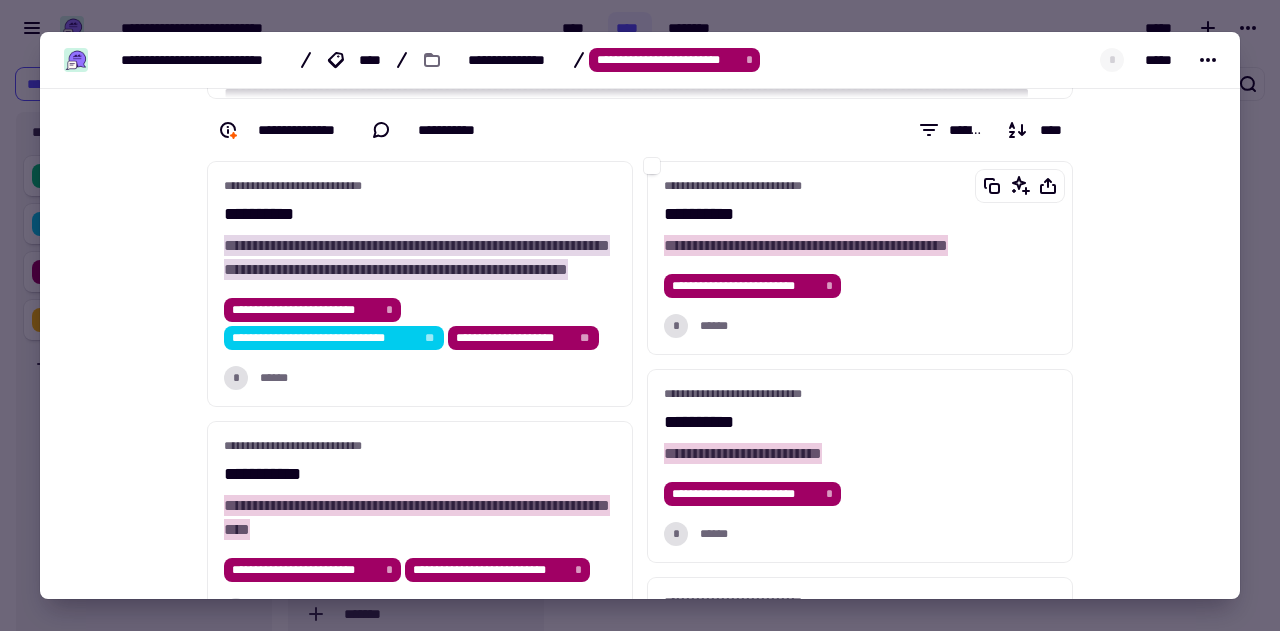 scroll, scrollTop: 0, scrollLeft: 0, axis: both 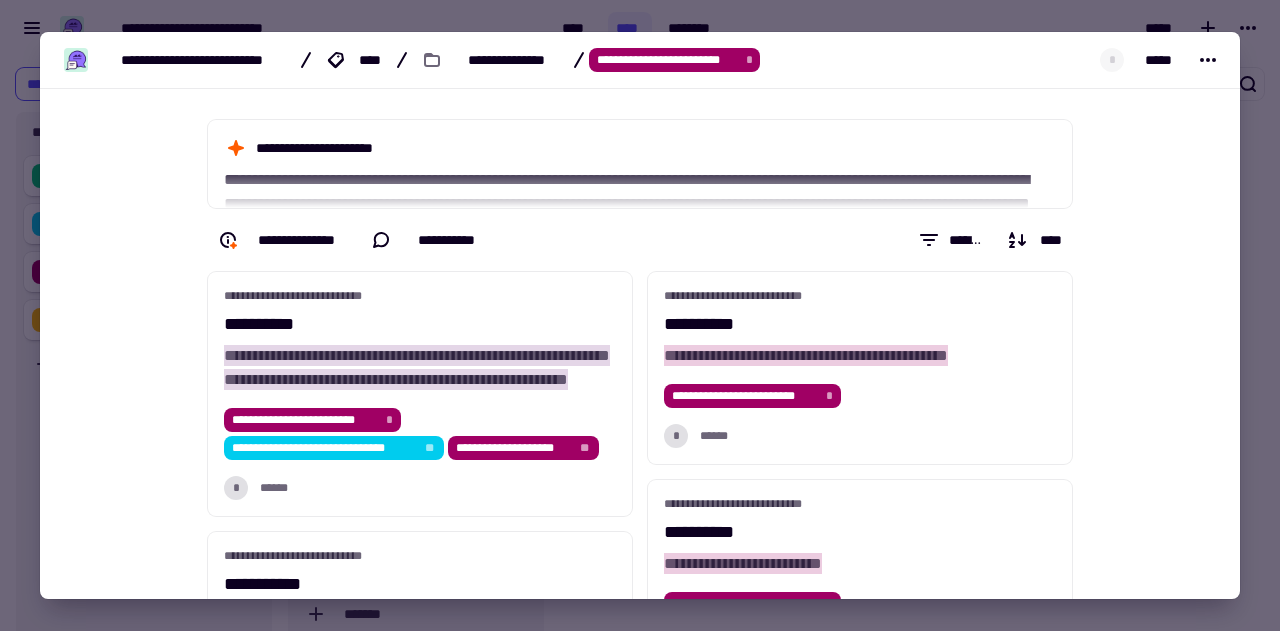 click at bounding box center (640, 315) 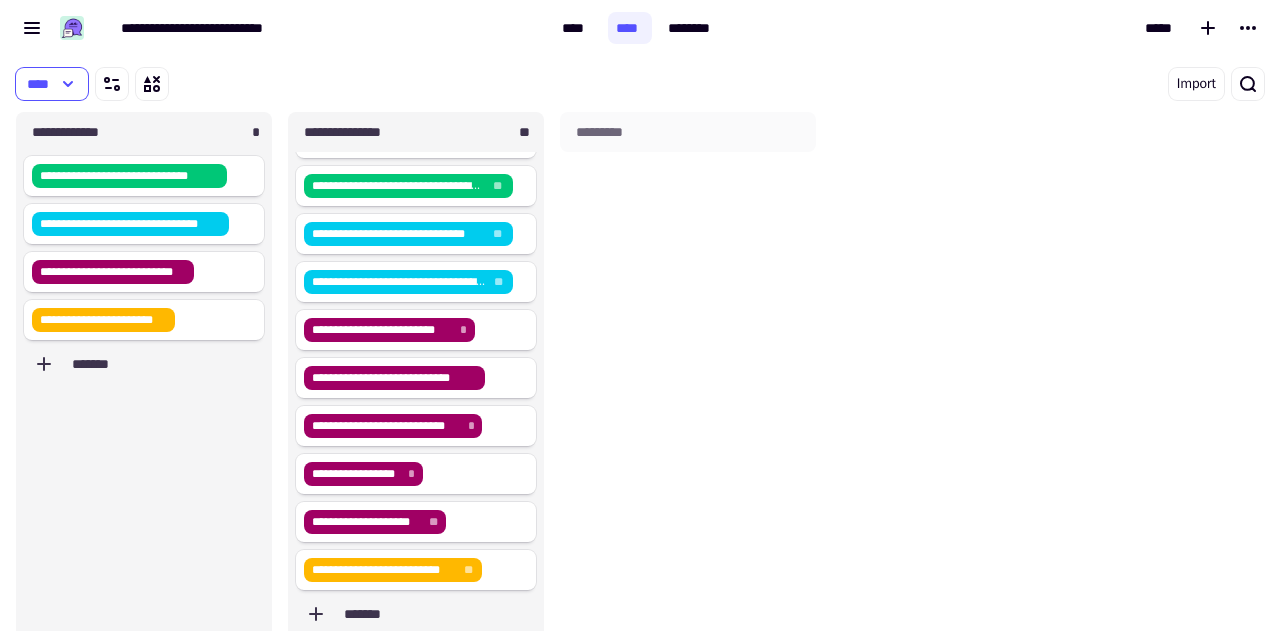 scroll, scrollTop: 56, scrollLeft: 0, axis: vertical 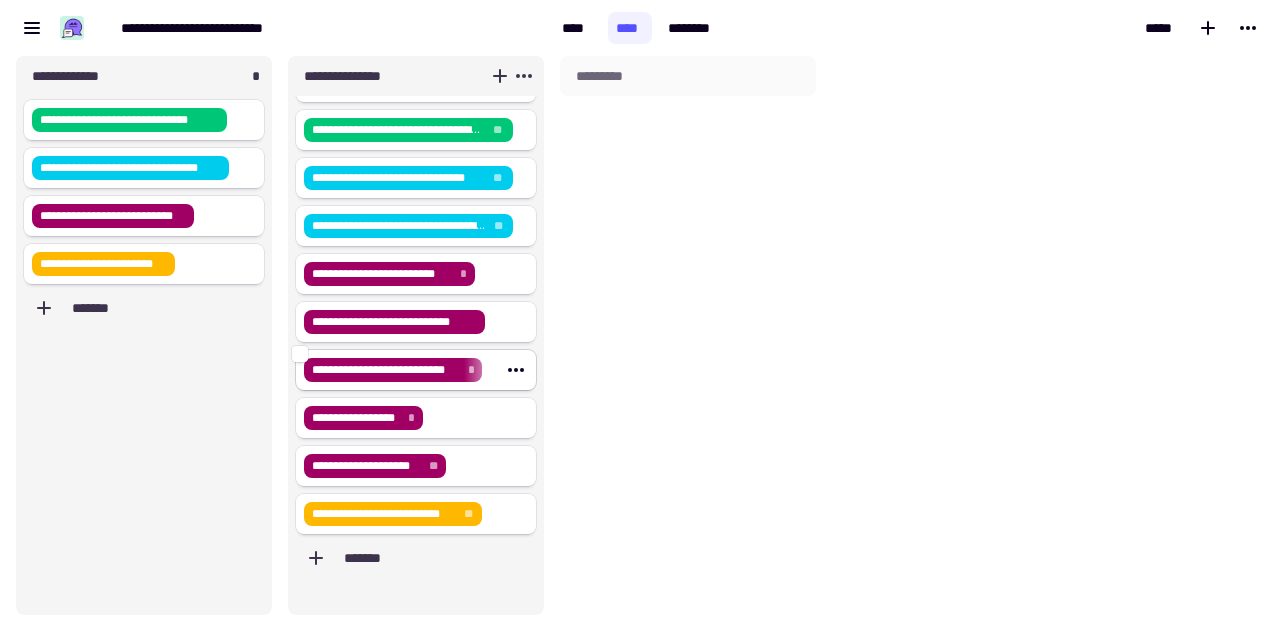 click on "**********" 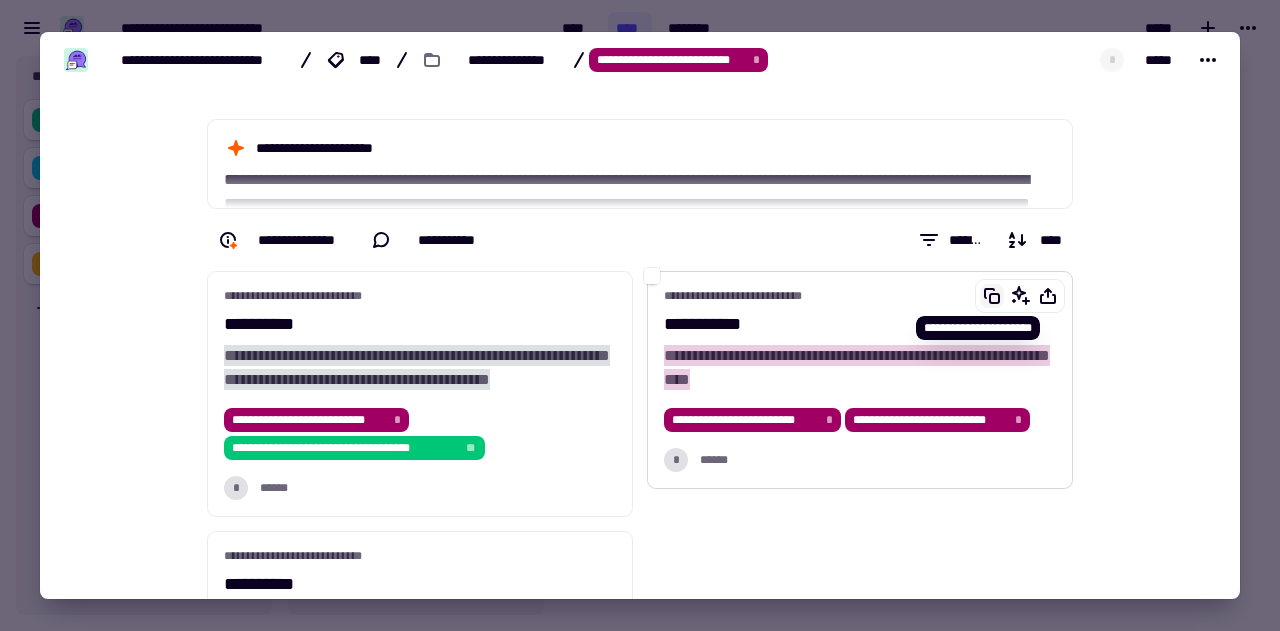 click 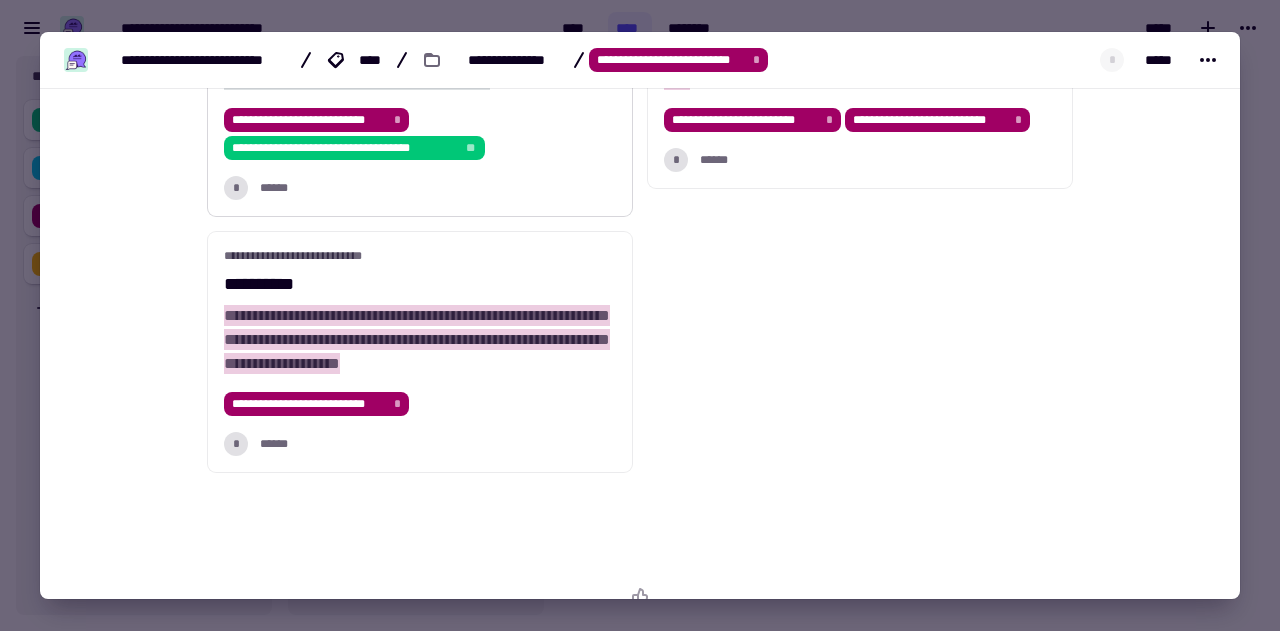 scroll, scrollTop: 315, scrollLeft: 0, axis: vertical 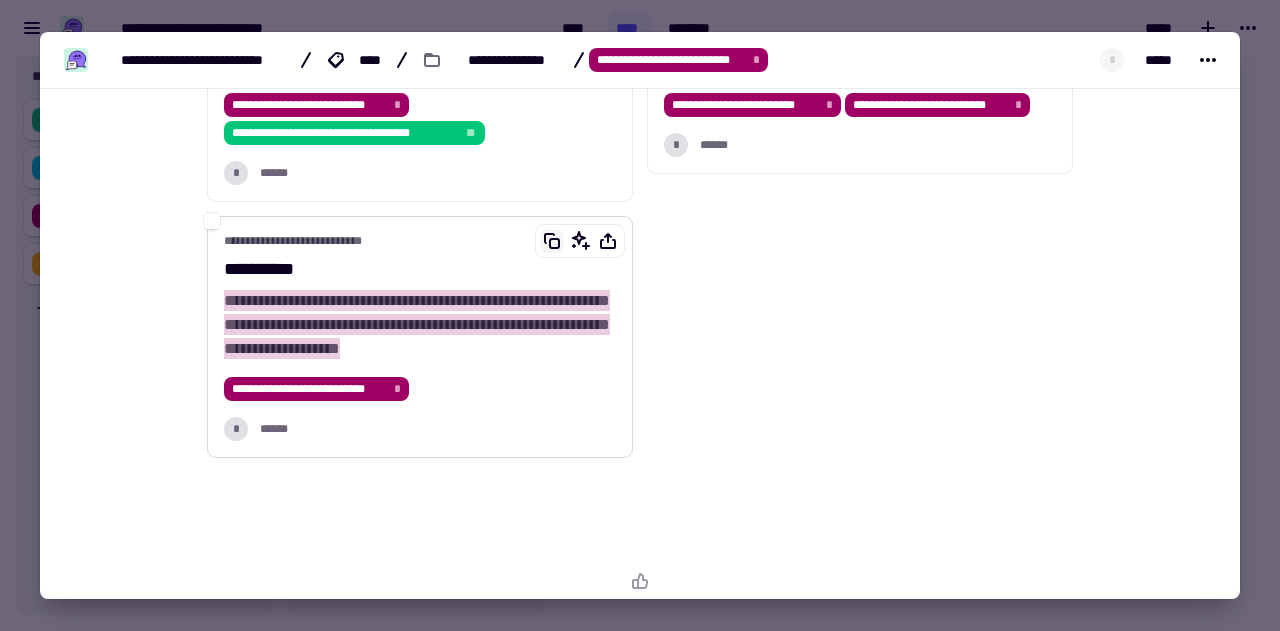 click 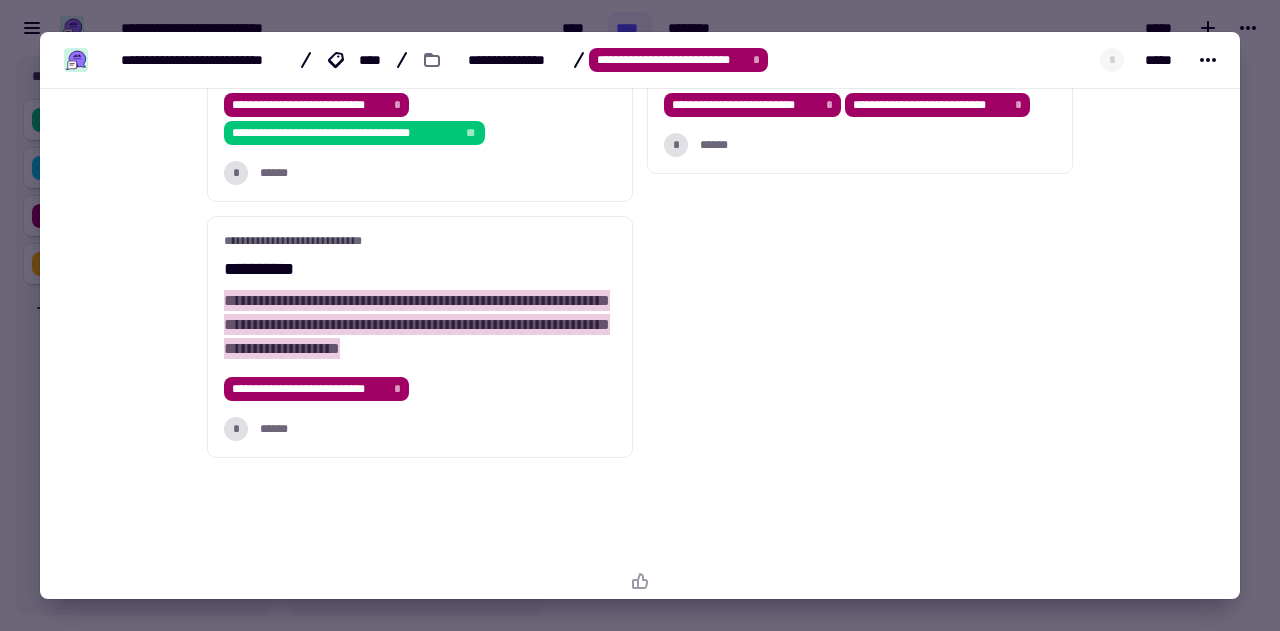 click at bounding box center [640, 315] 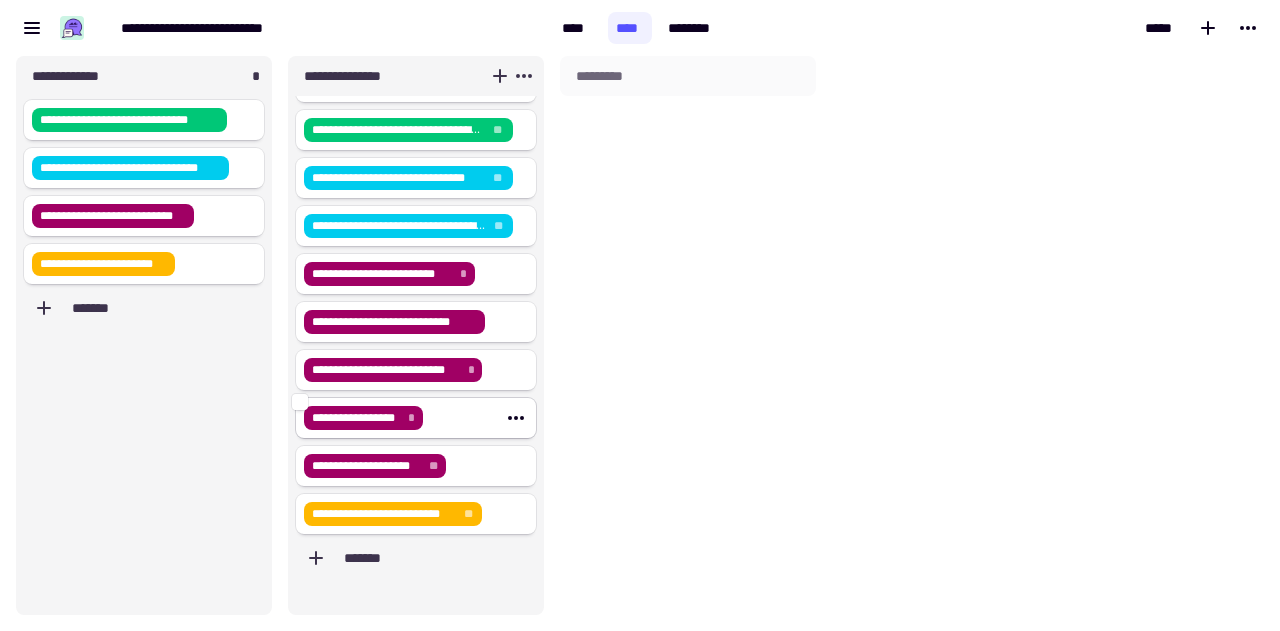 click on "**********" 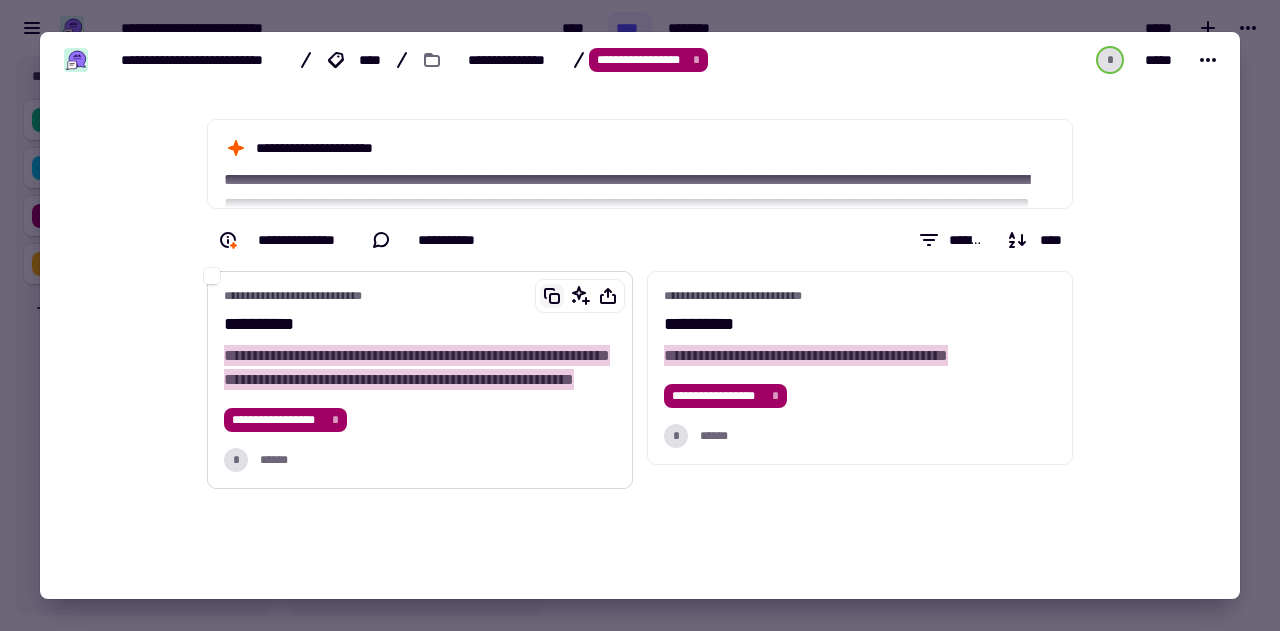 click 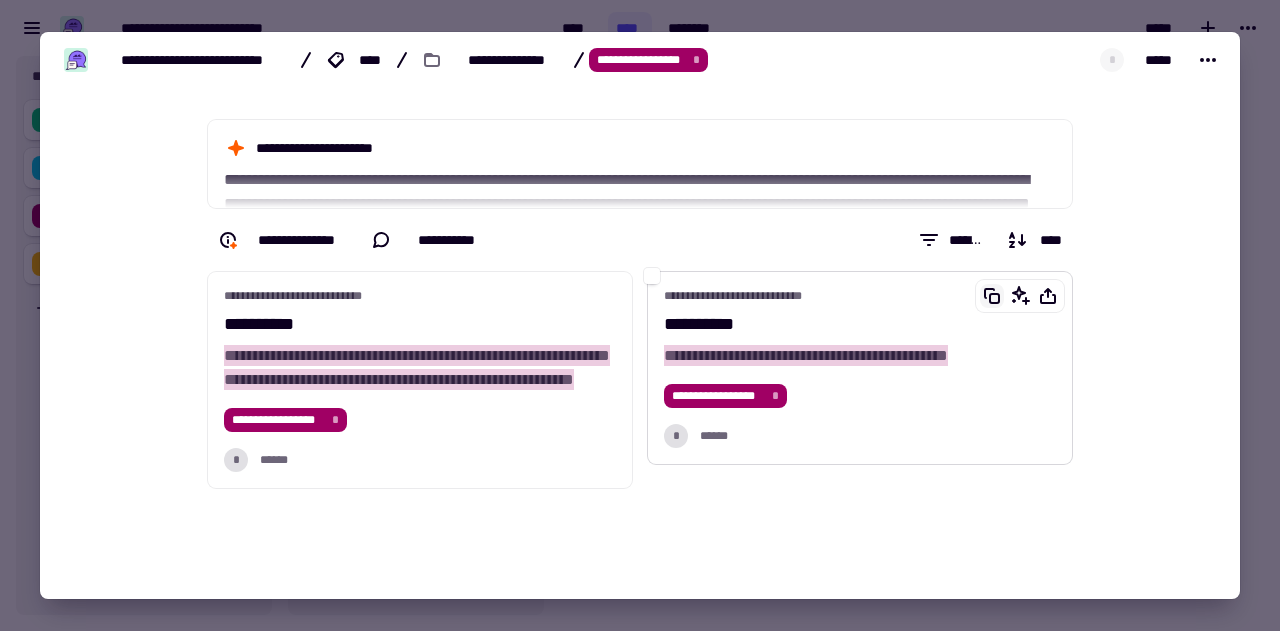 click 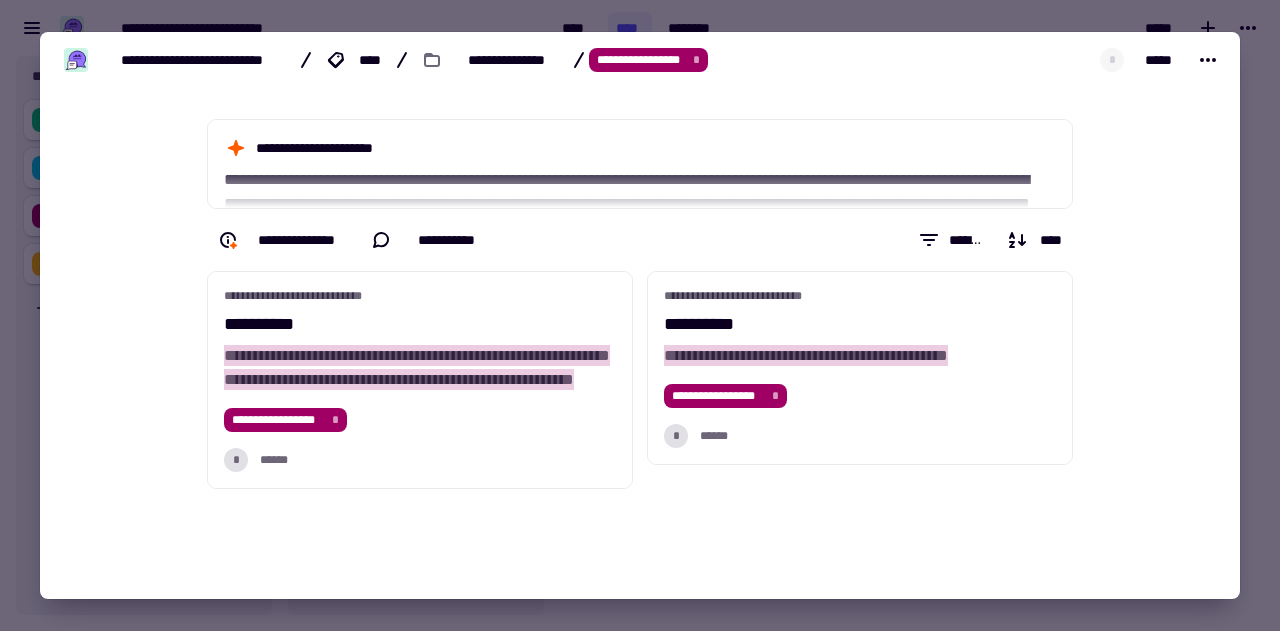 click at bounding box center (640, 315) 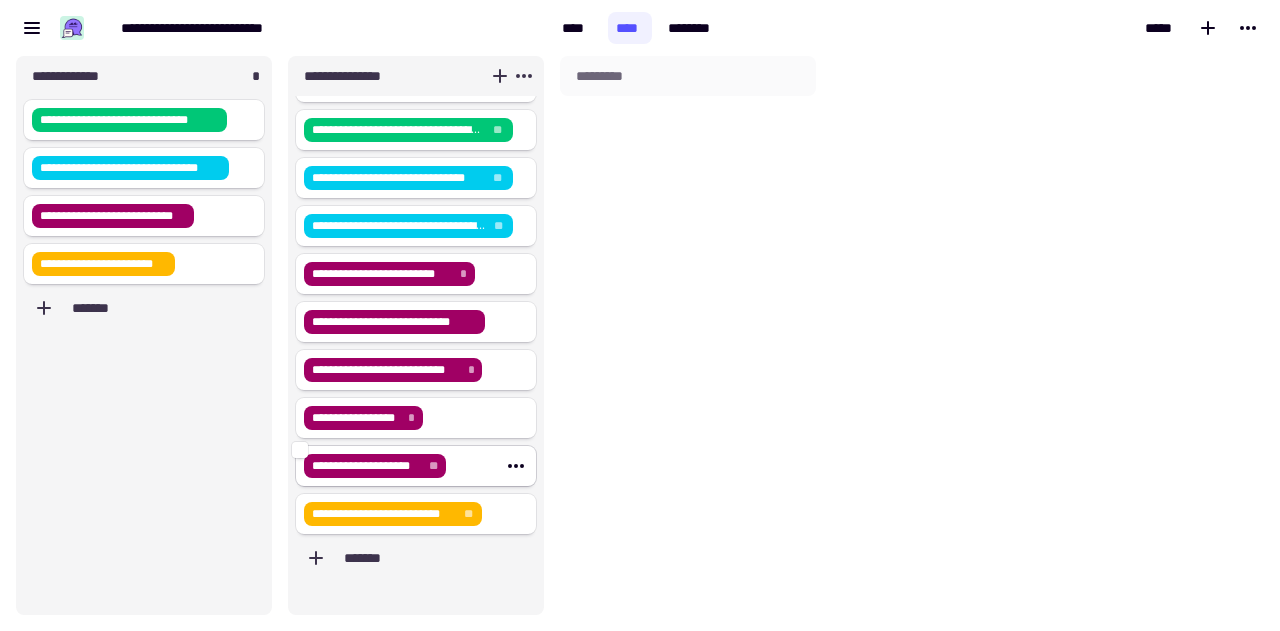 click on "**********" 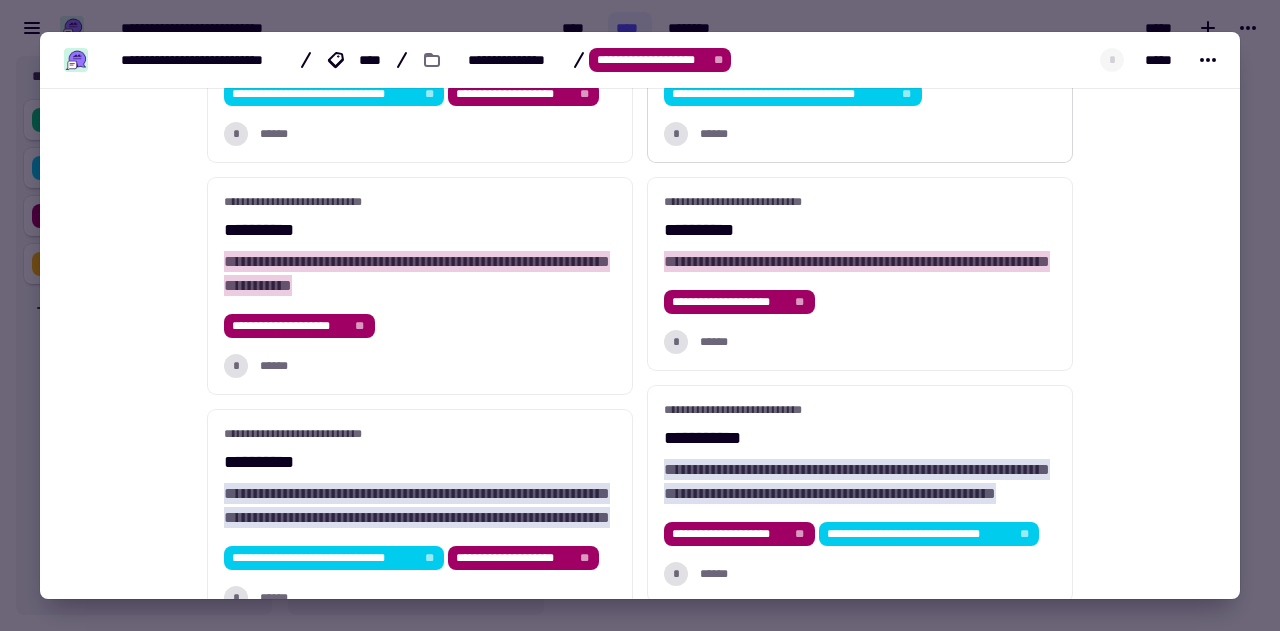 scroll, scrollTop: 356, scrollLeft: 0, axis: vertical 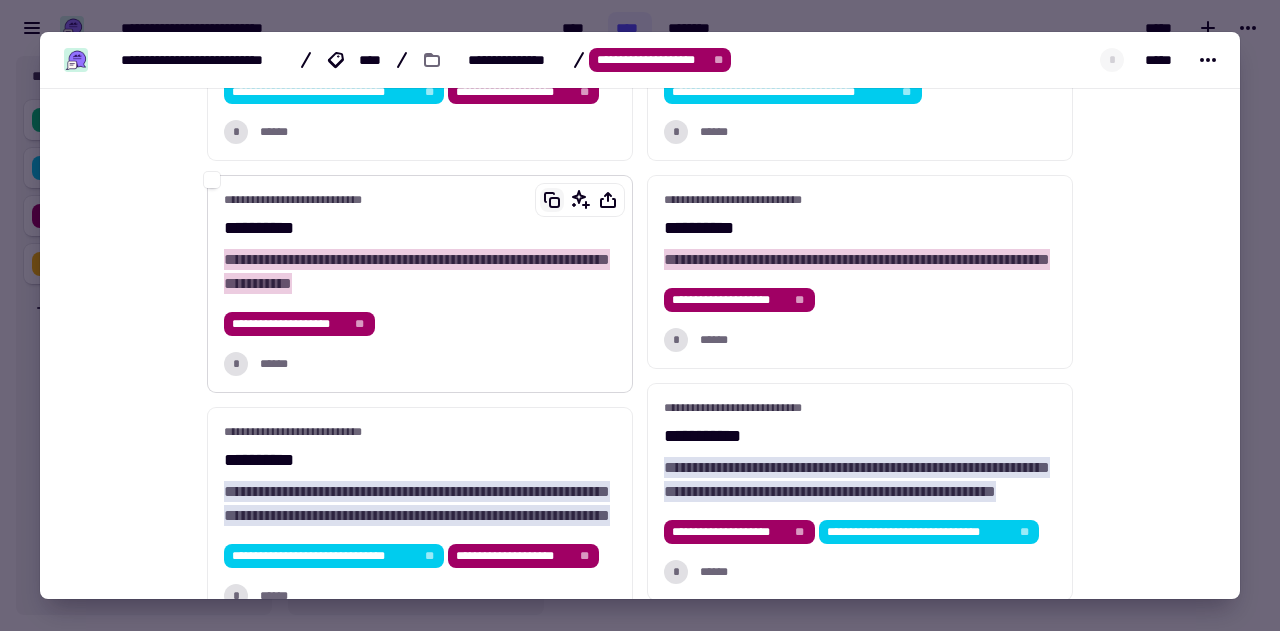 click 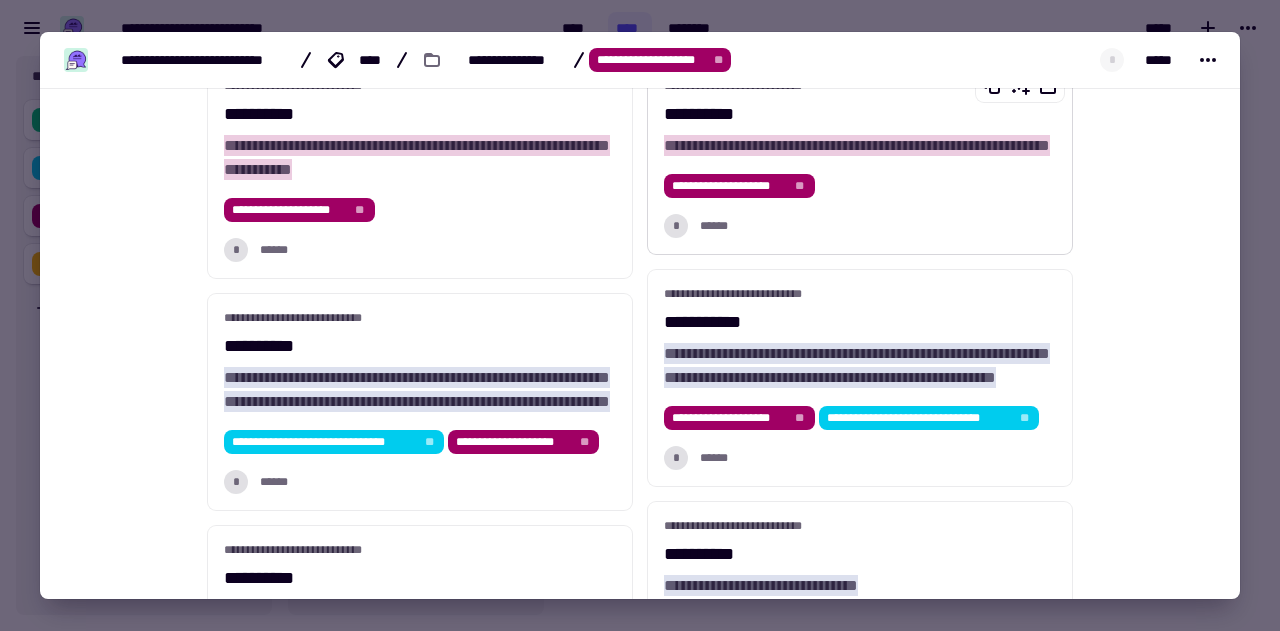 scroll, scrollTop: 472, scrollLeft: 0, axis: vertical 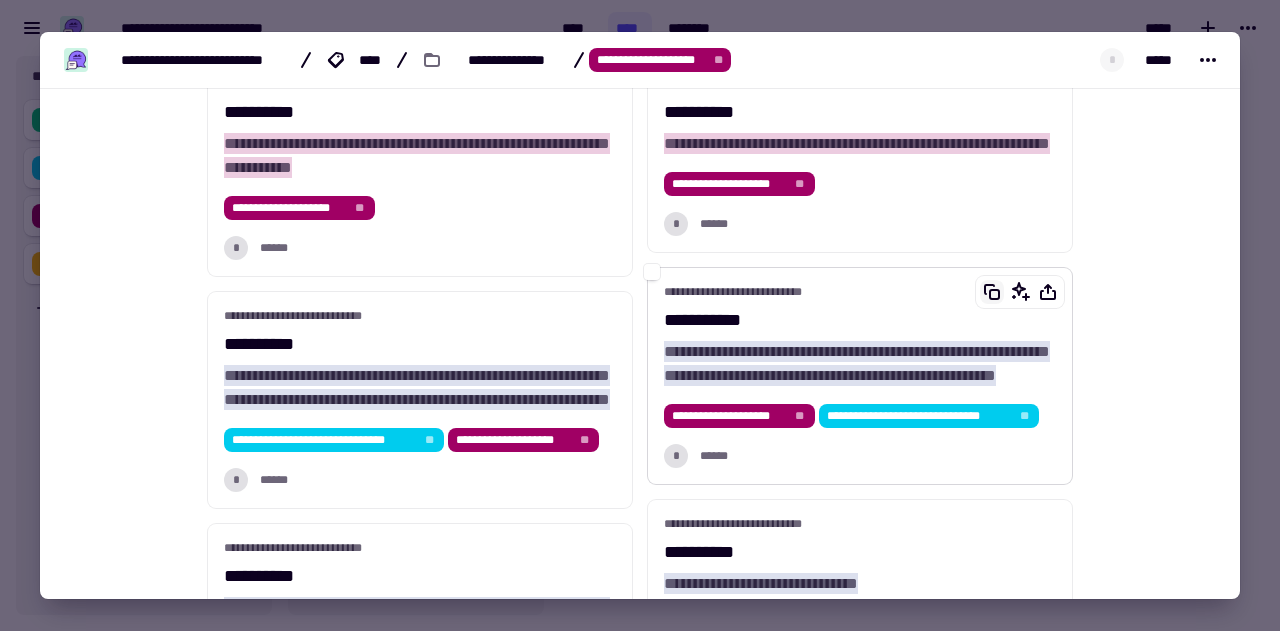 click 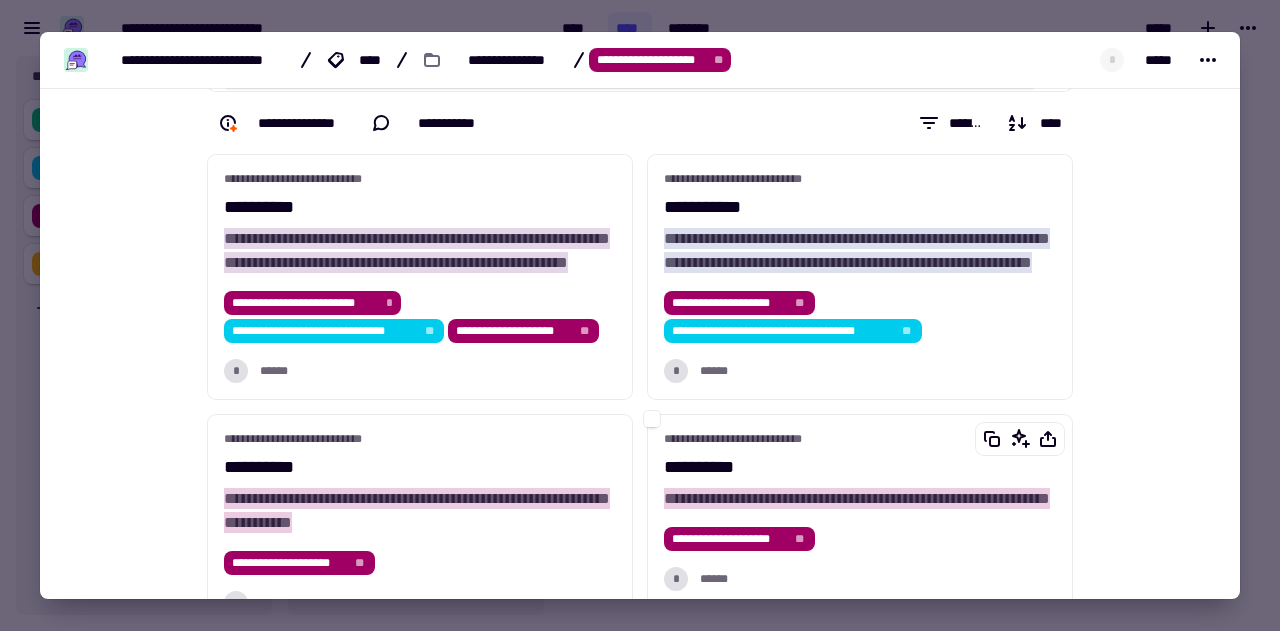scroll, scrollTop: 114, scrollLeft: 0, axis: vertical 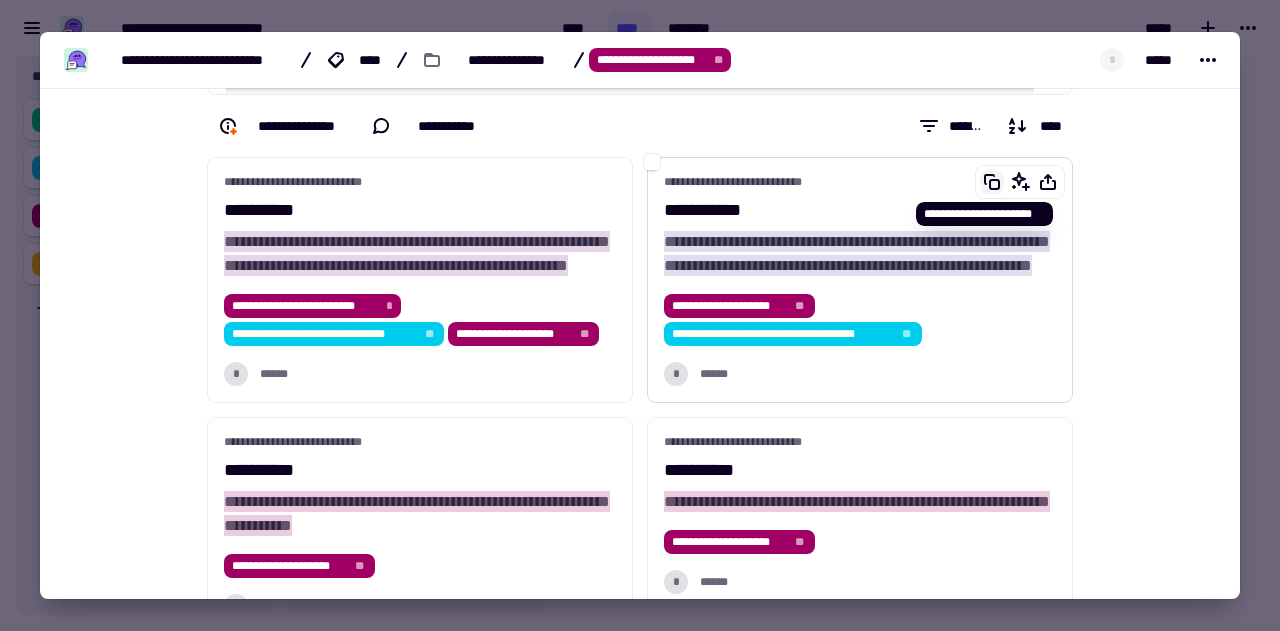 click 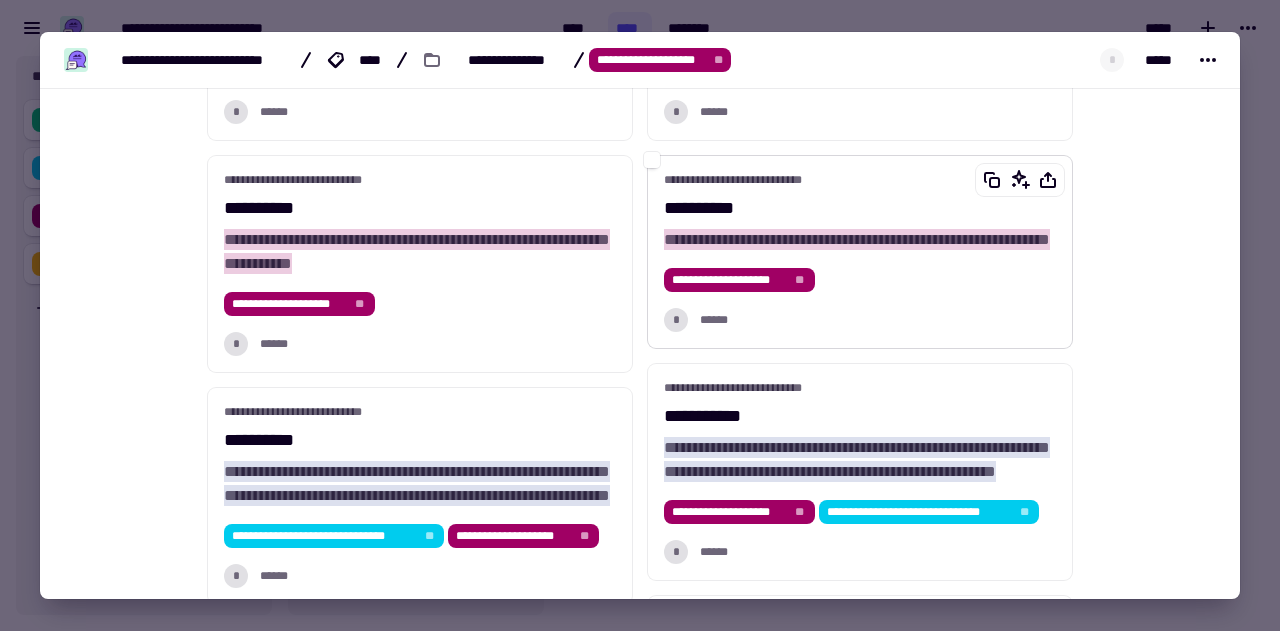 scroll, scrollTop: 375, scrollLeft: 0, axis: vertical 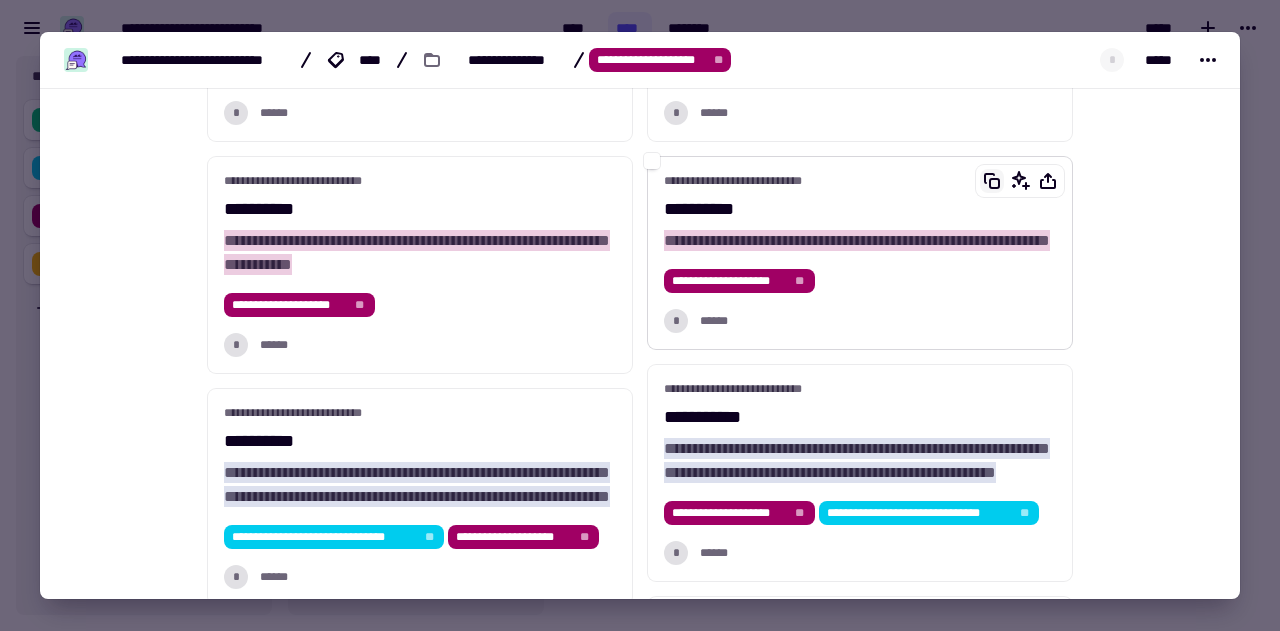 click 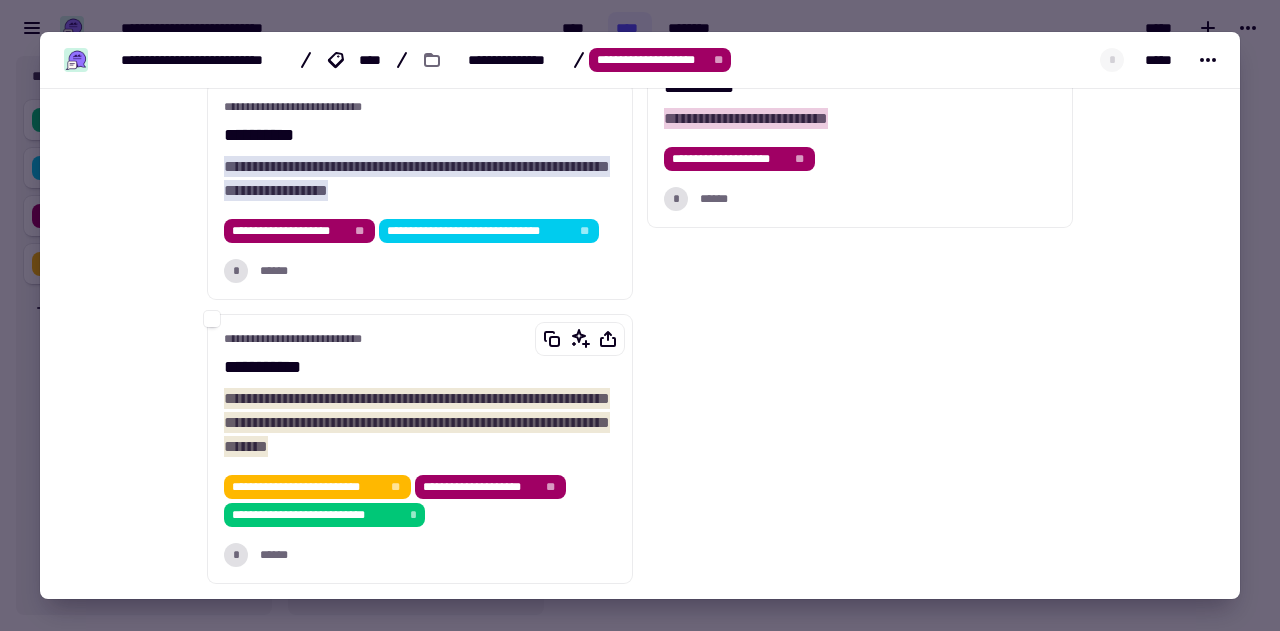scroll, scrollTop: 1146, scrollLeft: 0, axis: vertical 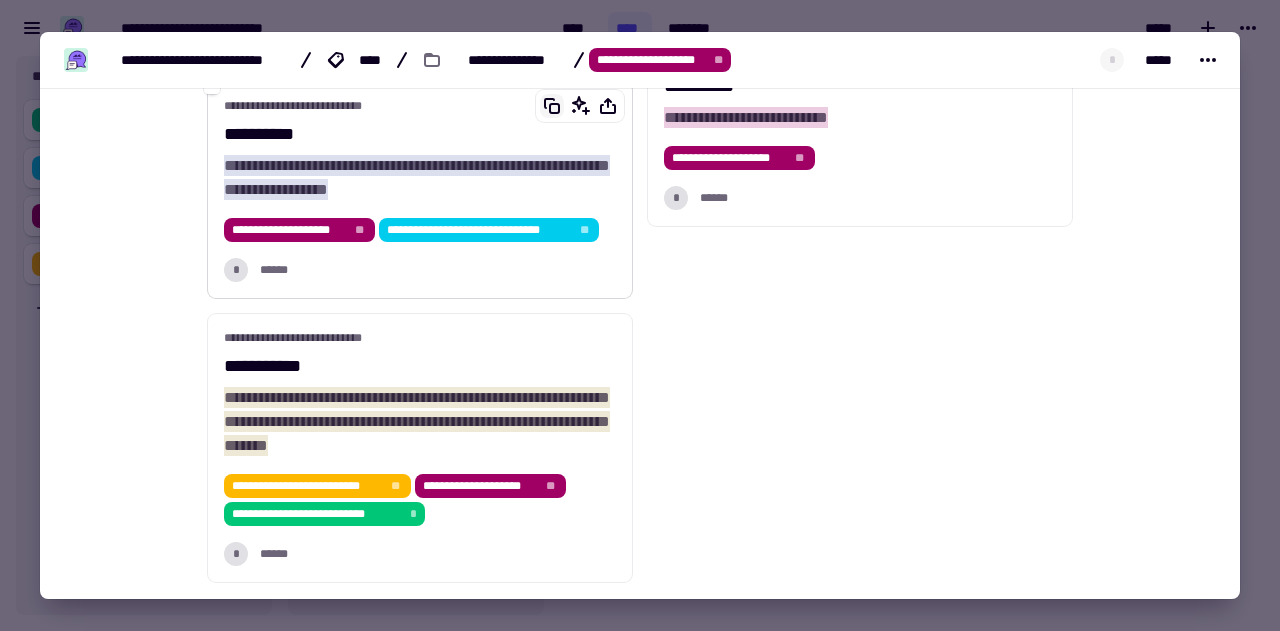 click 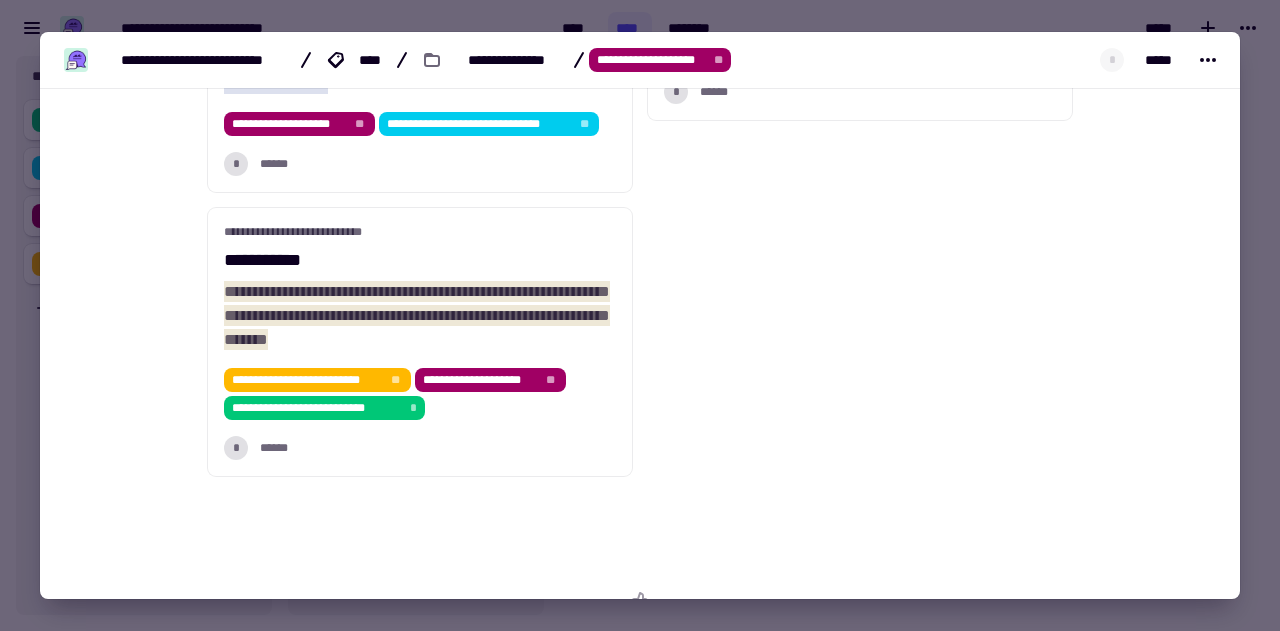 scroll, scrollTop: 1257, scrollLeft: 0, axis: vertical 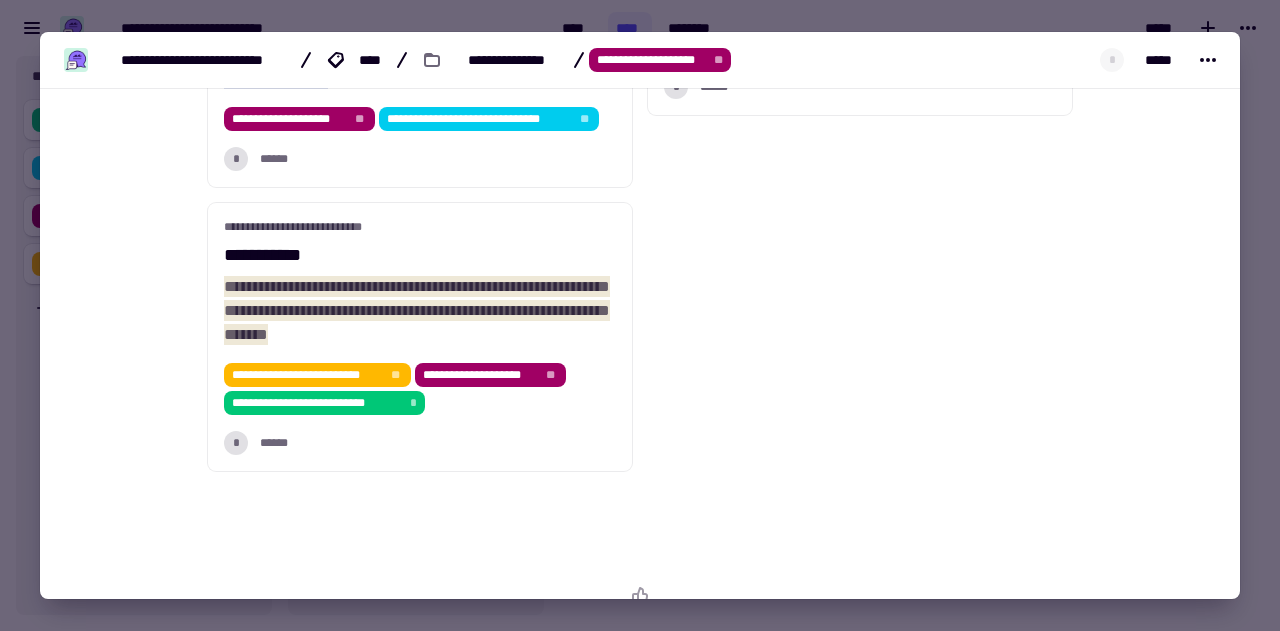 click at bounding box center [640, 315] 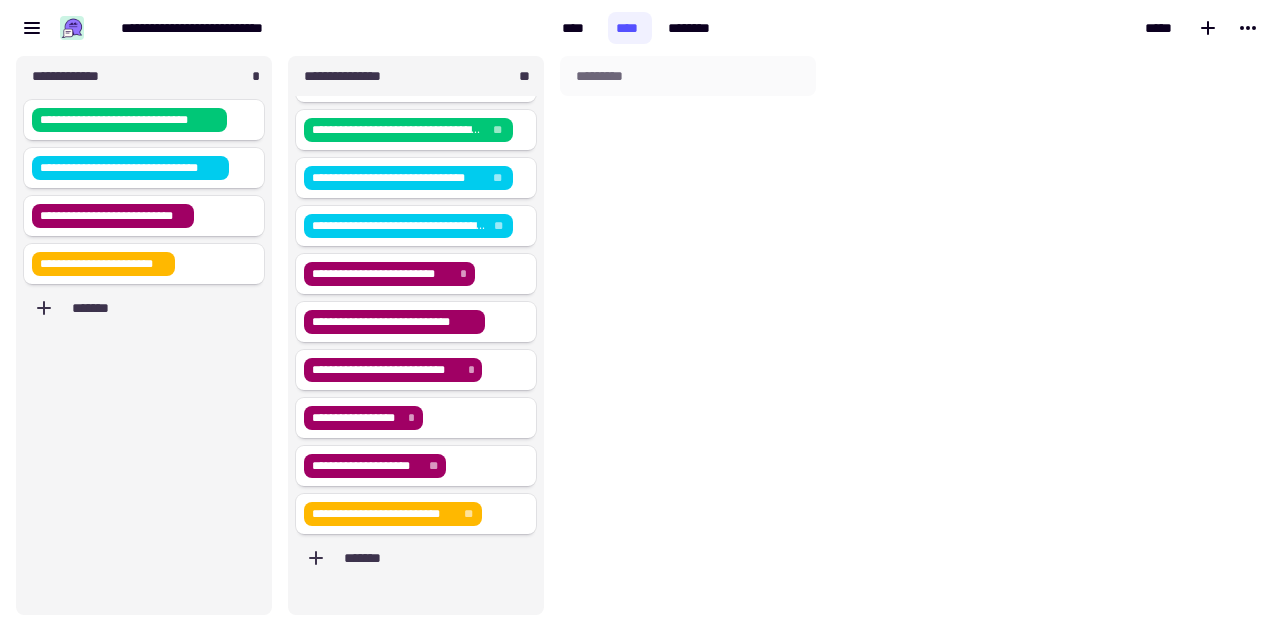 scroll, scrollTop: 0, scrollLeft: 0, axis: both 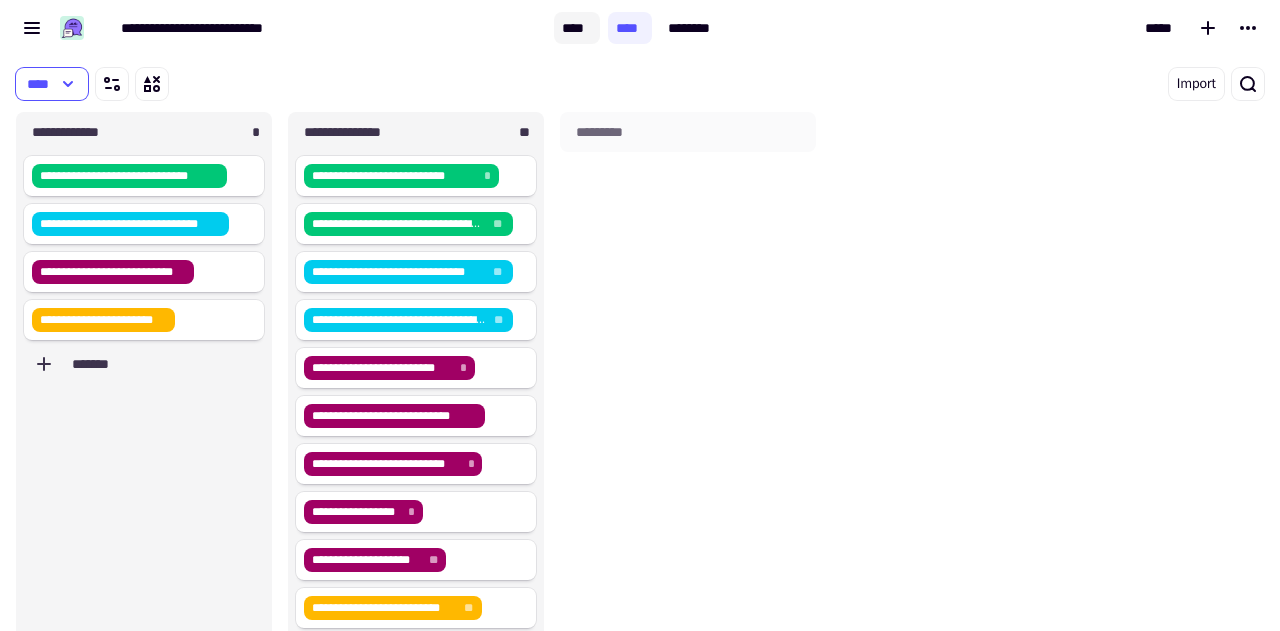 click on "****" 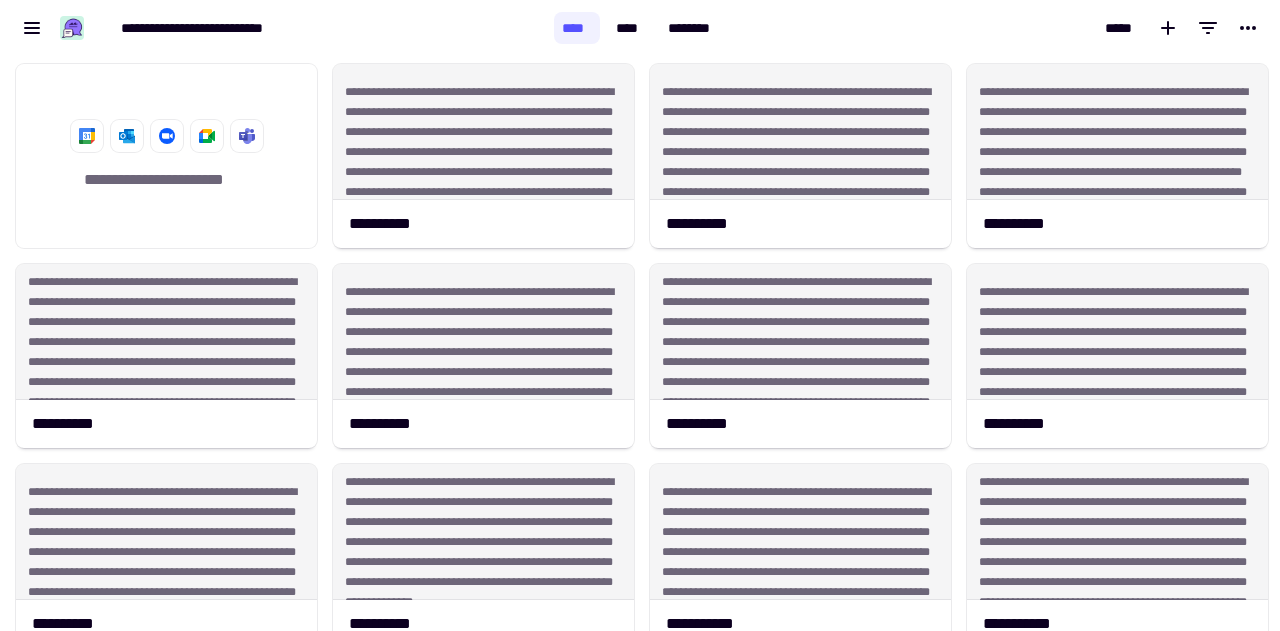 scroll, scrollTop: 16, scrollLeft: 16, axis: both 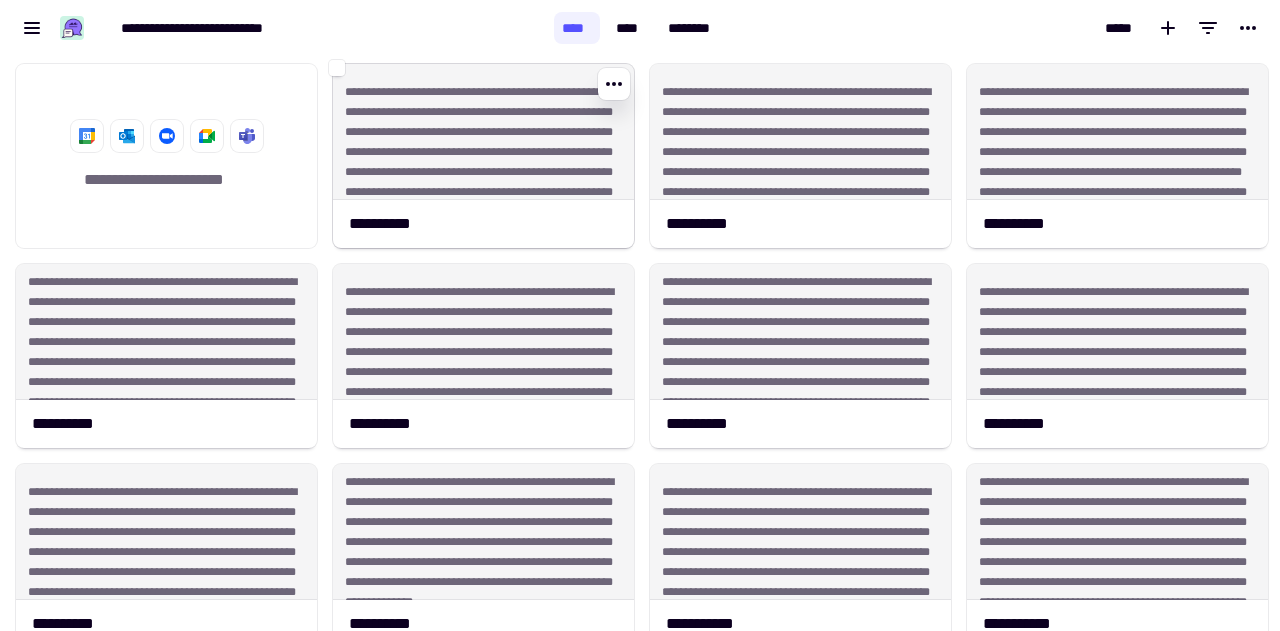 click on "**********" 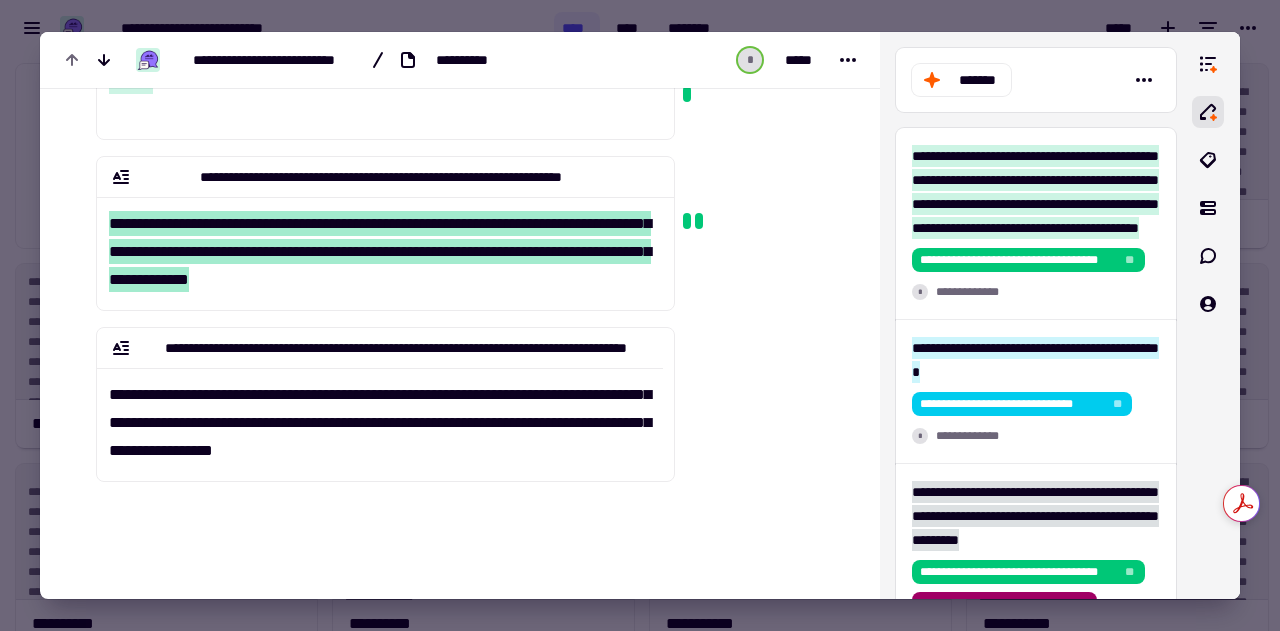 scroll, scrollTop: 547, scrollLeft: 0, axis: vertical 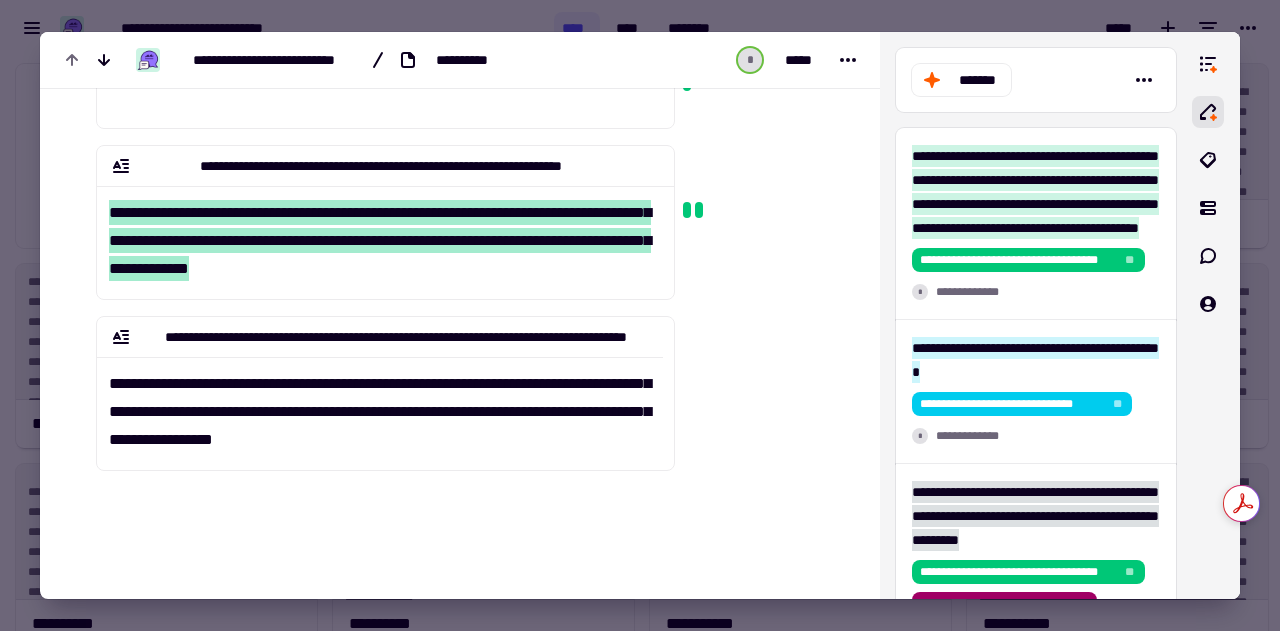 click at bounding box center [640, 315] 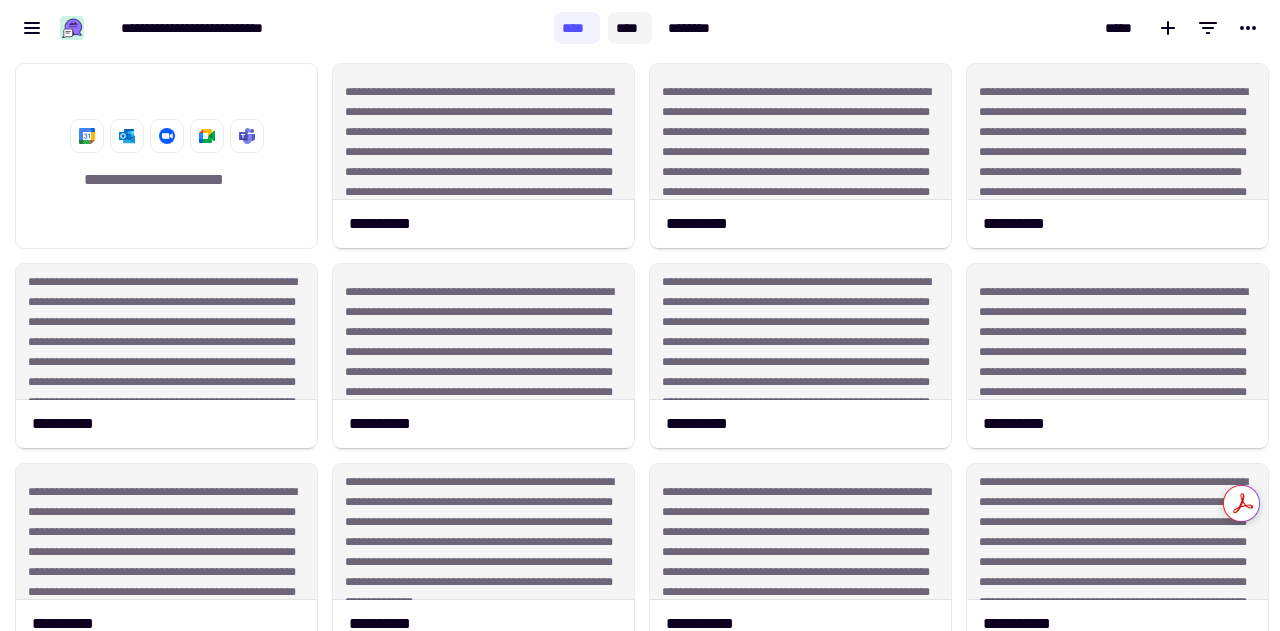 click on "****" 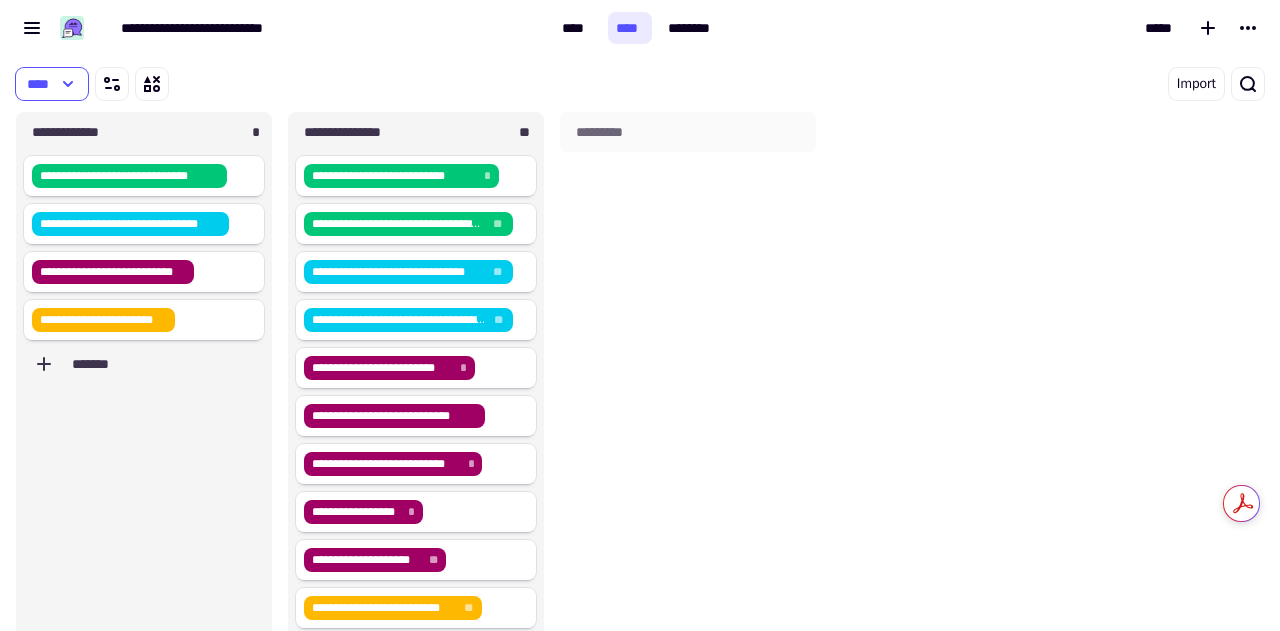scroll, scrollTop: 16, scrollLeft: 16, axis: both 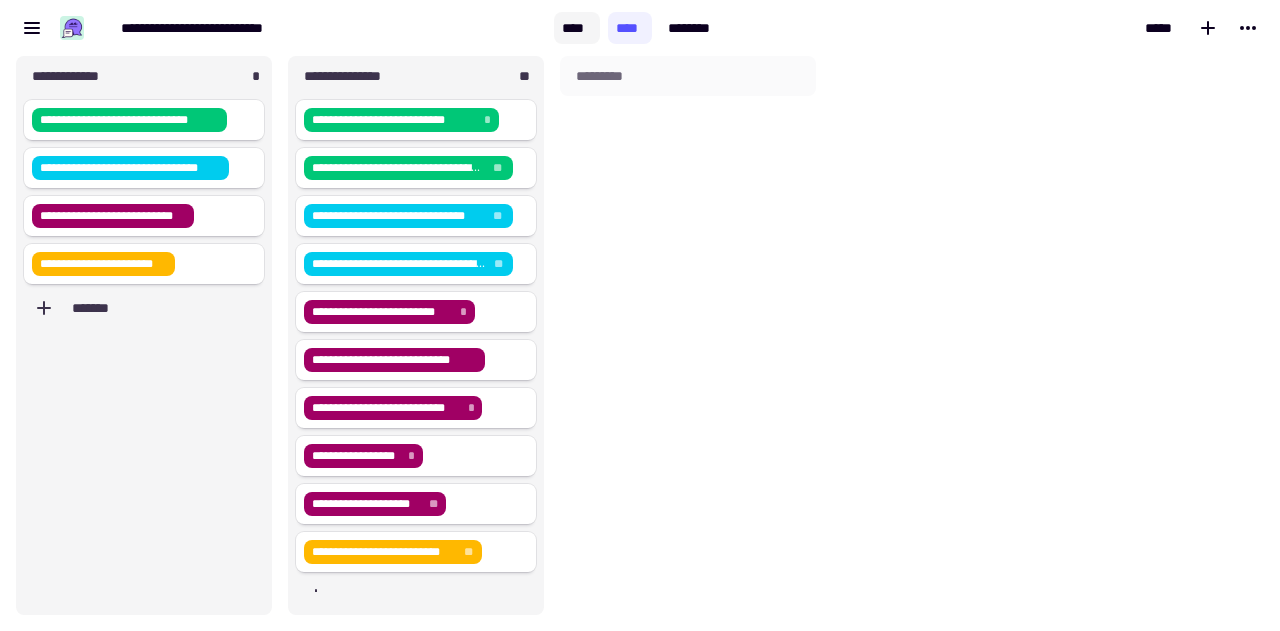 click on "****" 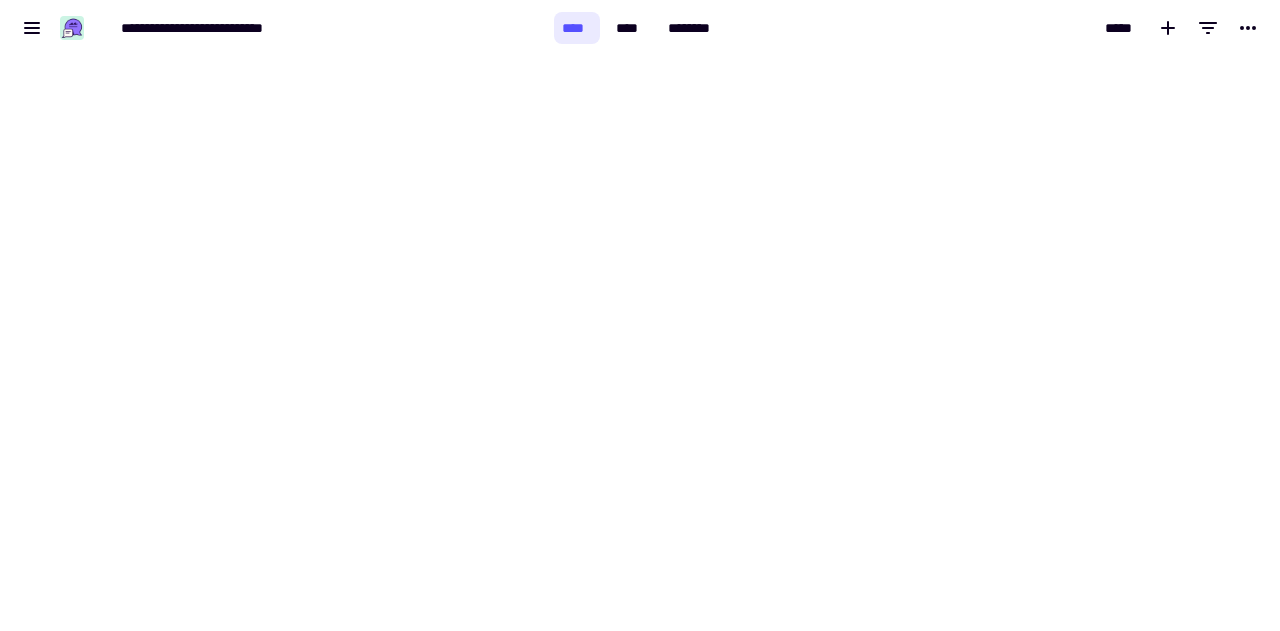 scroll, scrollTop: 0, scrollLeft: 0, axis: both 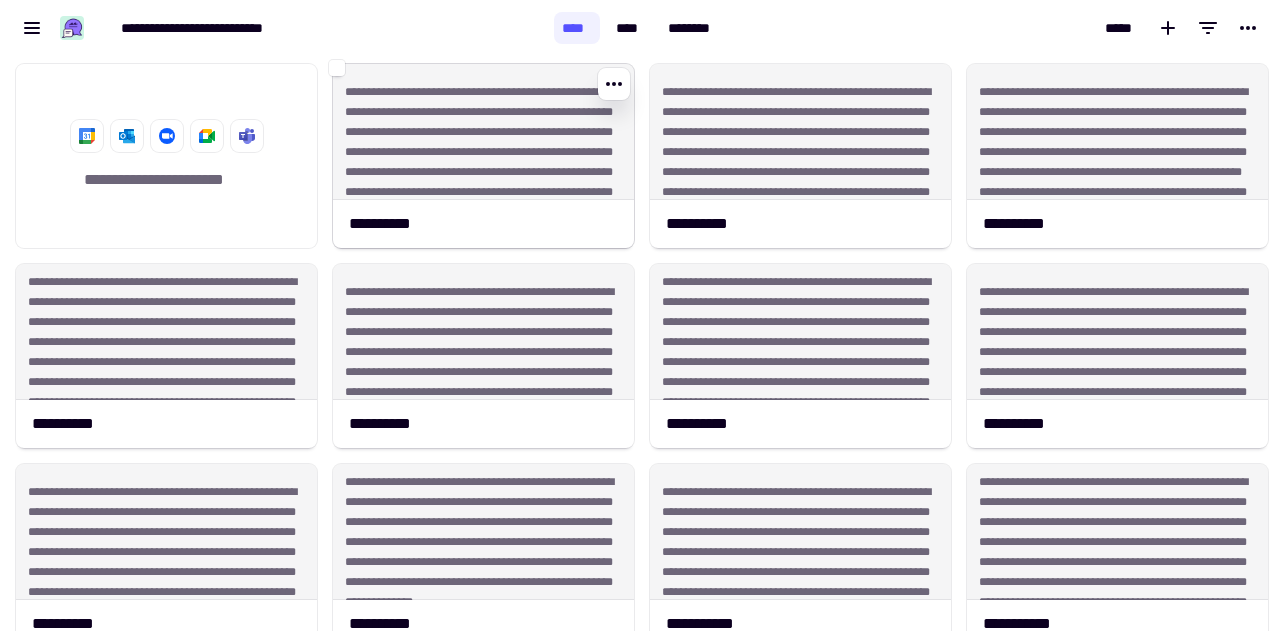 click on "**********" 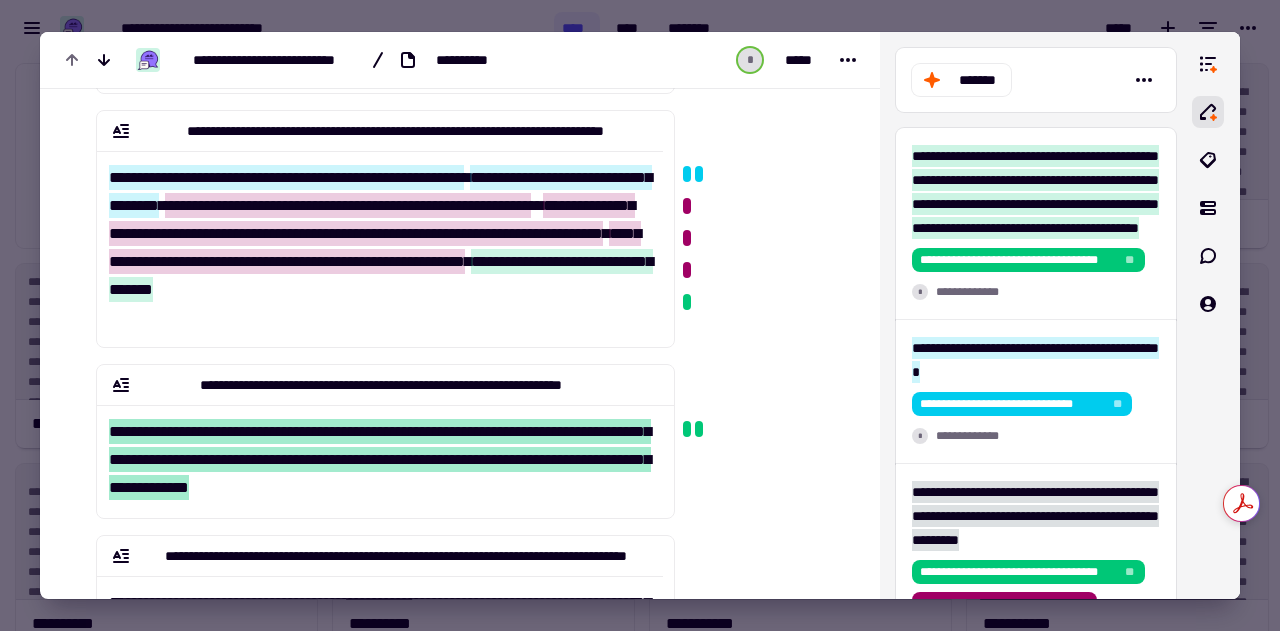 scroll, scrollTop: 539, scrollLeft: 0, axis: vertical 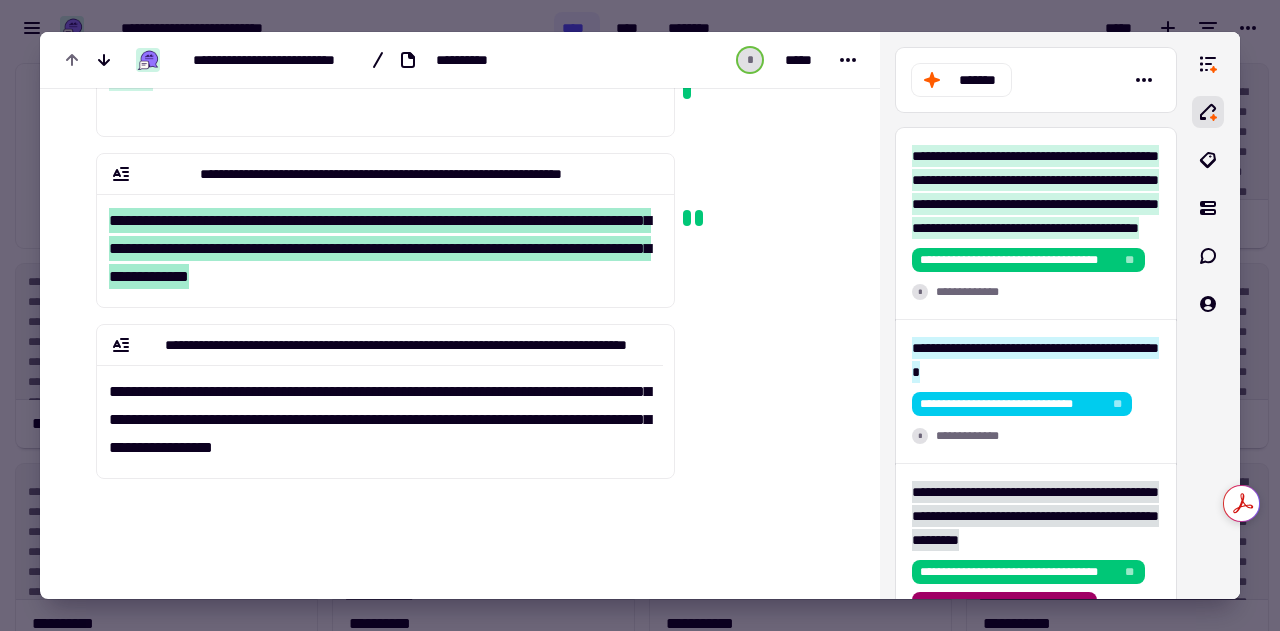 click at bounding box center (640, 315) 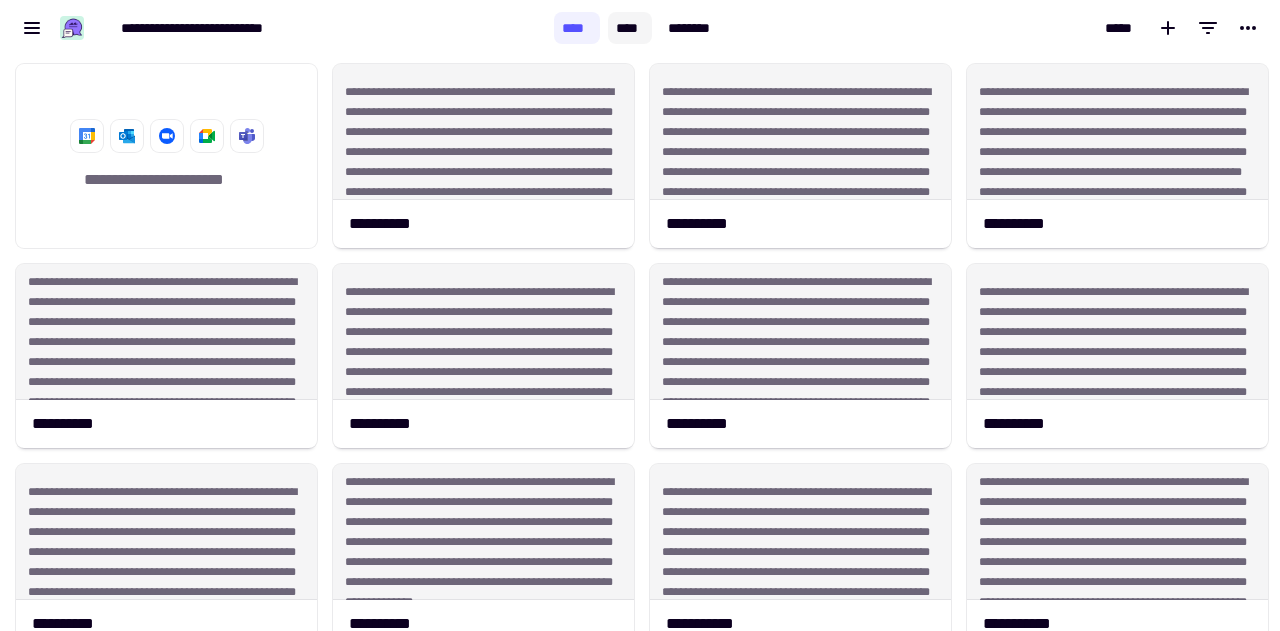 click on "****" 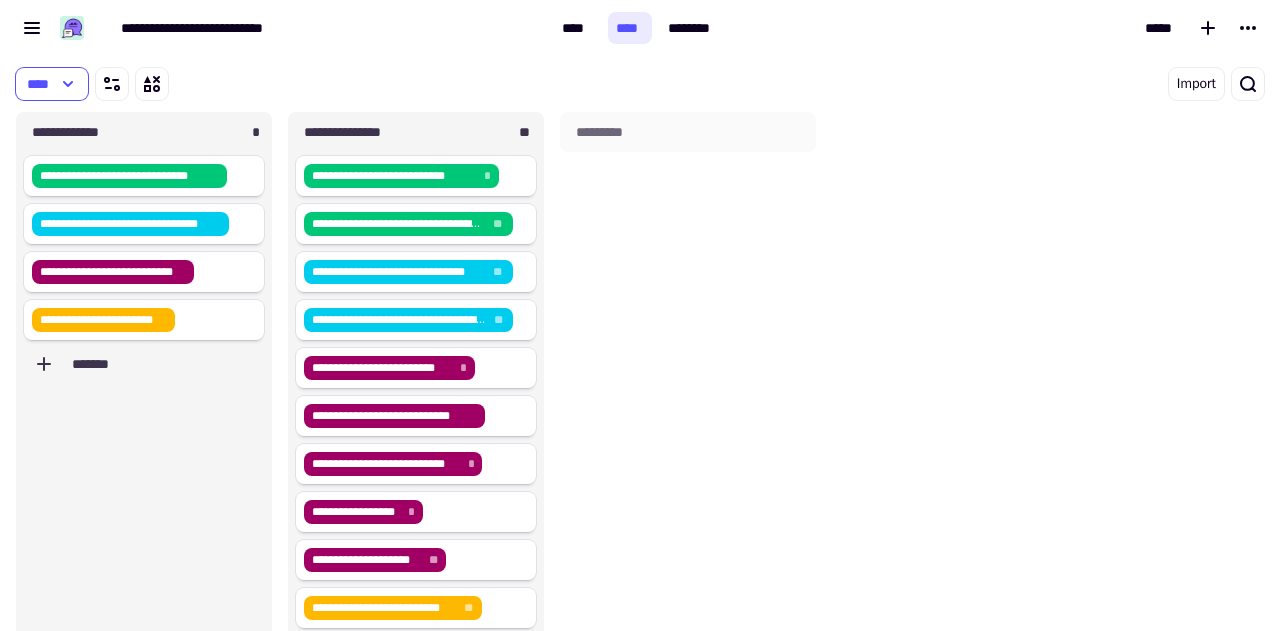scroll, scrollTop: 16, scrollLeft: 16, axis: both 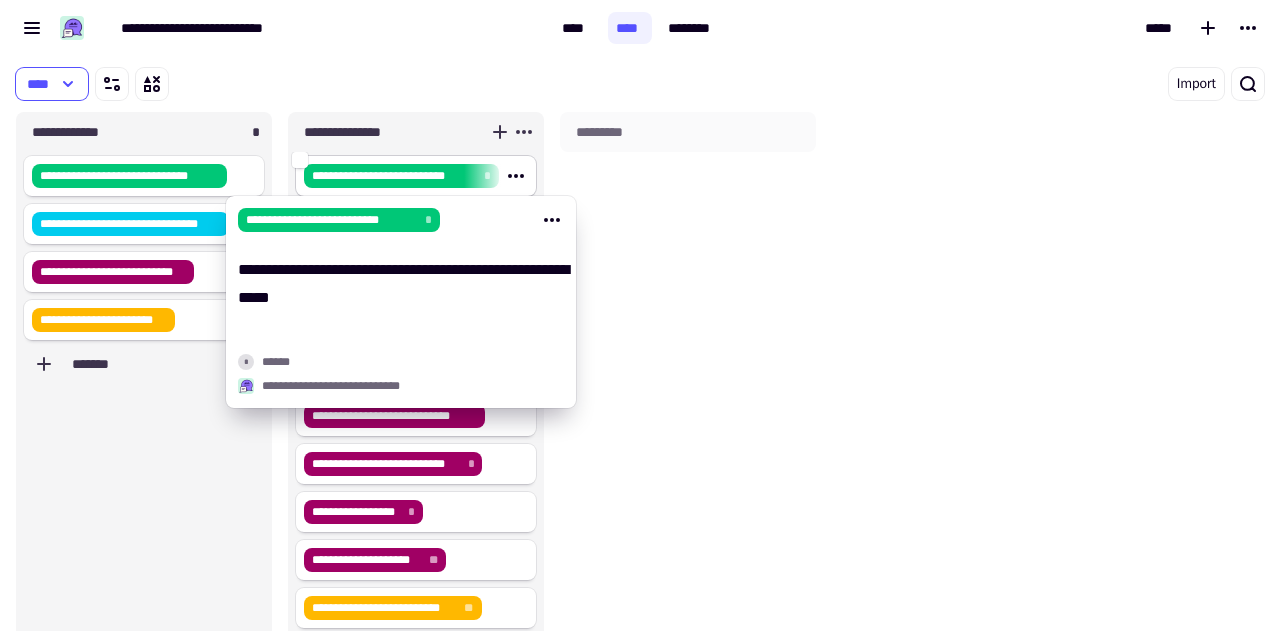 click on "**********" 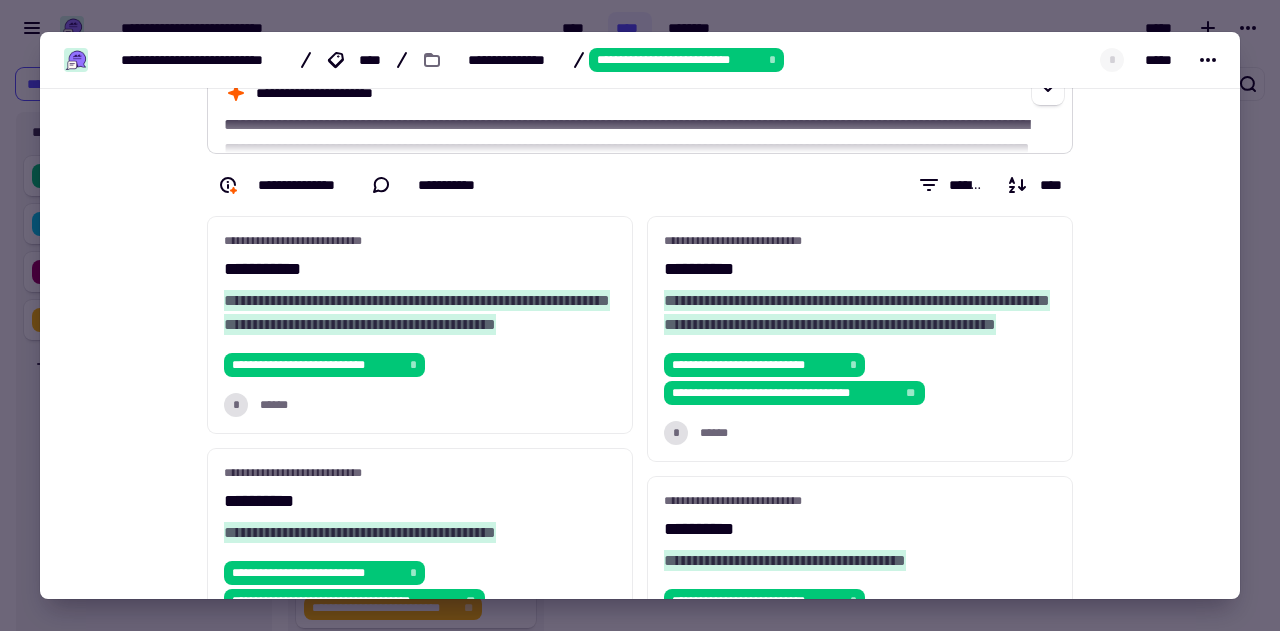 scroll, scrollTop: 0, scrollLeft: 0, axis: both 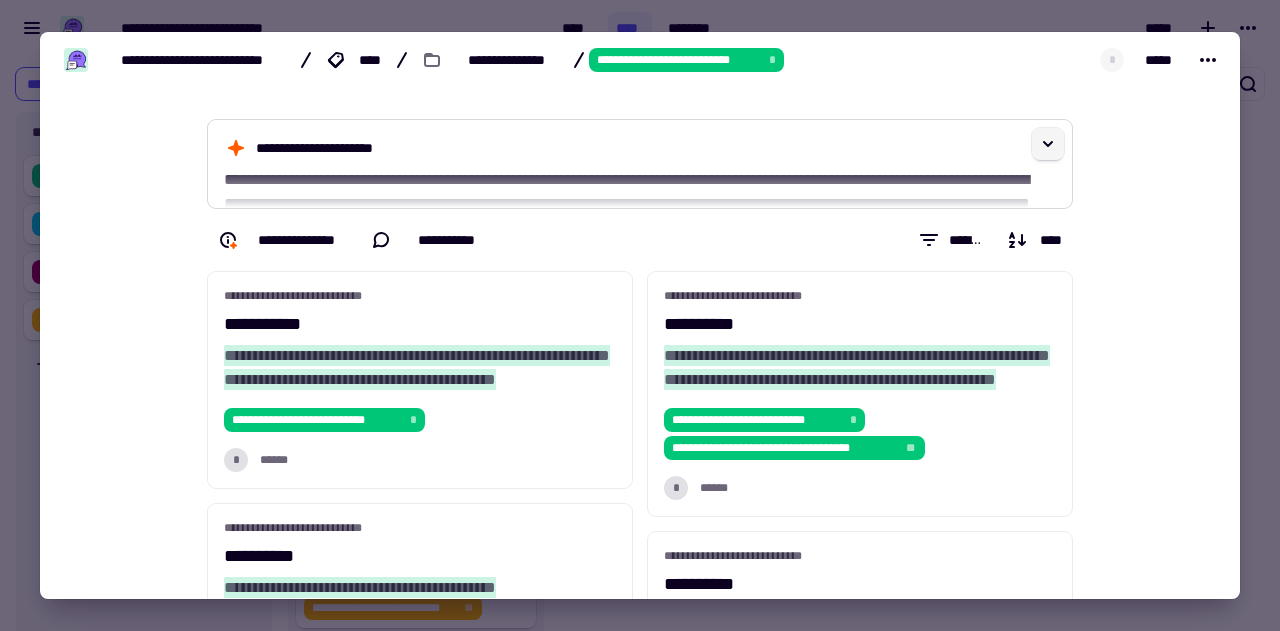click 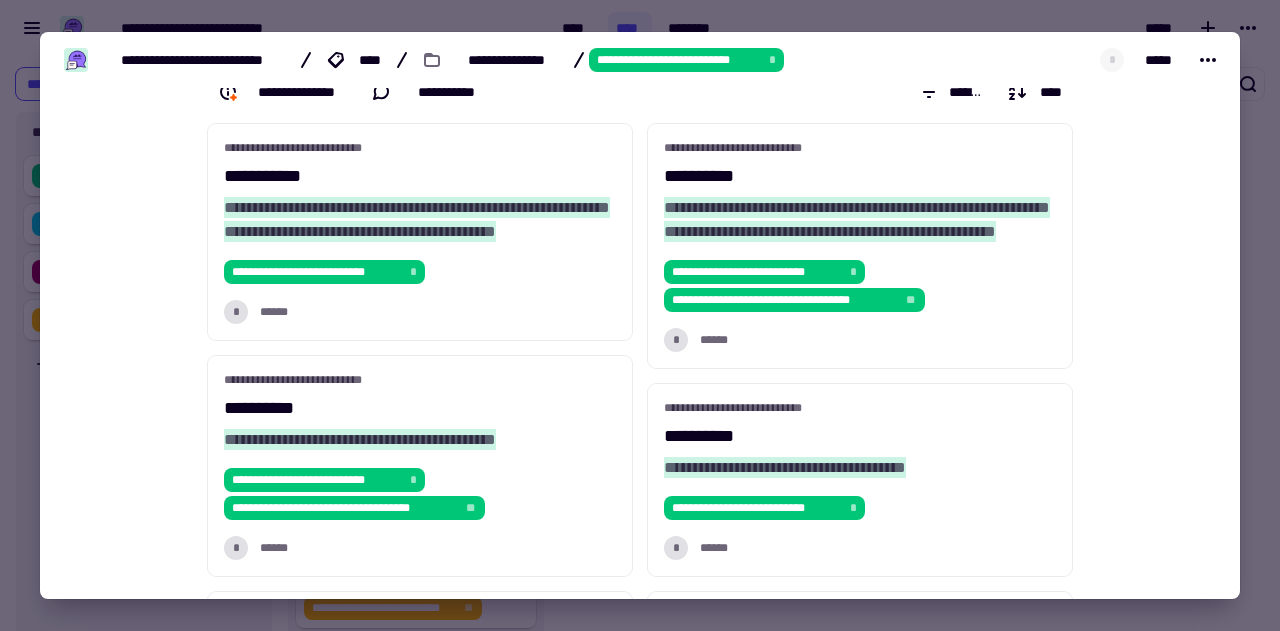 scroll, scrollTop: 0, scrollLeft: 0, axis: both 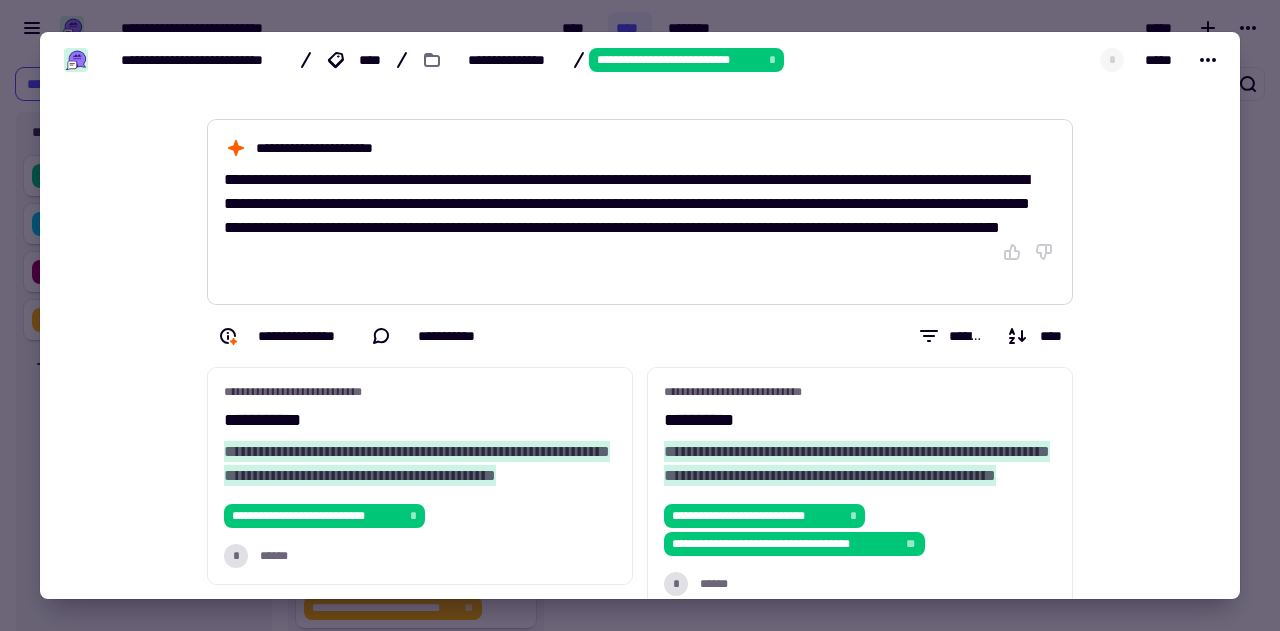 click at bounding box center [640, 315] 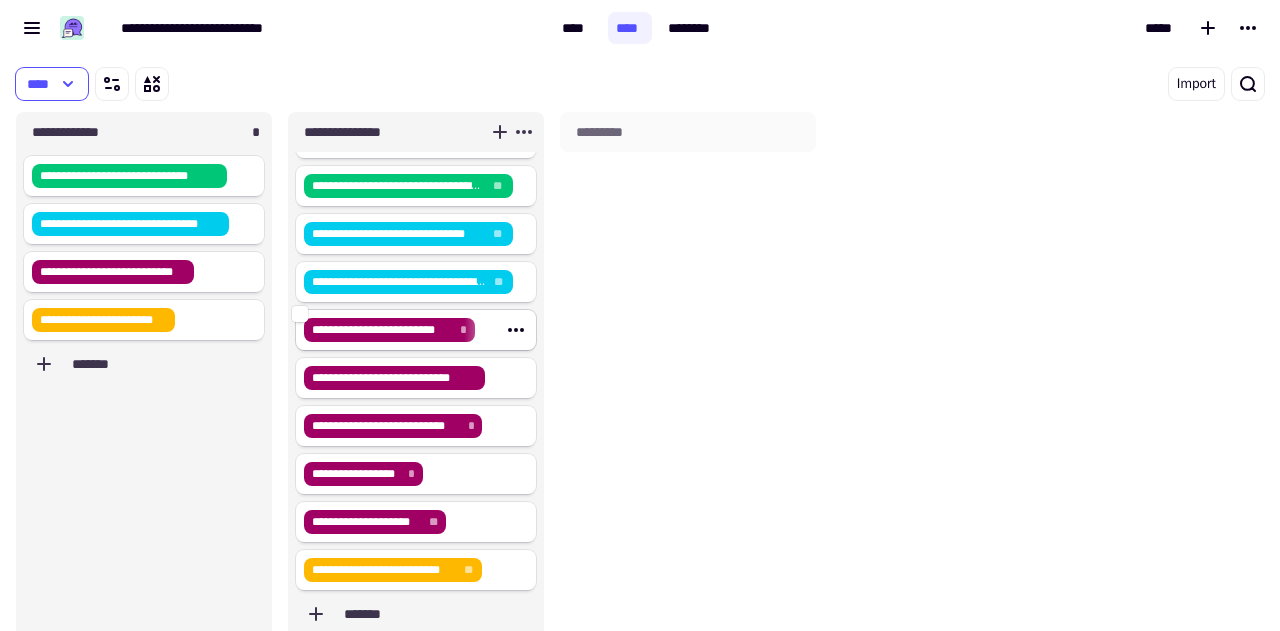 scroll, scrollTop: 0, scrollLeft: 0, axis: both 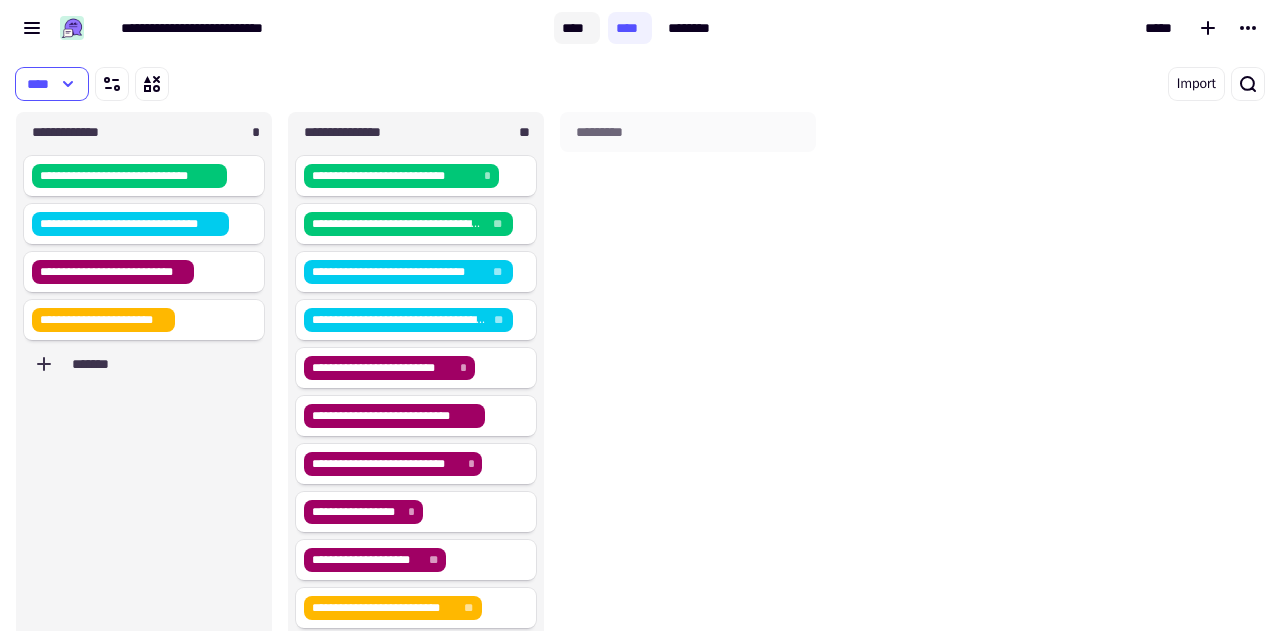 click on "****" 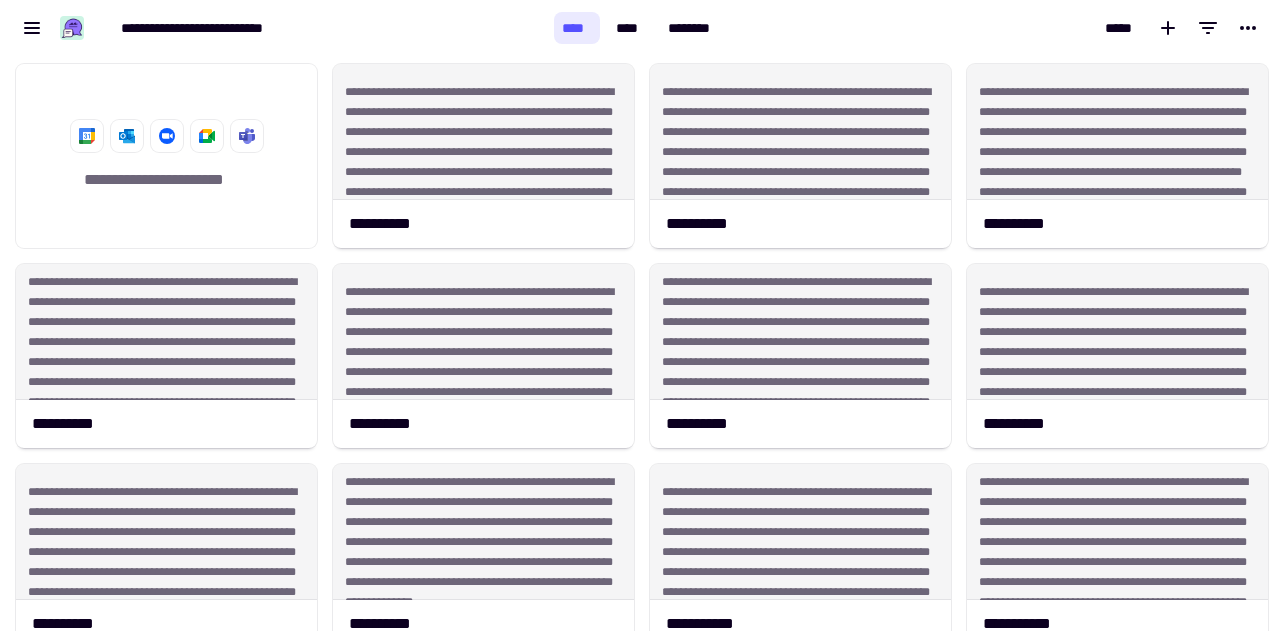 scroll, scrollTop: 16, scrollLeft: 16, axis: both 